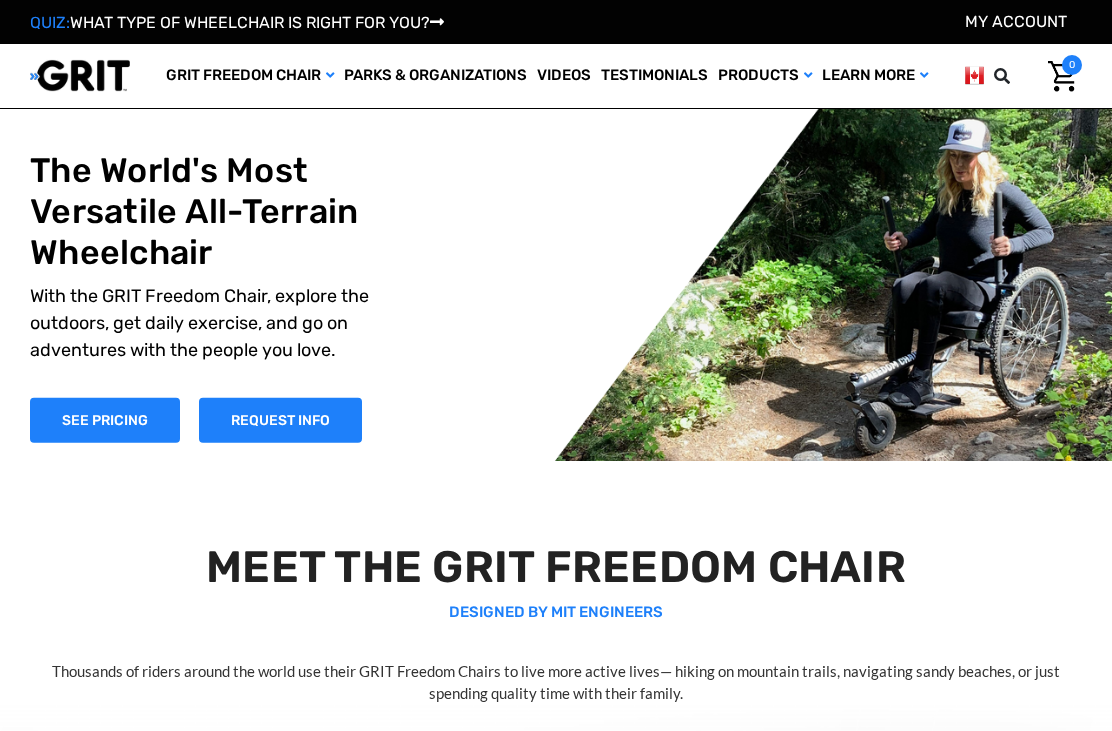 scroll, scrollTop: 0, scrollLeft: 0, axis: both 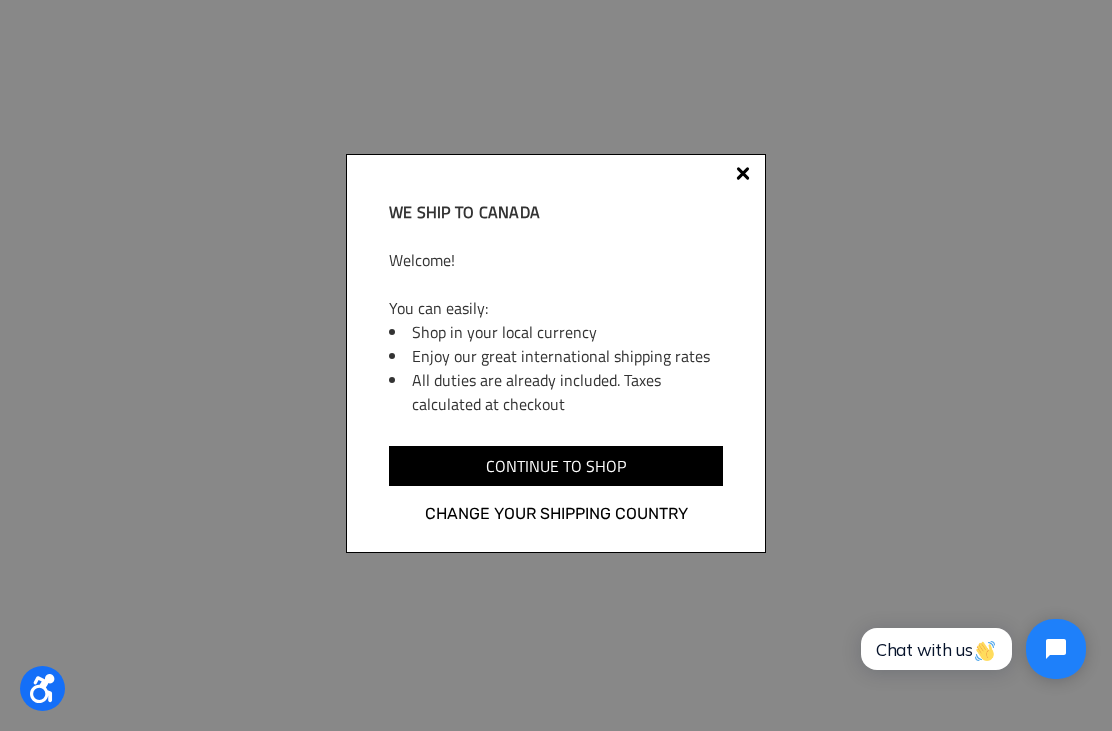 click on "Continue to shop" at bounding box center [556, 466] 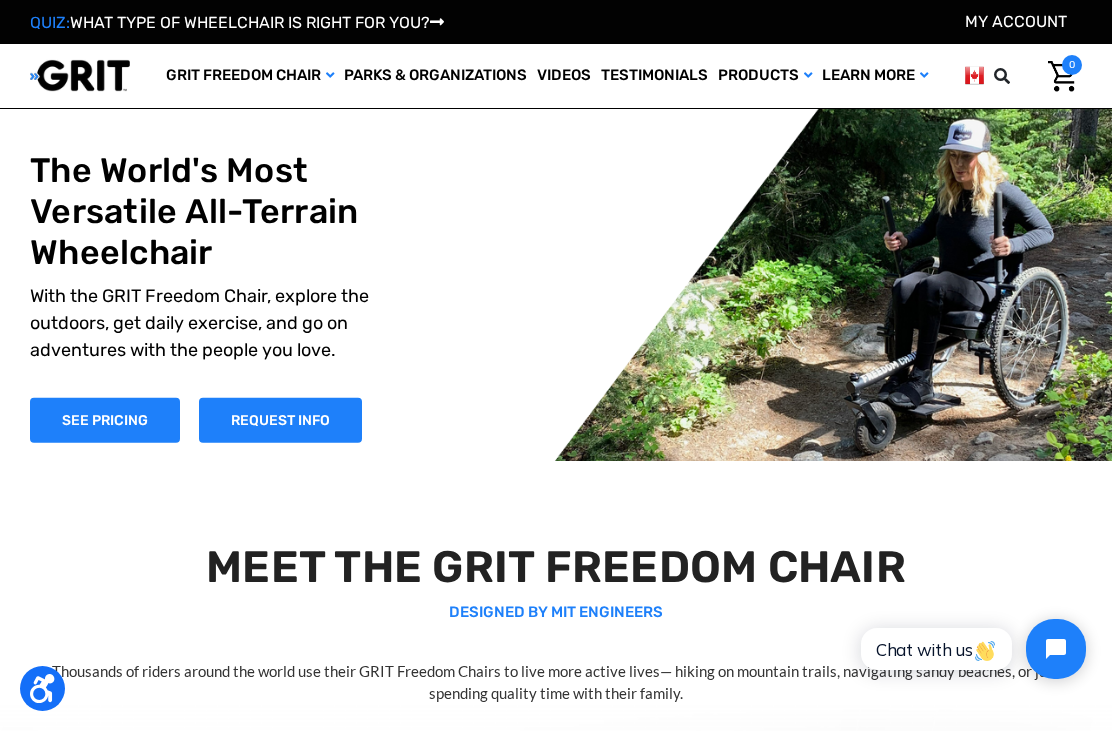 click on "Shop All" at bounding box center [0, 0] 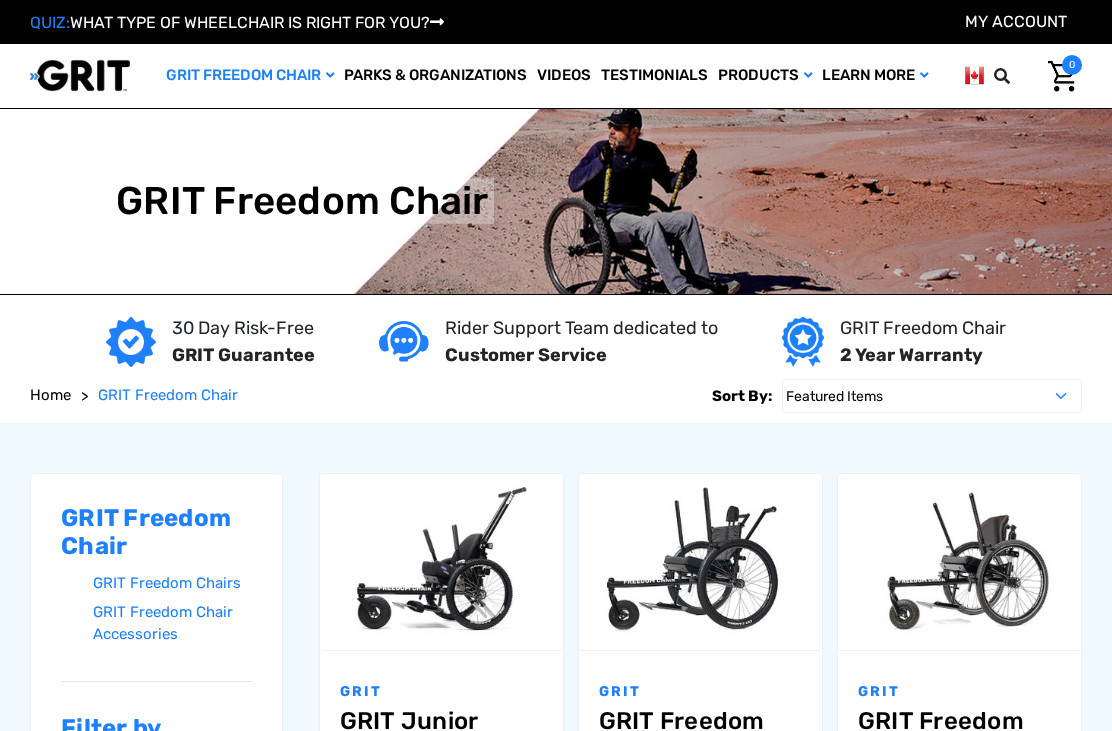 scroll, scrollTop: 0, scrollLeft: 0, axis: both 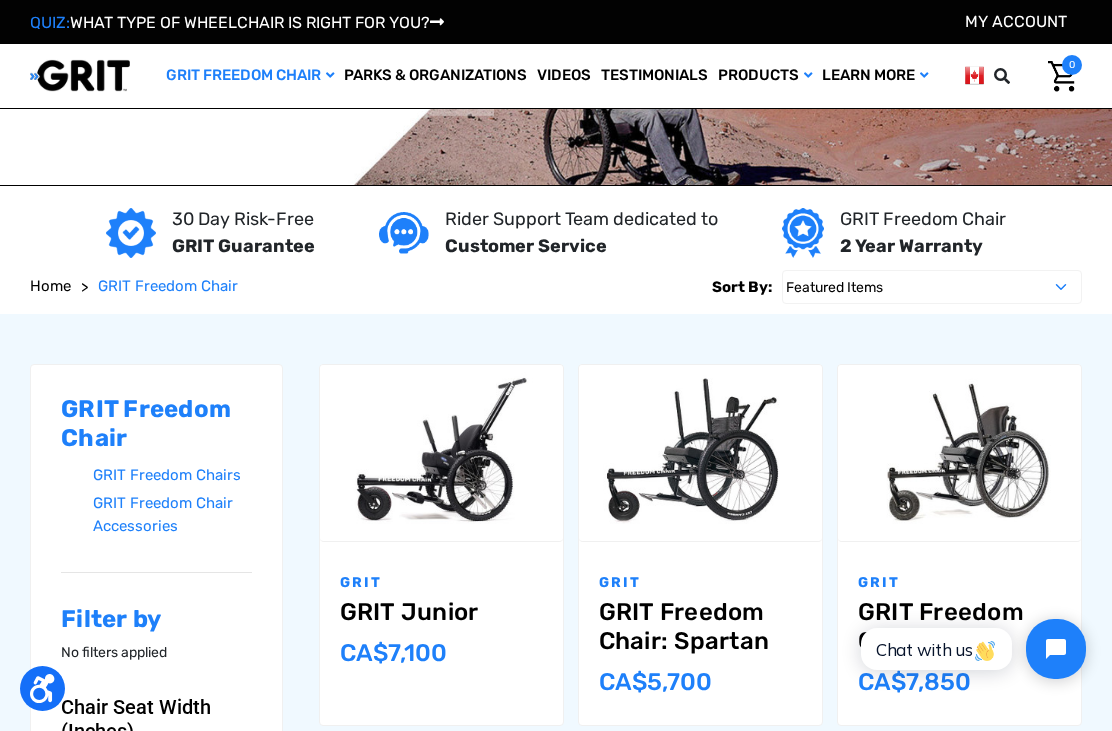 click on "GRIT Freedom Chair" at bounding box center [250, 76] 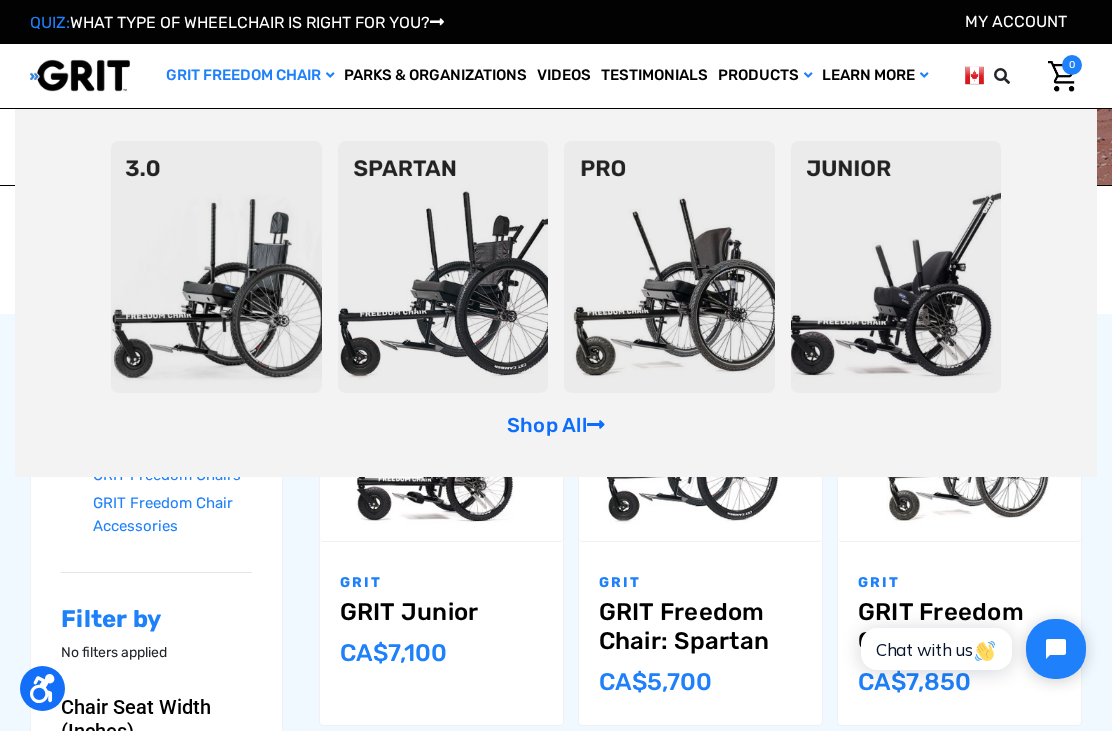 click on "GRIT Freedom Chair" at bounding box center (250, 76) 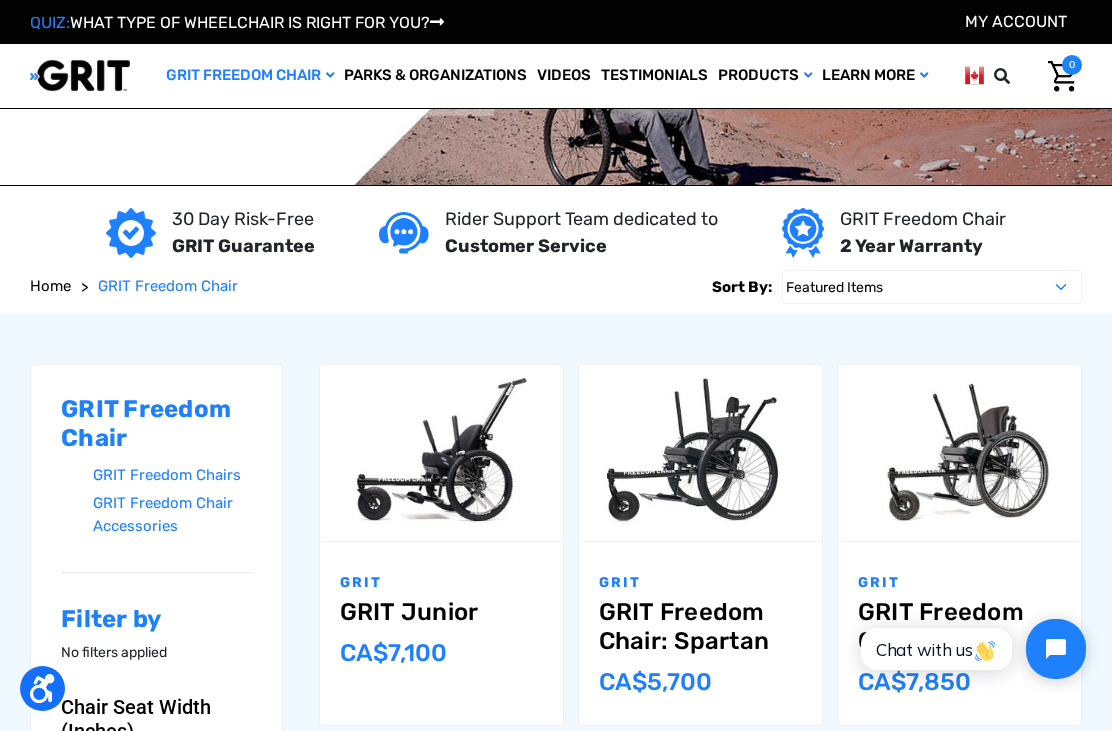 click on "GRIT Freedom Chair" at bounding box center [250, 76] 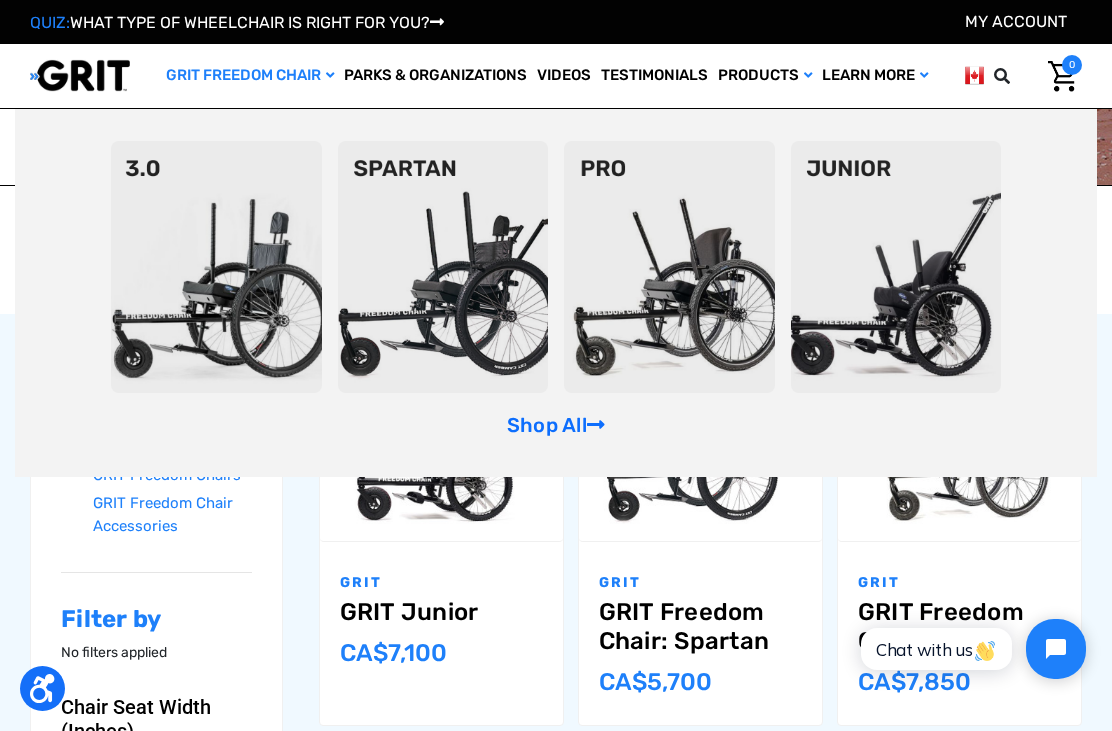 click on "GRIT Freedom Chair" at bounding box center [250, 76] 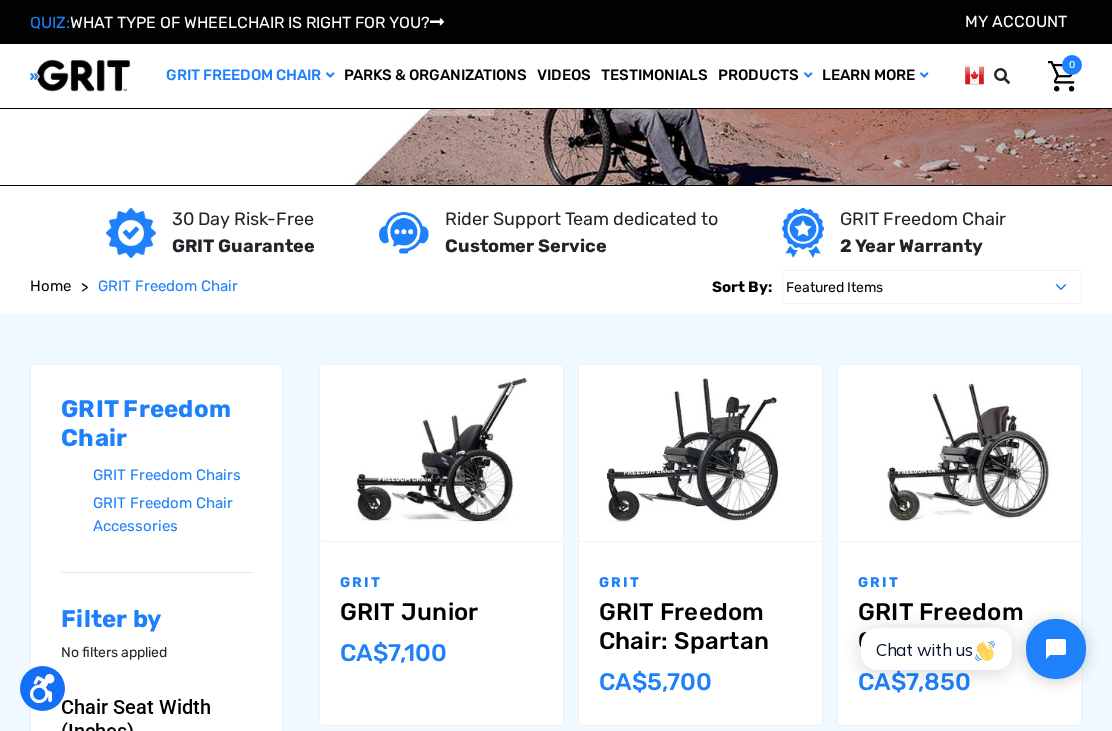 click on "GRIT Freedom Chair" at bounding box center (250, 76) 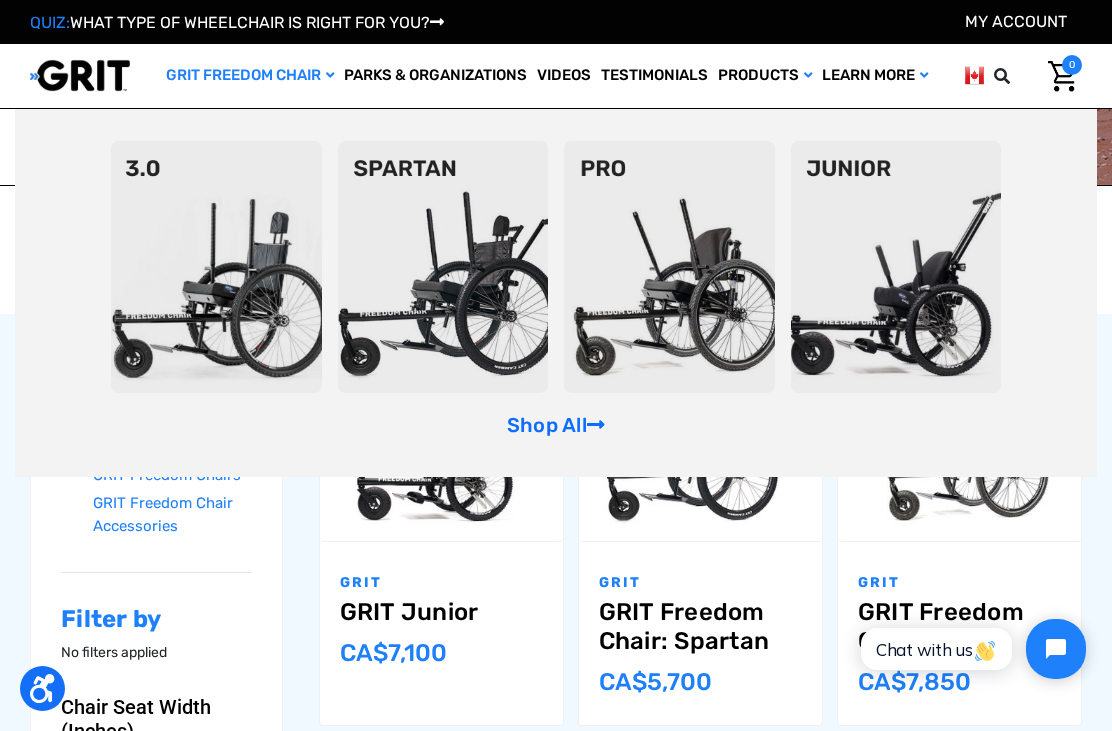 scroll, scrollTop: 0, scrollLeft: 0, axis: both 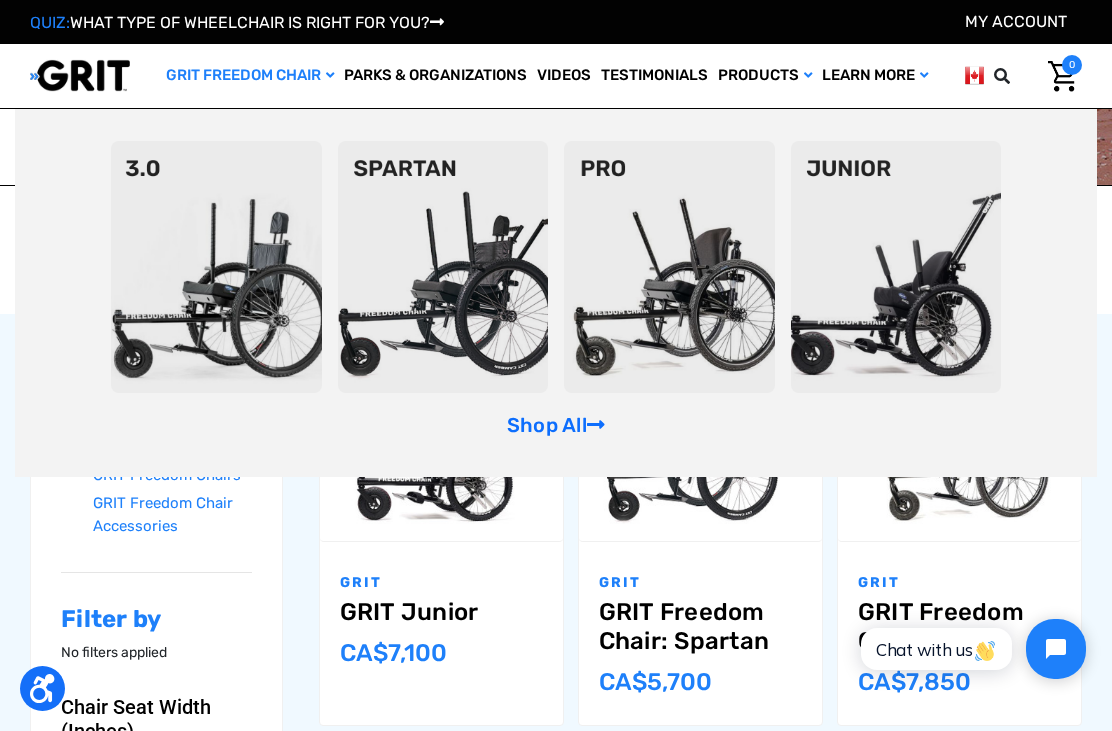 click on "Products" at bounding box center [765, 76] 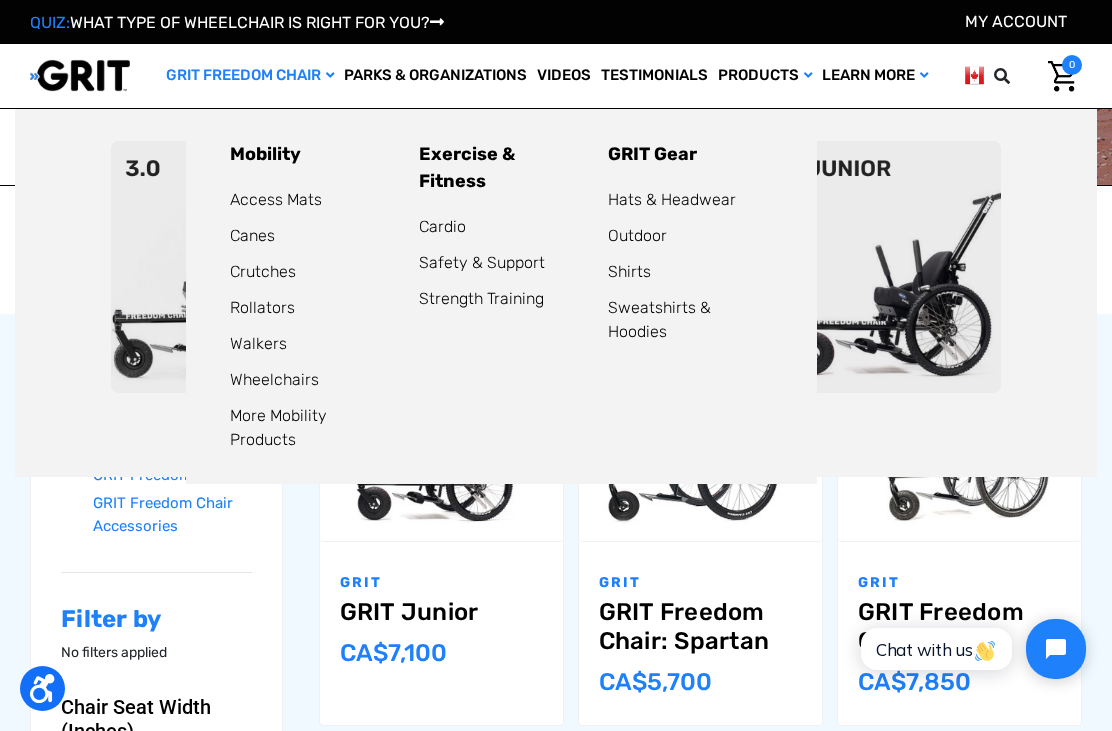 click on "Products" at bounding box center [765, 76] 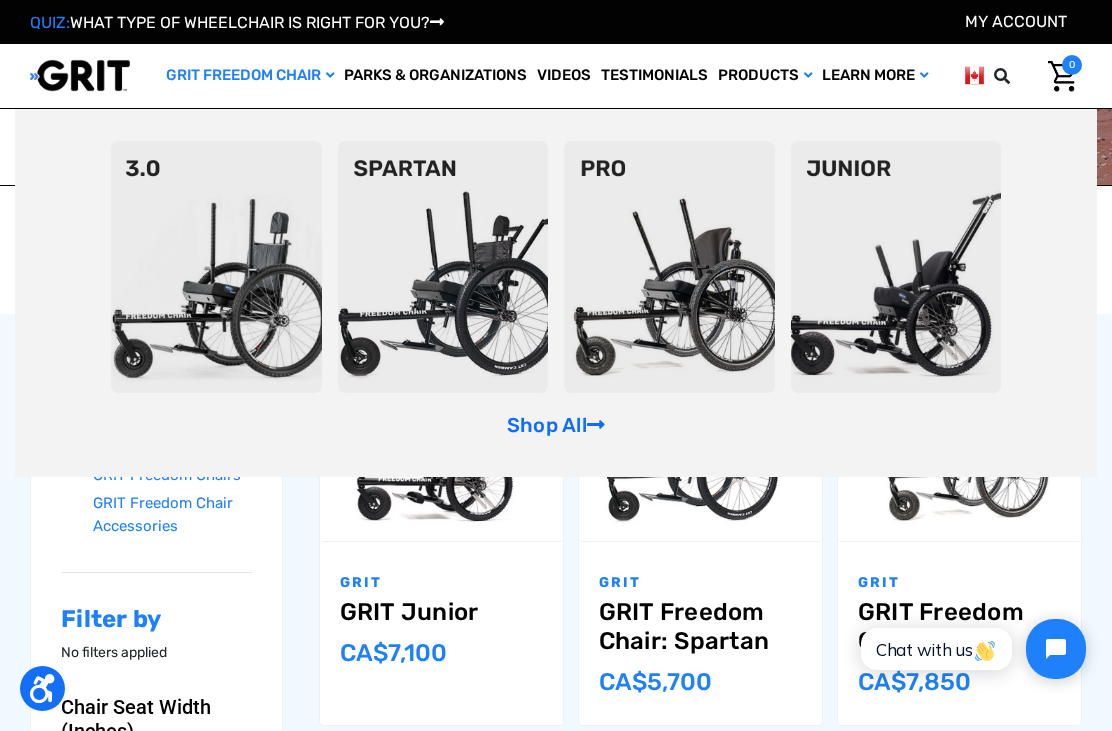 click on "GRIT Freedom Chair" at bounding box center (250, 76) 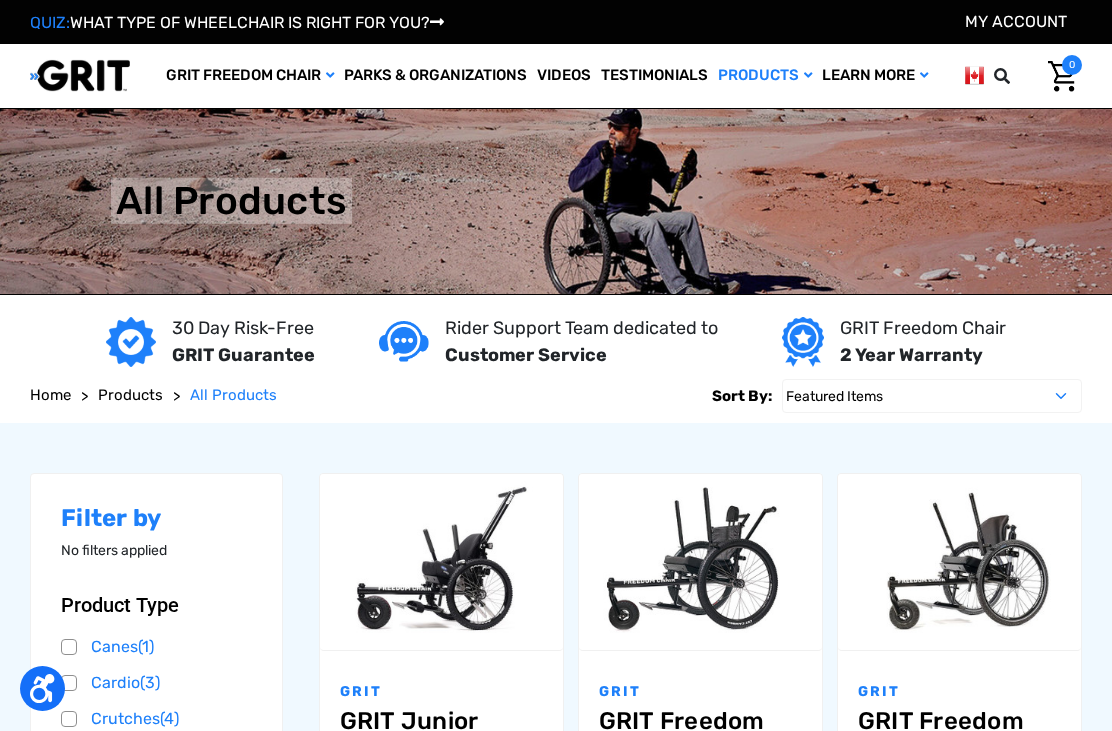 scroll, scrollTop: 0, scrollLeft: 0, axis: both 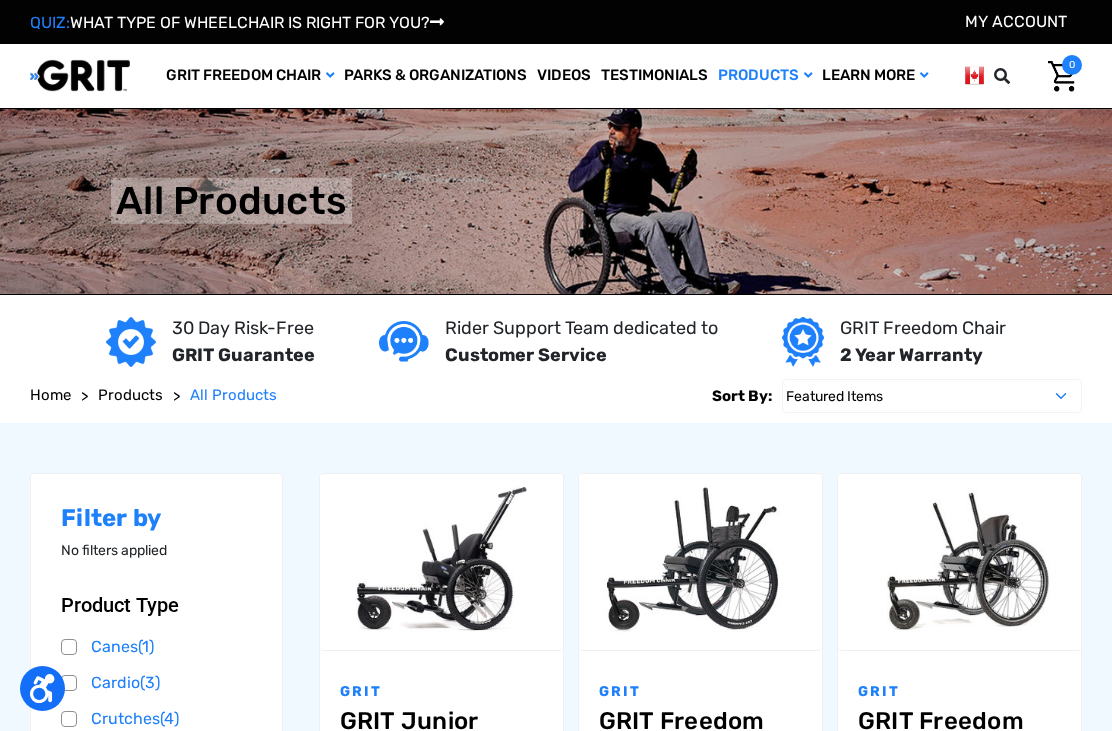 click on "GRIT Freedom Chair" at bounding box center (250, 76) 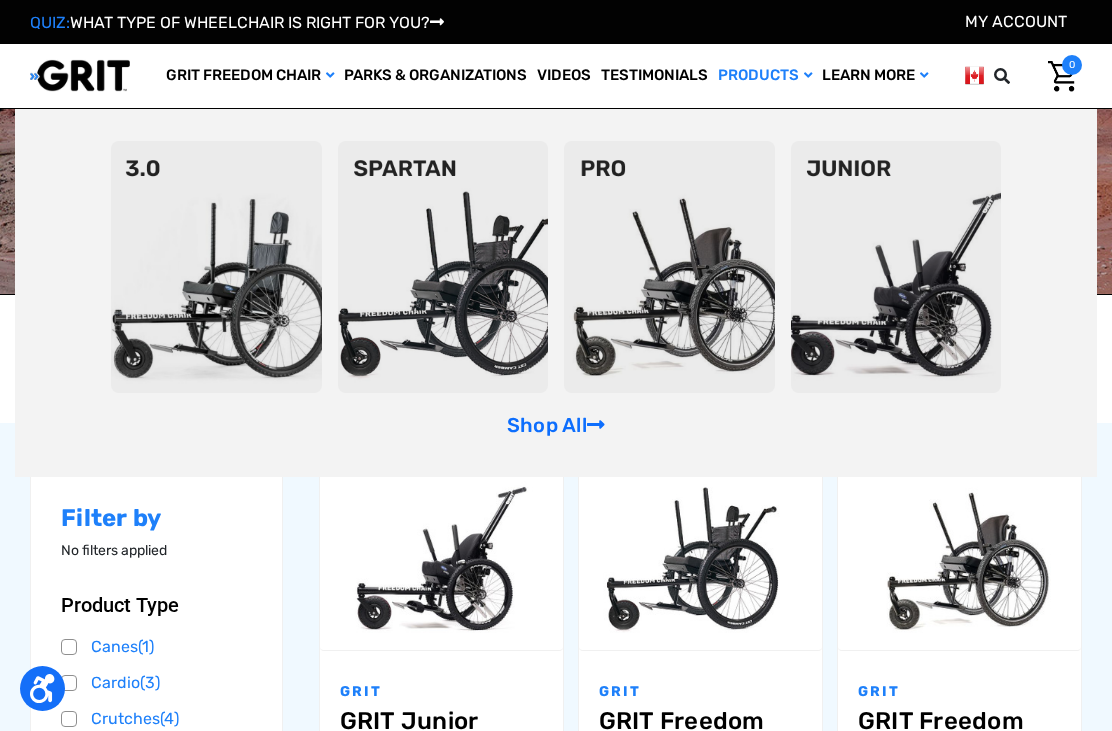 scroll, scrollTop: 0, scrollLeft: 0, axis: both 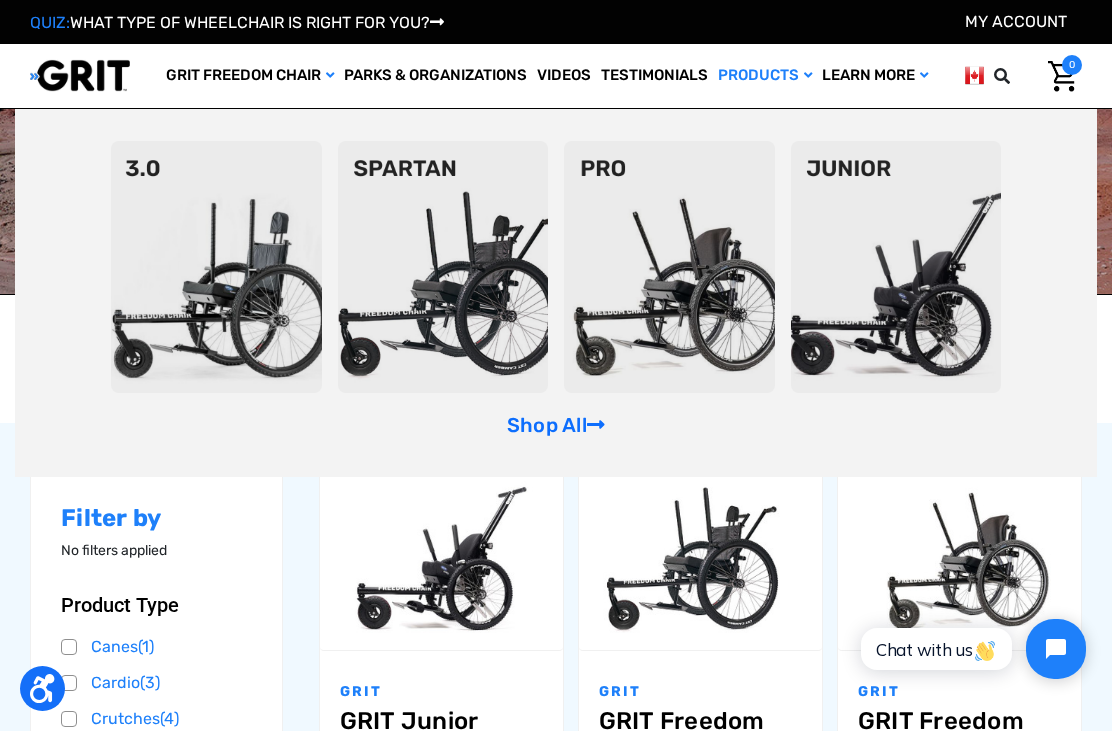 click on "GRIT Freedom Chair" at bounding box center (250, 76) 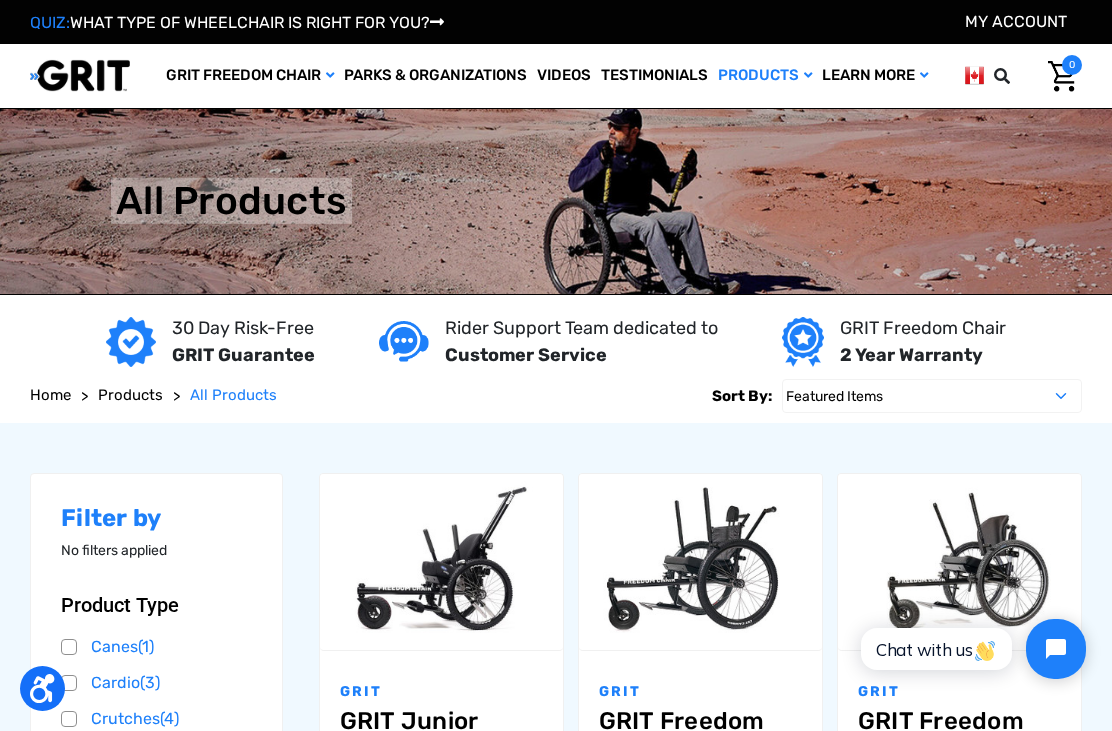 click on "GRIT Freedom Chair" at bounding box center (250, 76) 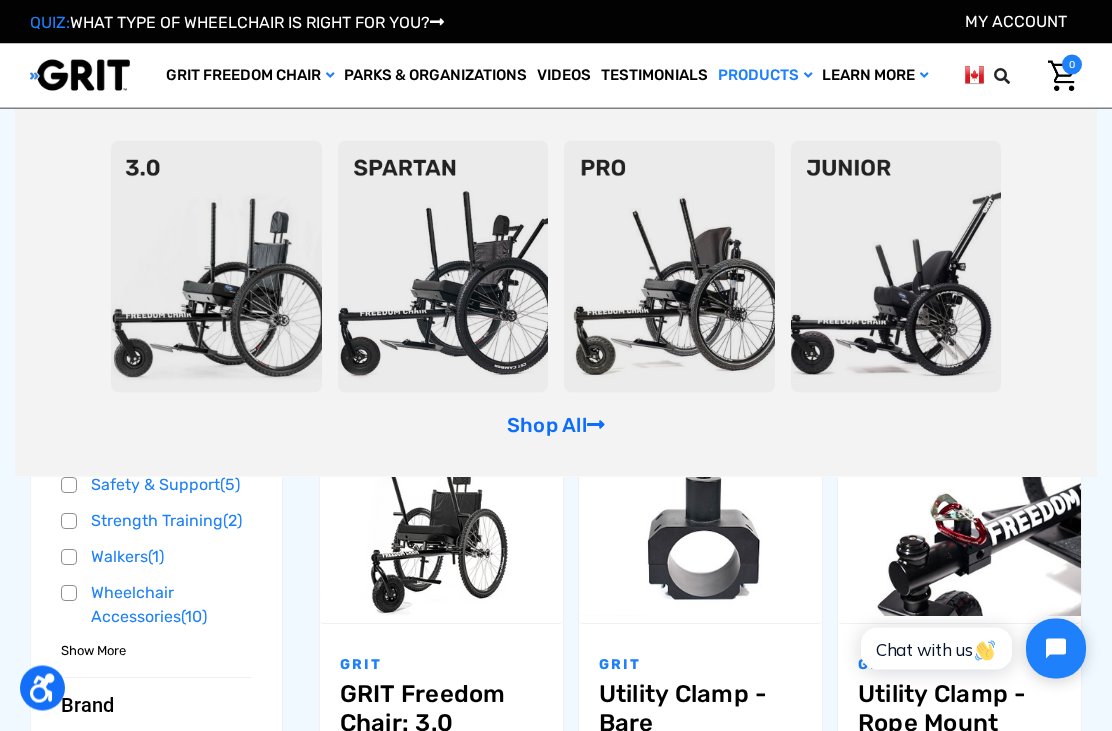 scroll, scrollTop: 0, scrollLeft: 0, axis: both 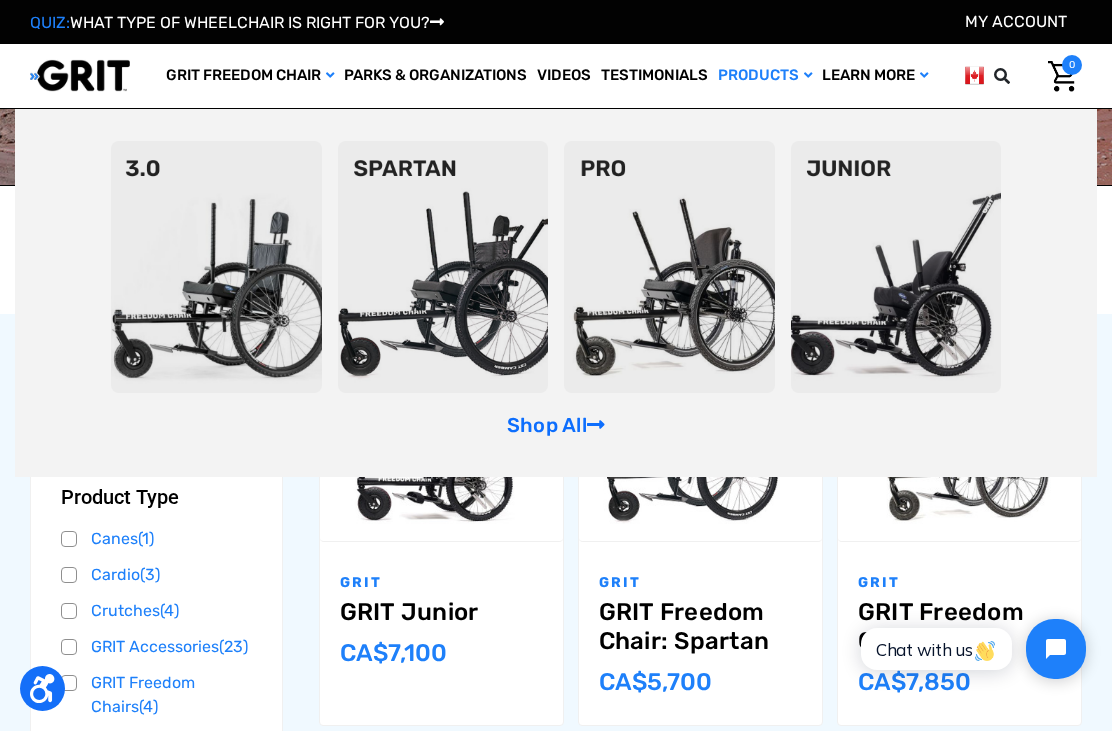 click on "Filter by
No filters applied
Browse by Product Type, Brand & more
Hide Filters
Show Filters
Product Type
Canes
(1)" at bounding box center [156, 1023] 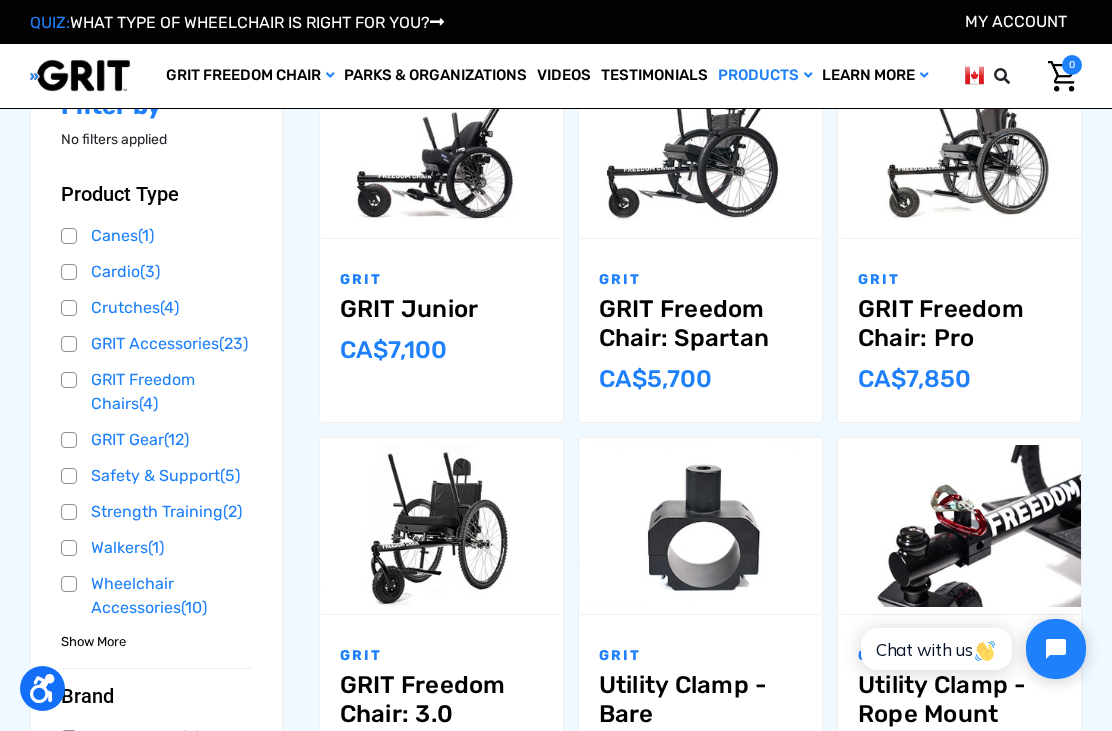 scroll, scrollTop: 297, scrollLeft: 0, axis: vertical 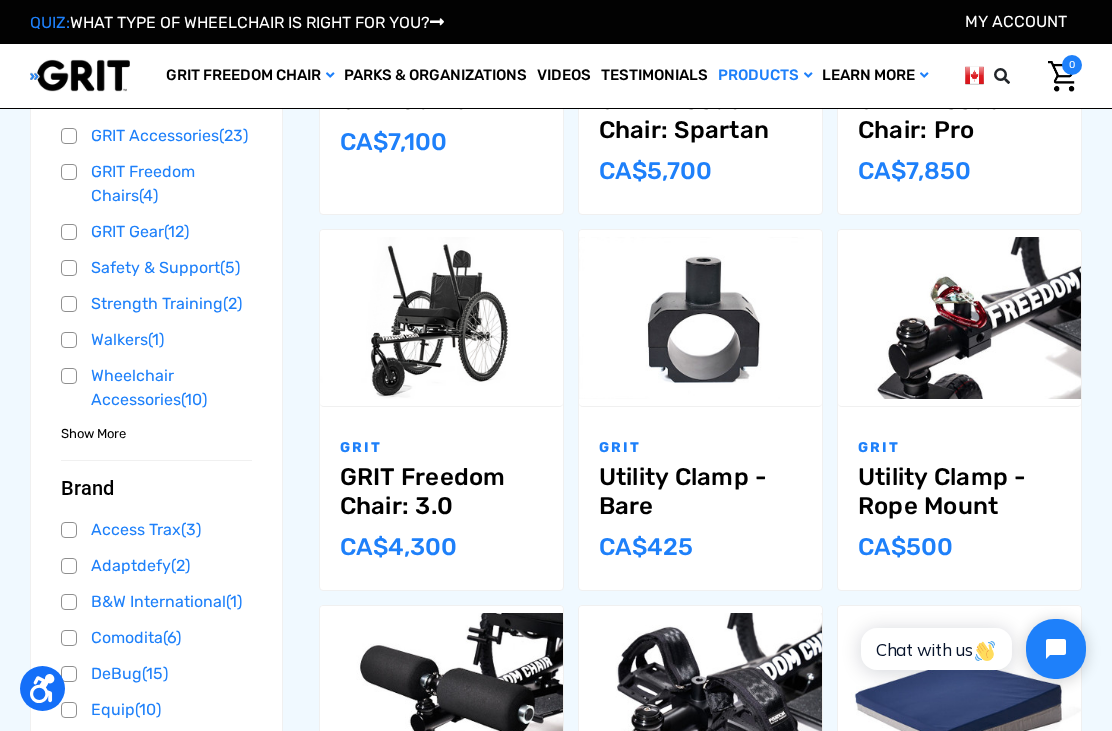 click on "GRIT" at bounding box center [441, 447] 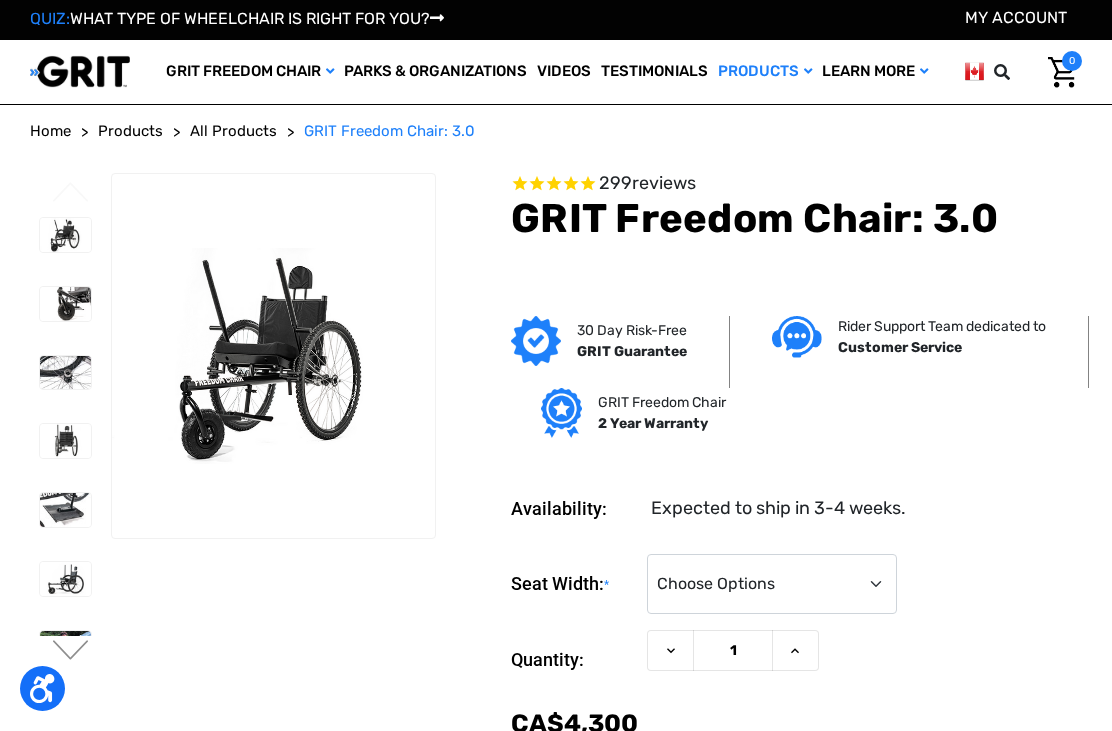 scroll, scrollTop: 0, scrollLeft: 0, axis: both 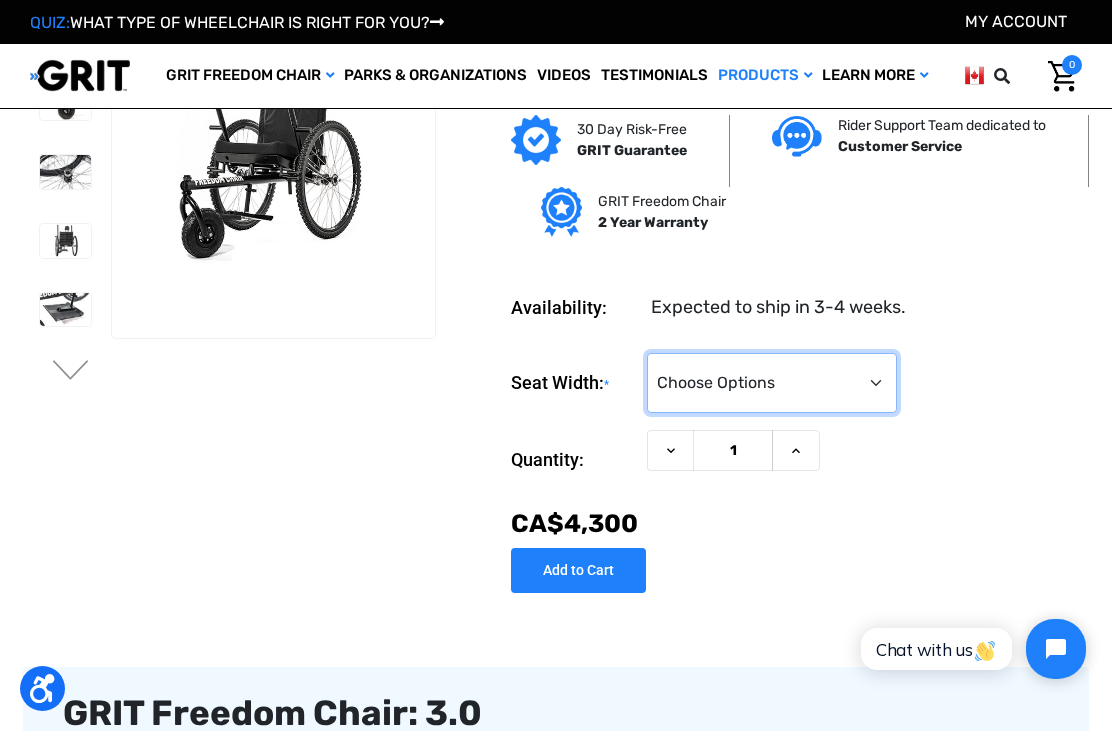 click on "Choose Options
16"
18"
20"" at bounding box center (772, 383) 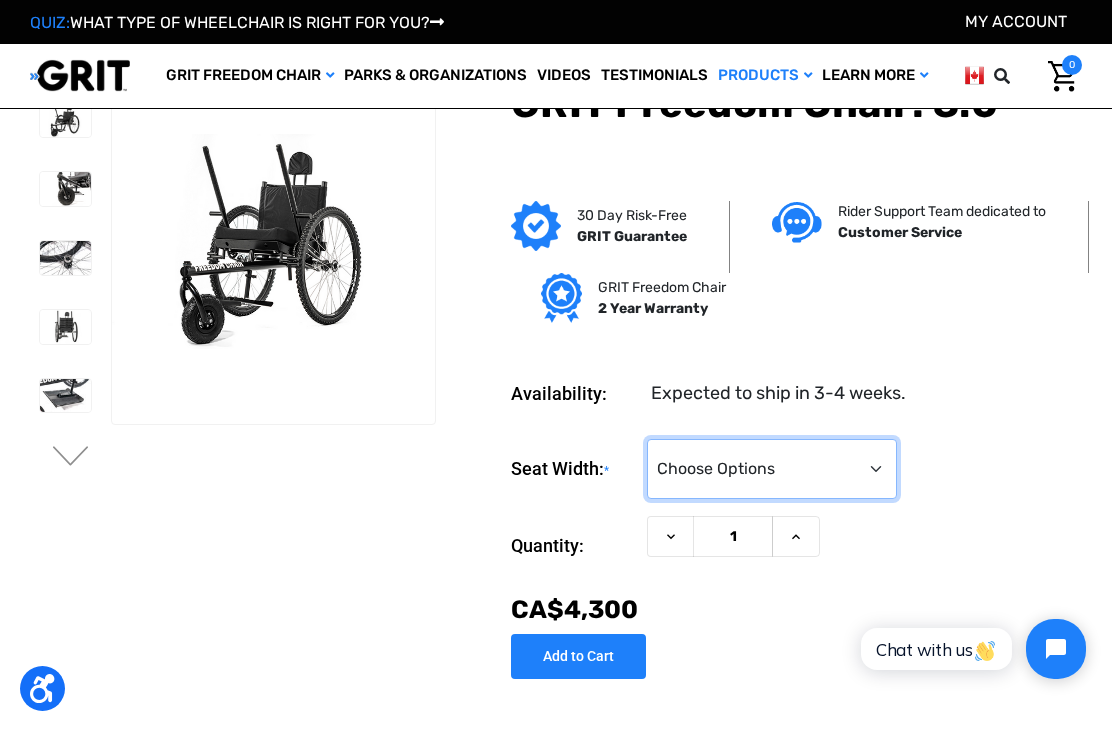 scroll, scrollTop: 0, scrollLeft: 0, axis: both 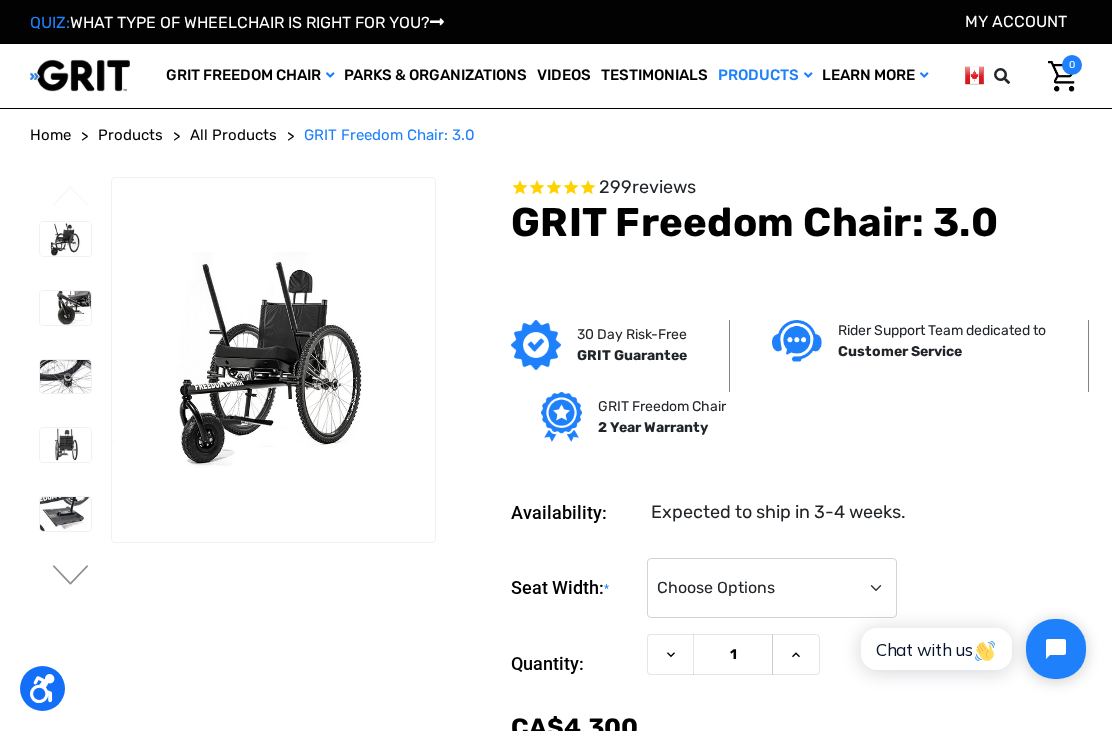 click at bounding box center [65, 239] 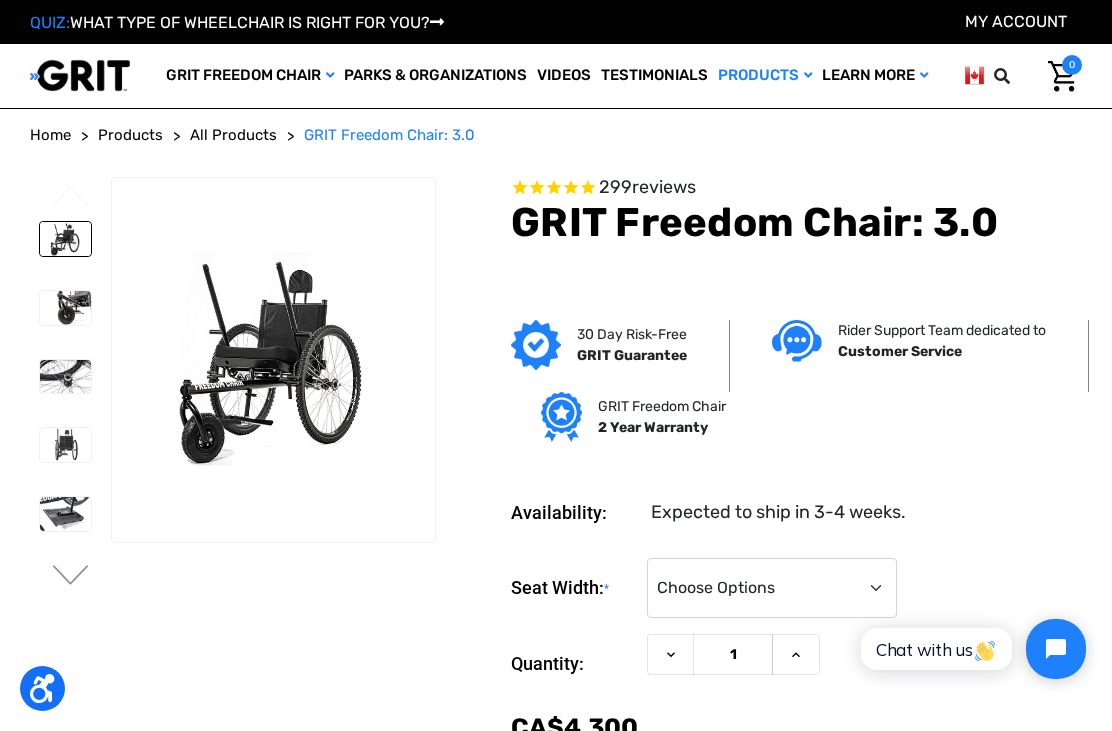 click at bounding box center [65, 308] 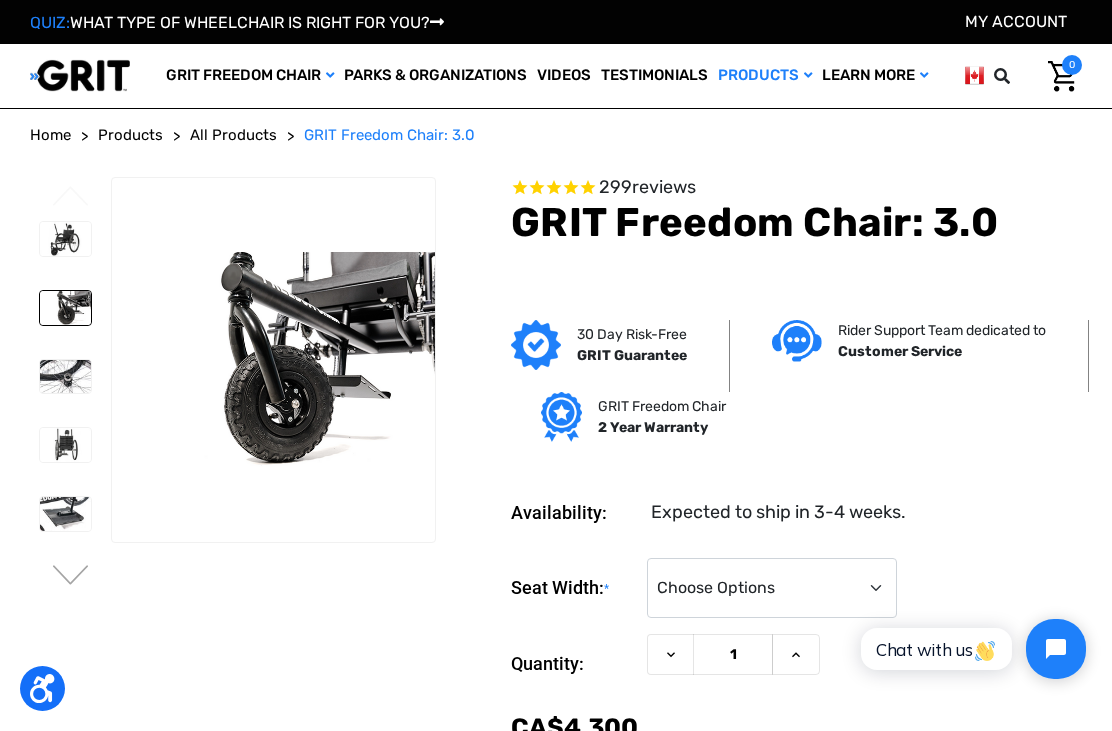 click on "Next" at bounding box center [71, 577] 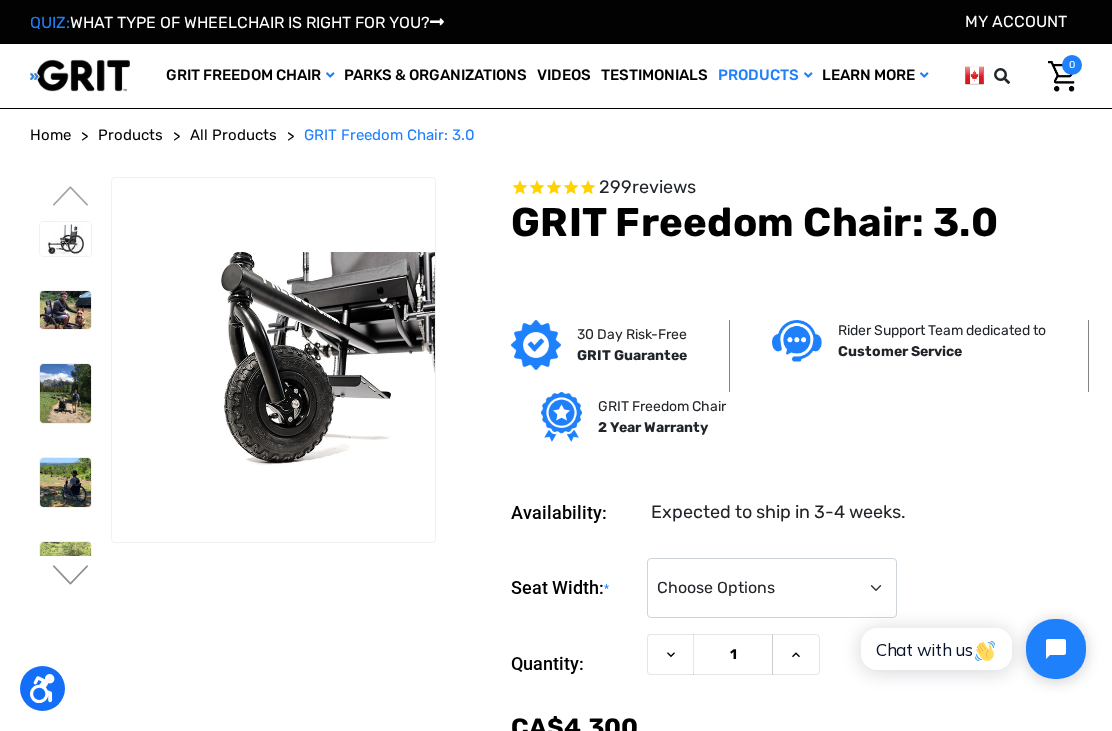 click on "Previous" at bounding box center (71, 198) 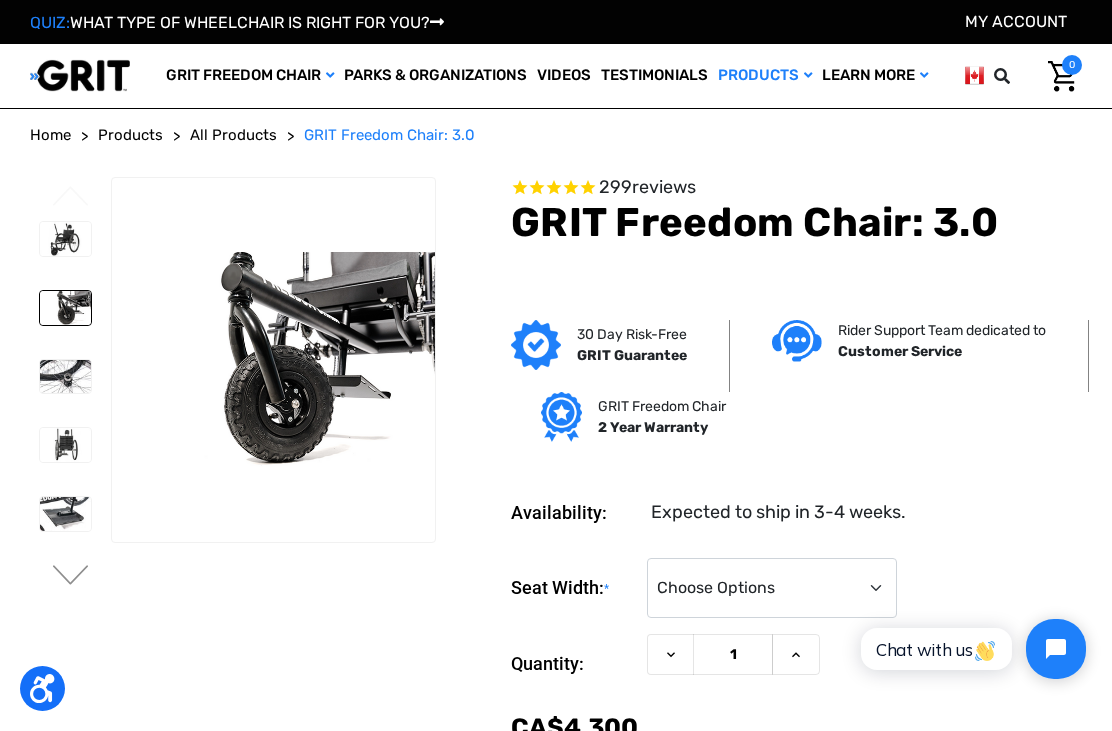 click at bounding box center [65, 377] 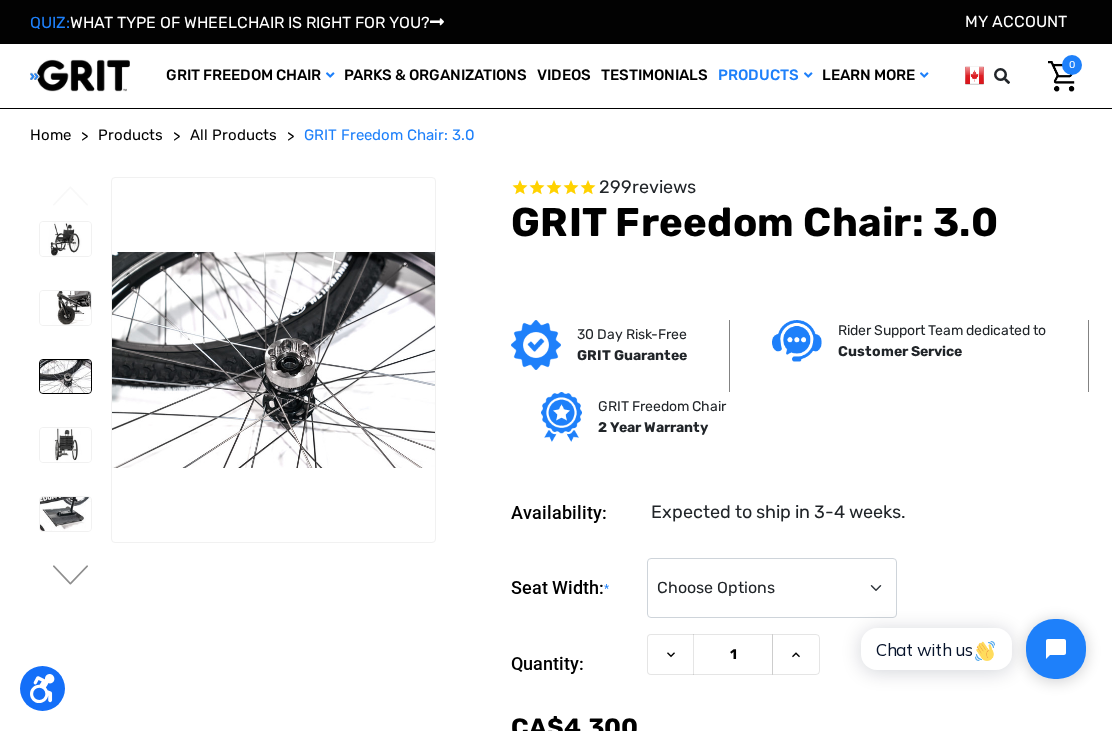 click at bounding box center [65, 445] 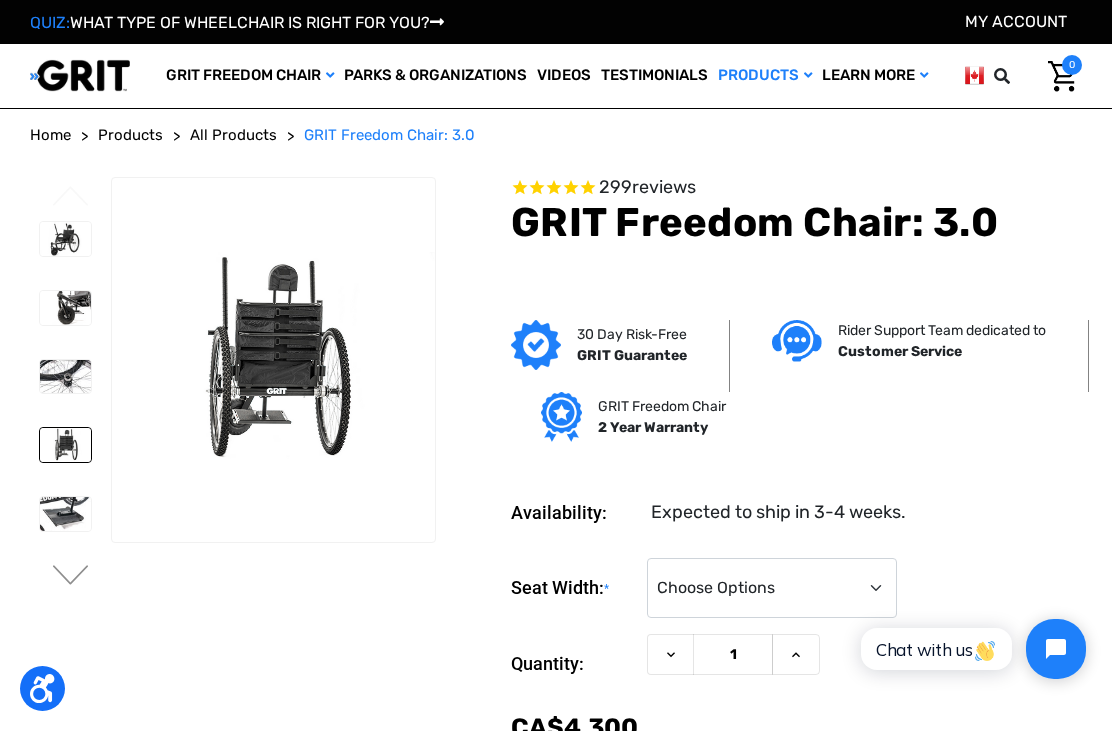 scroll, scrollTop: 0, scrollLeft: 0, axis: both 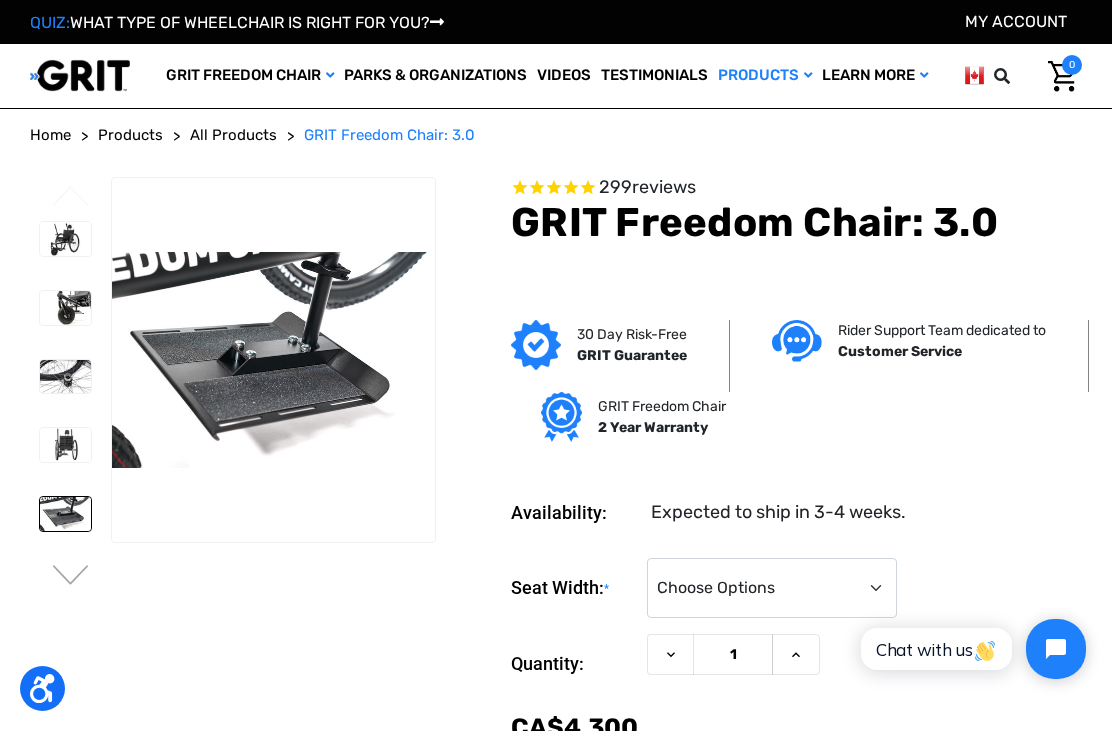 click on "Next" at bounding box center [71, 577] 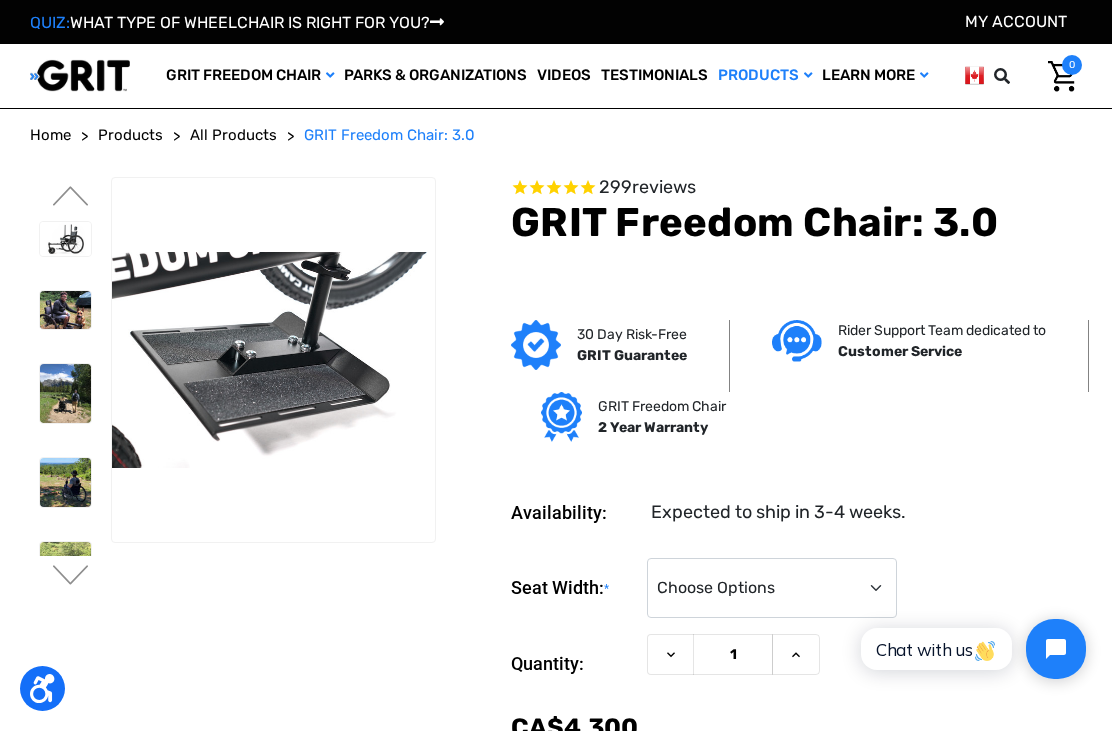 click at bounding box center (65, 239) 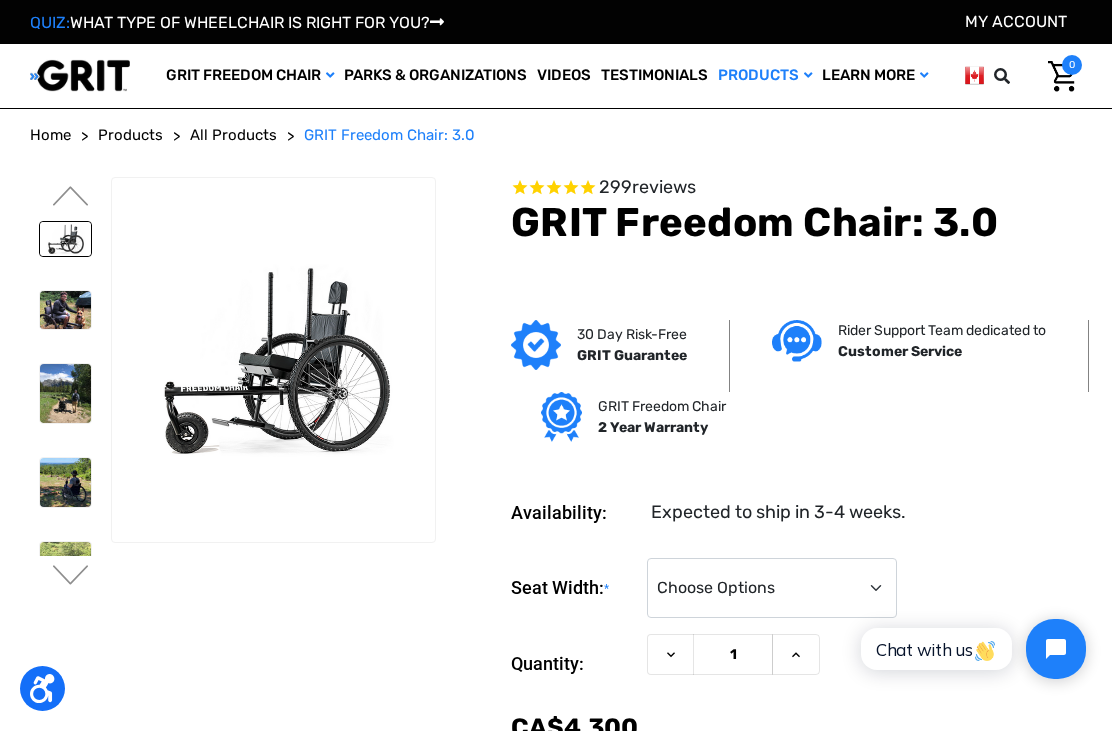 click at bounding box center [65, 310] 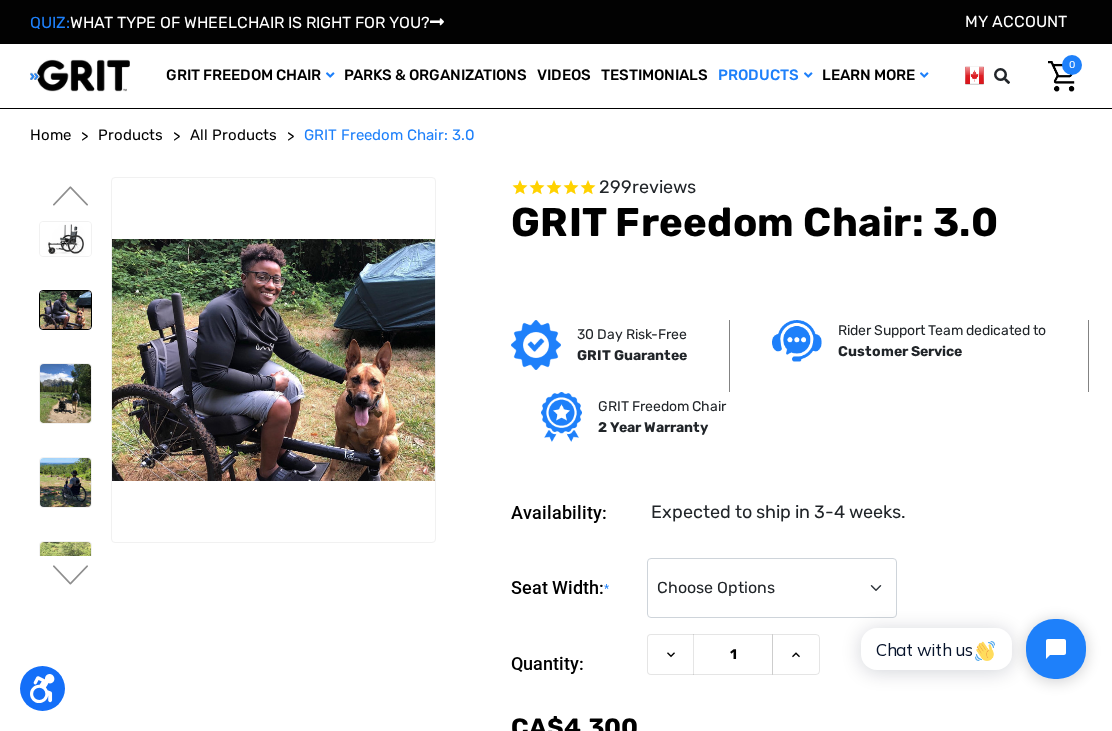 click at bounding box center [65, 393] 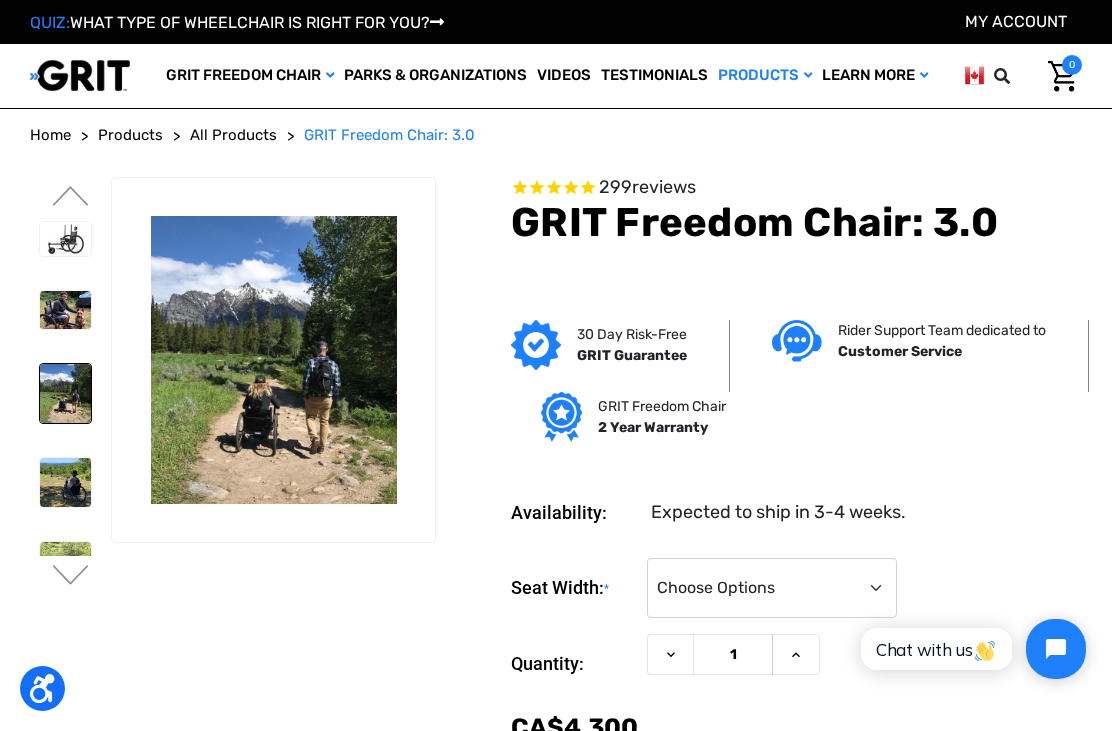 click at bounding box center [65, 482] 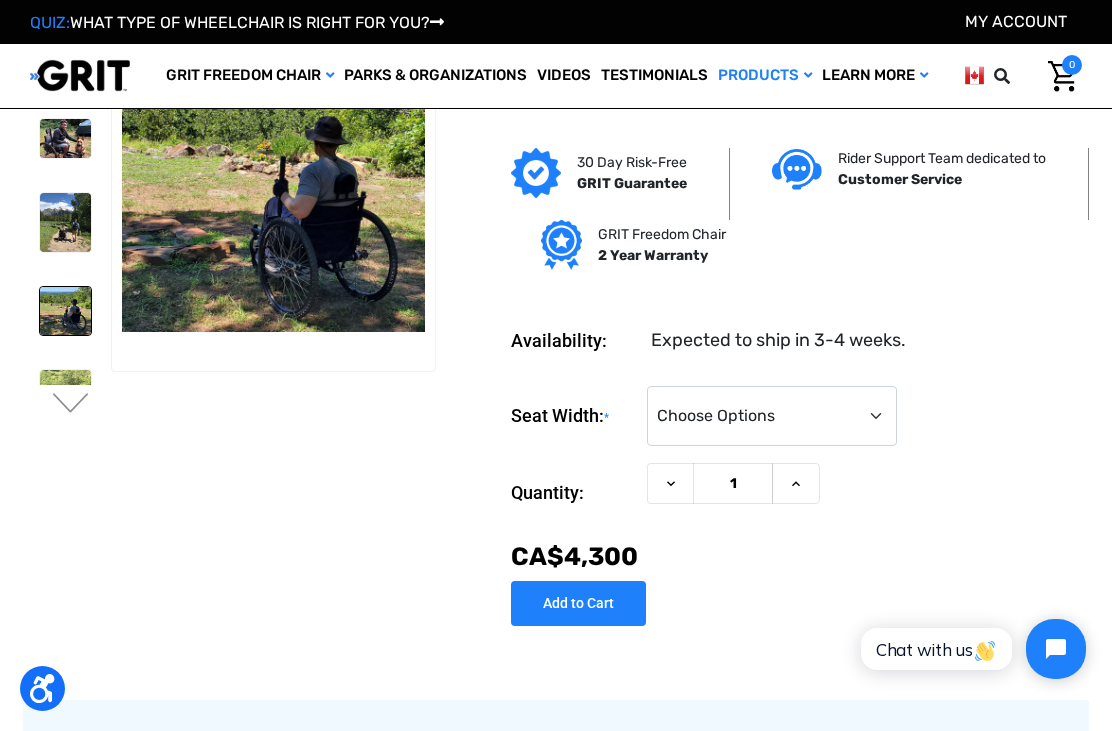 scroll, scrollTop: 64, scrollLeft: 0, axis: vertical 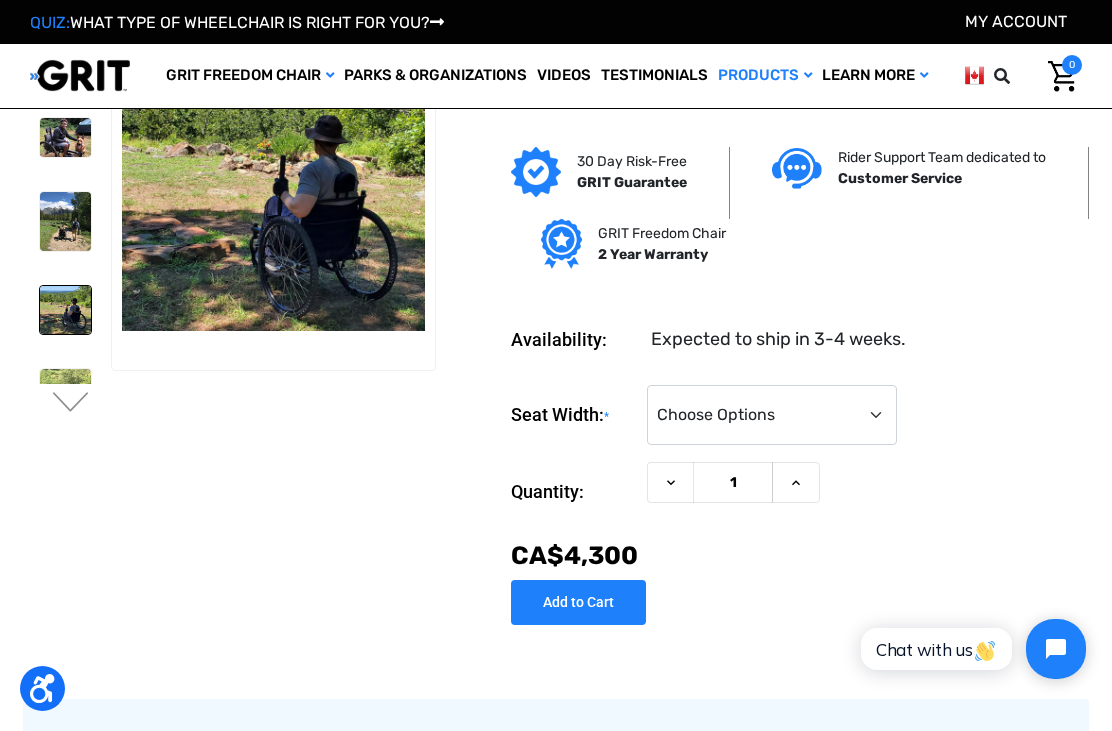 click at bounding box center (65, 391) 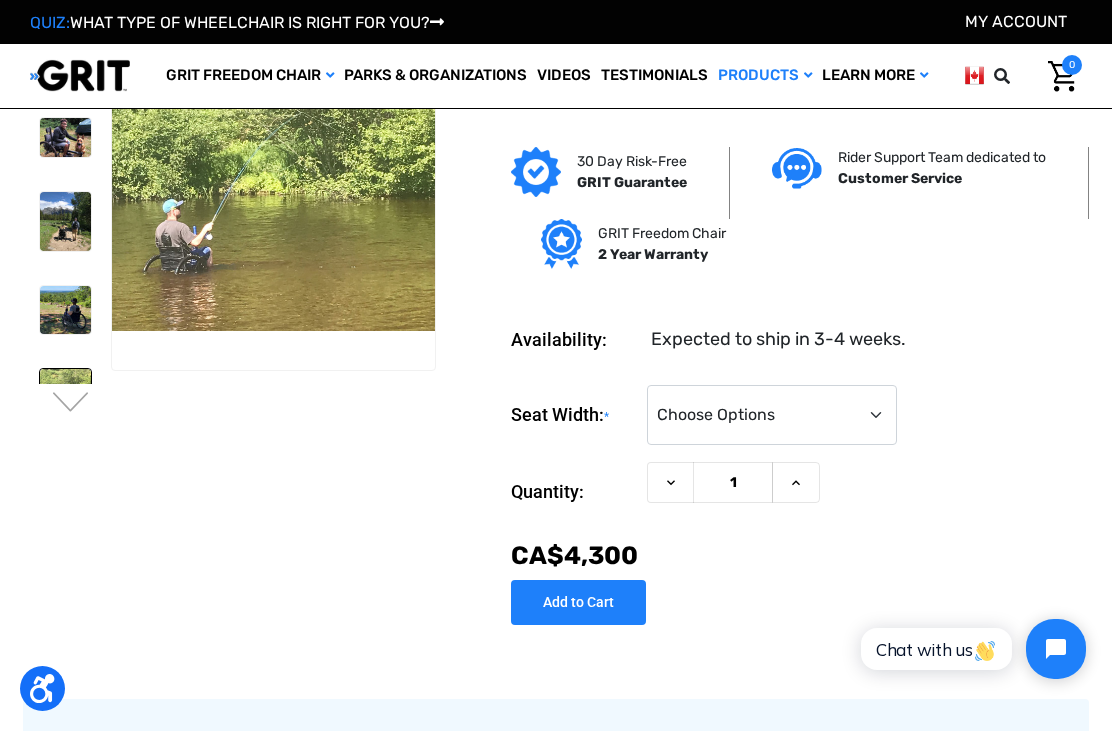 click on "Next" at bounding box center (71, 404) 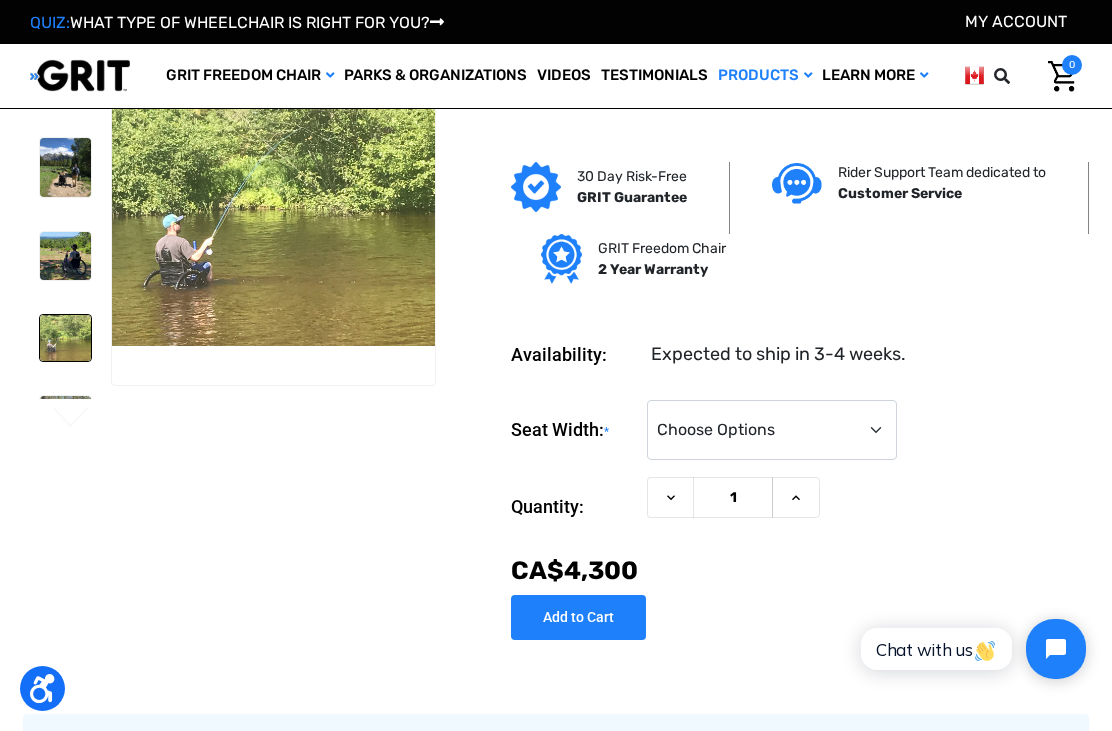 scroll, scrollTop: 0, scrollLeft: 0, axis: both 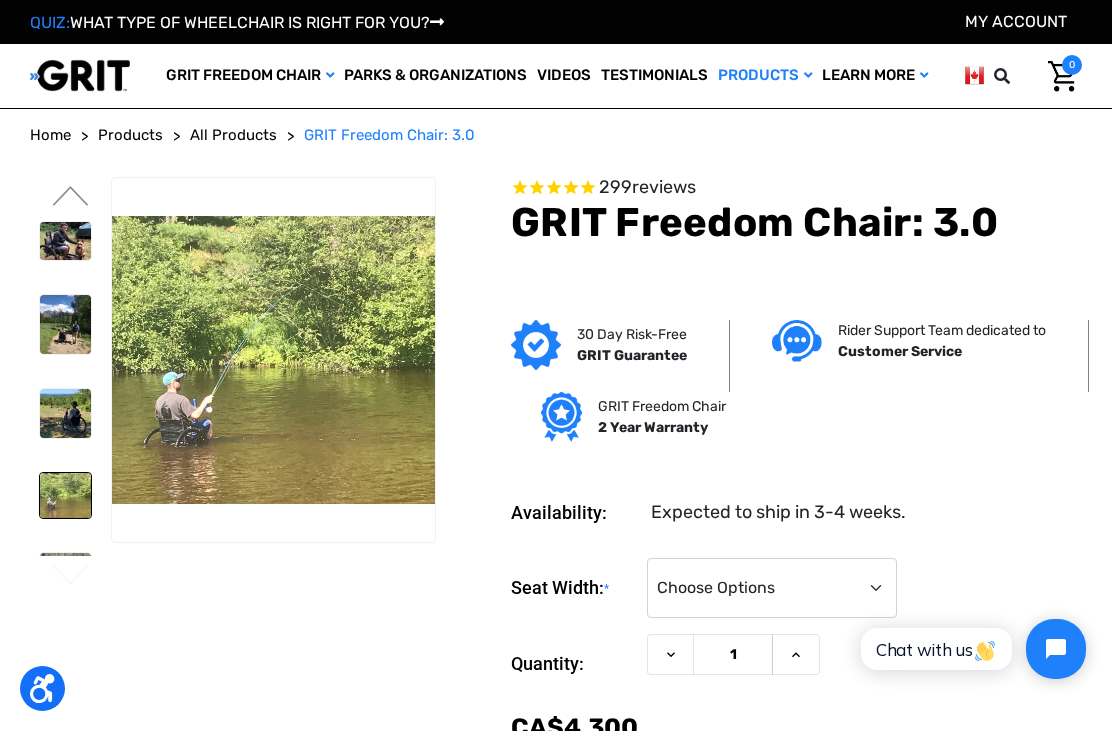 click on "Next" at bounding box center [71, 577] 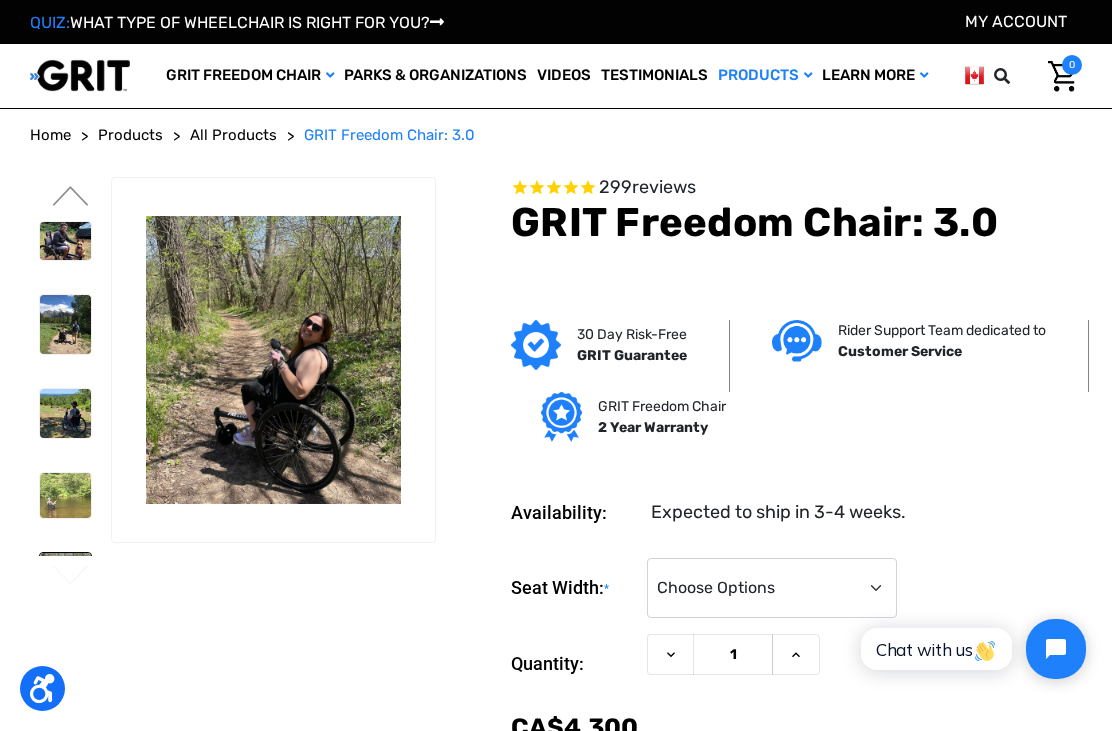 click at bounding box center [65, 581] 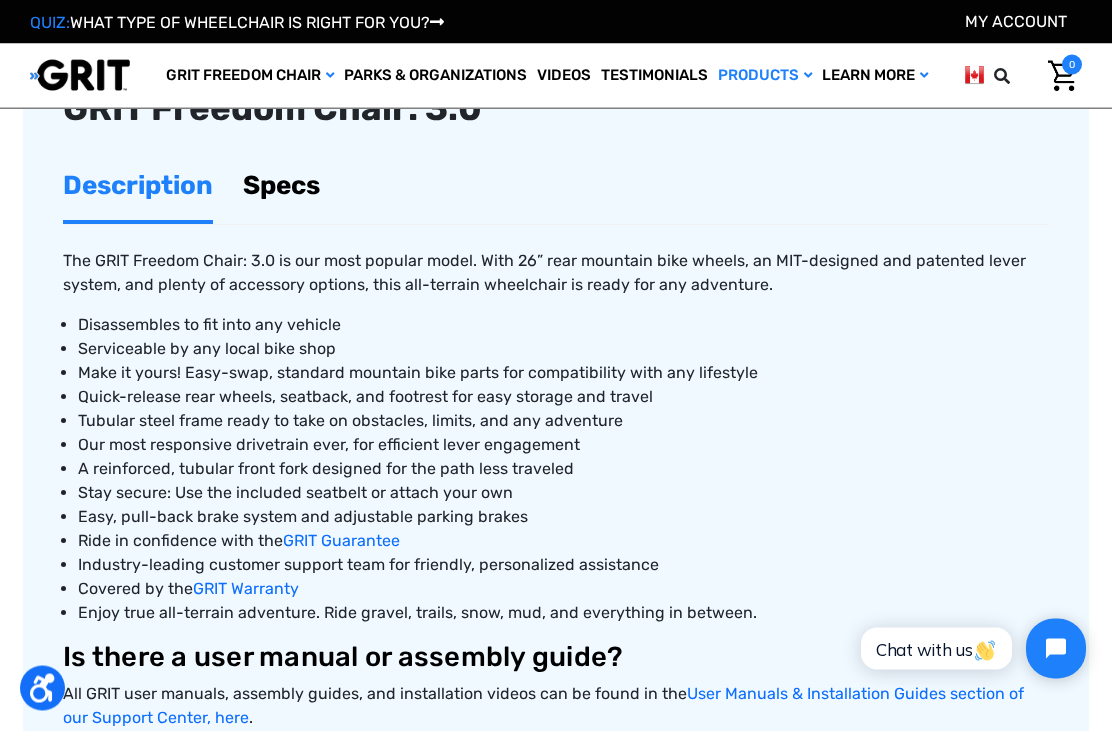 scroll, scrollTop: 701, scrollLeft: 0, axis: vertical 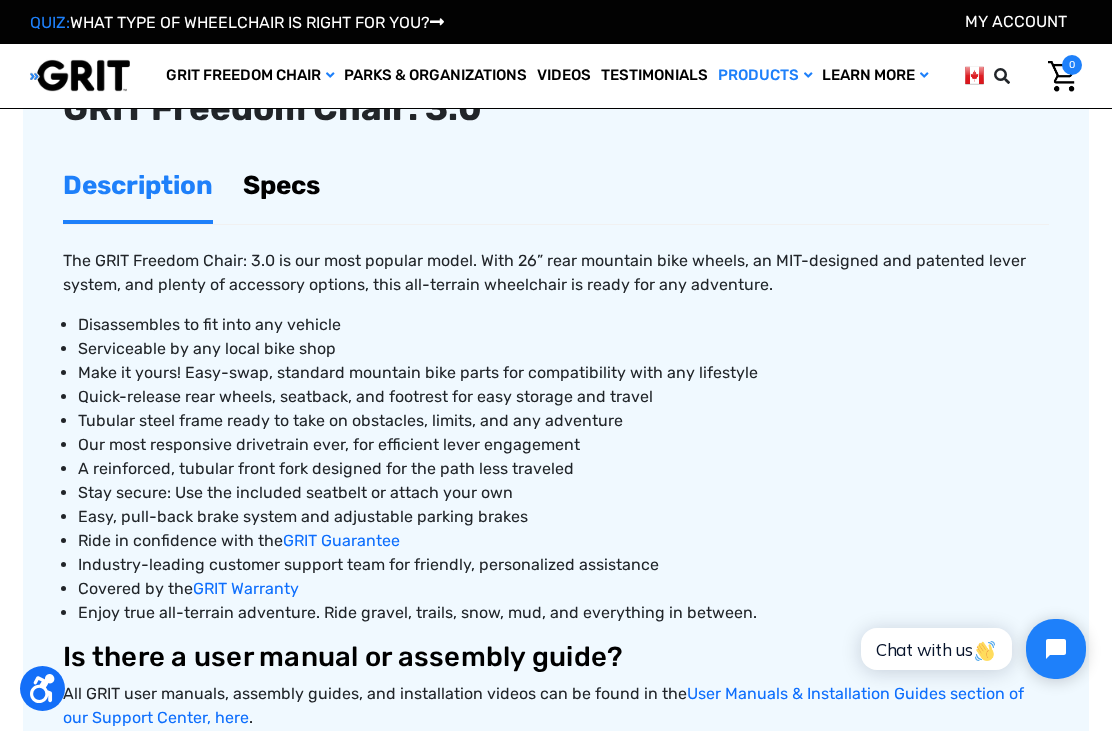 click on "Specs" at bounding box center (281, 185) 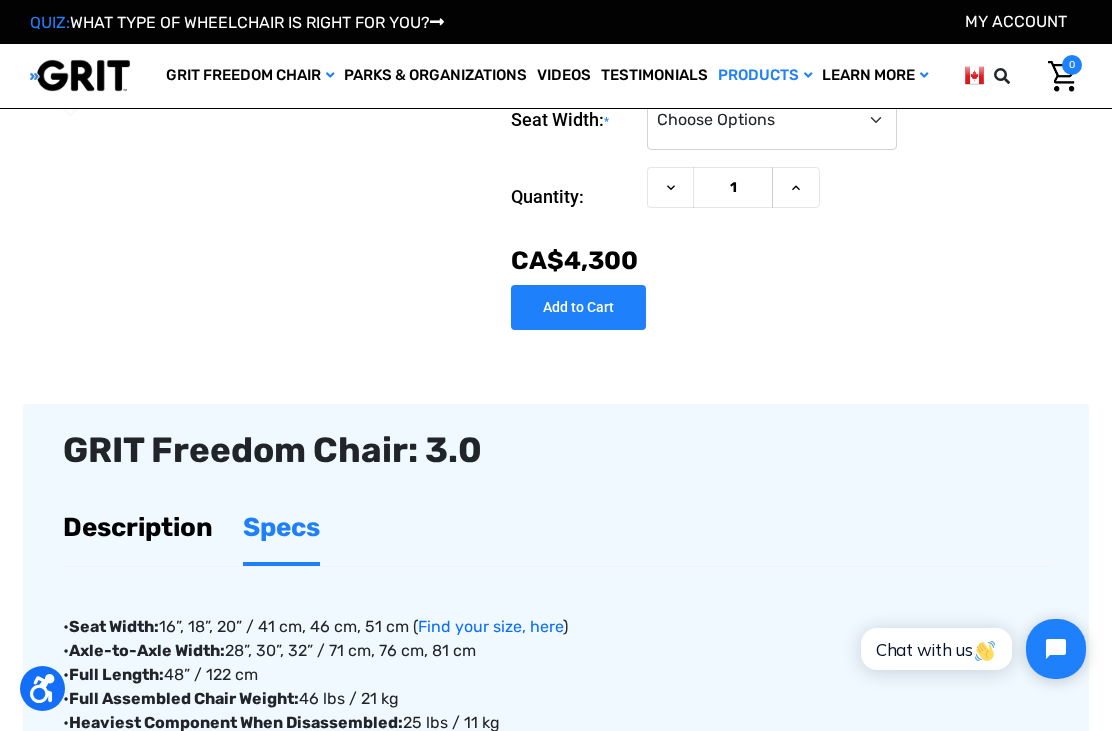 scroll, scrollTop: 0, scrollLeft: 0, axis: both 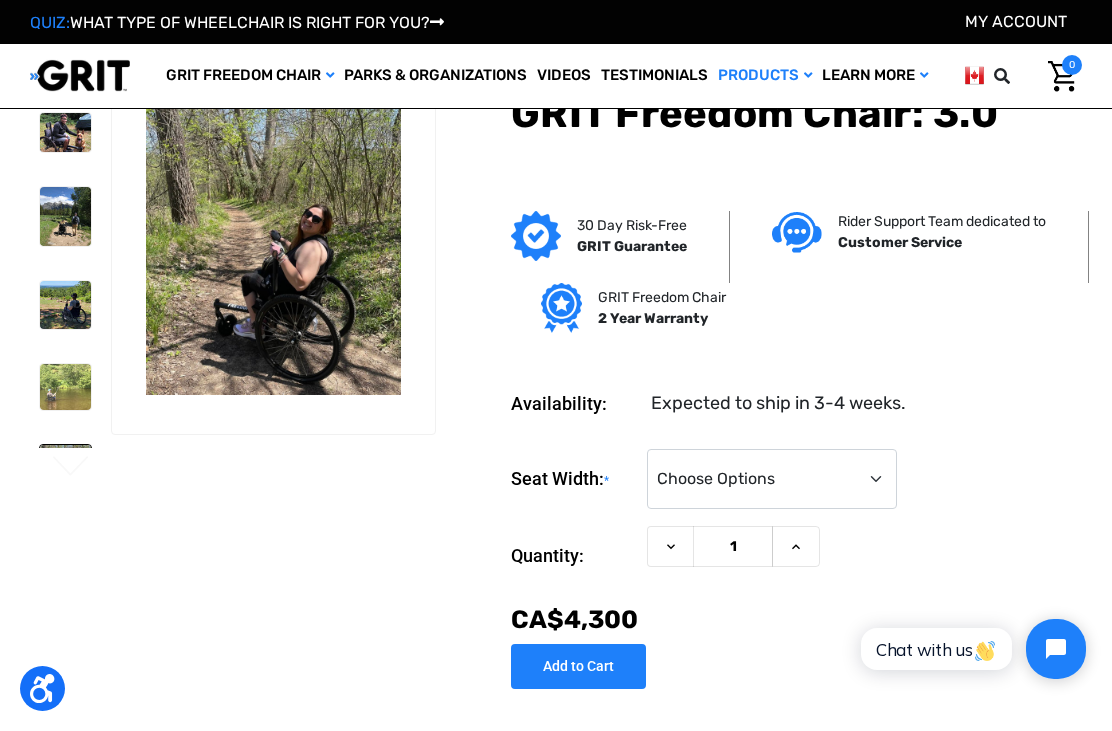 click on "Mobility" at bounding box center [0, 0] 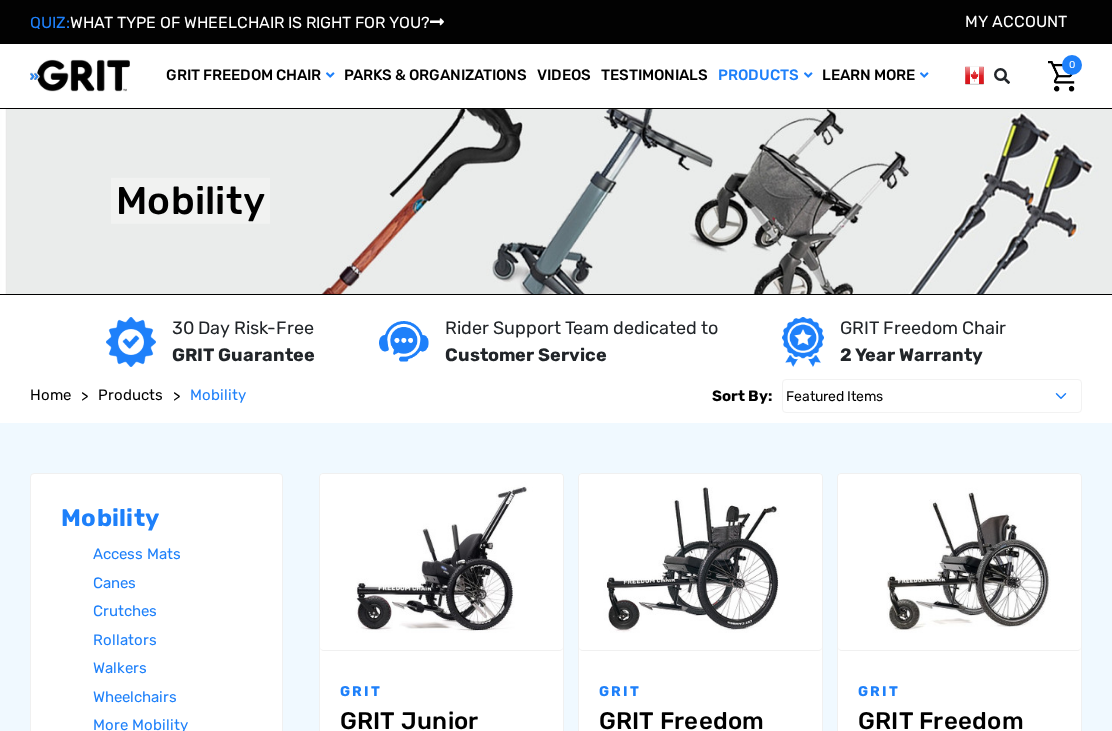 scroll, scrollTop: 0, scrollLeft: 0, axis: both 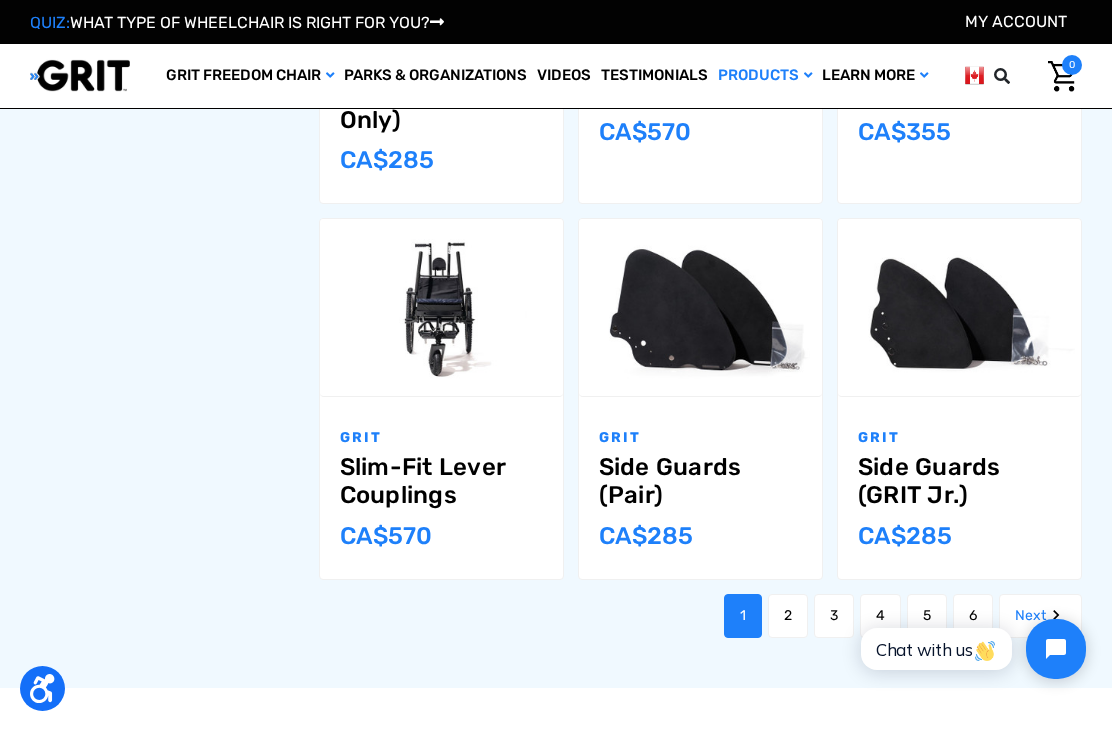 click on "Next" at bounding box center (1040, 616) 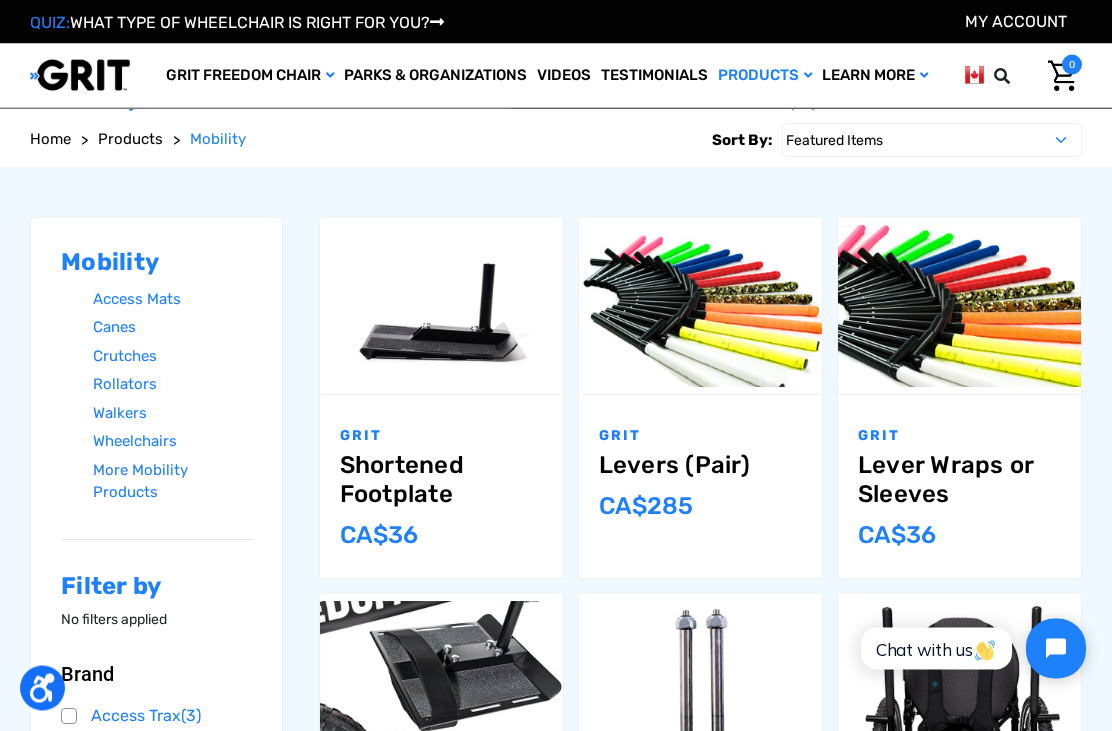 scroll, scrollTop: 147, scrollLeft: 0, axis: vertical 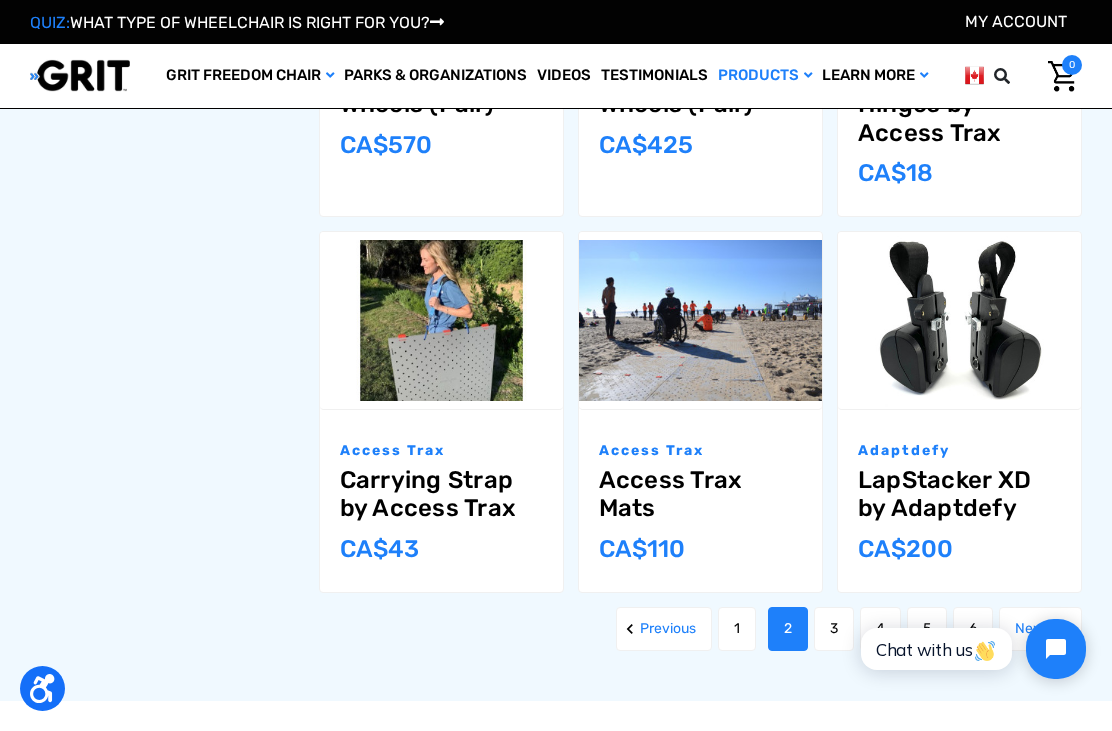 click on "Next" at bounding box center [1040, 629] 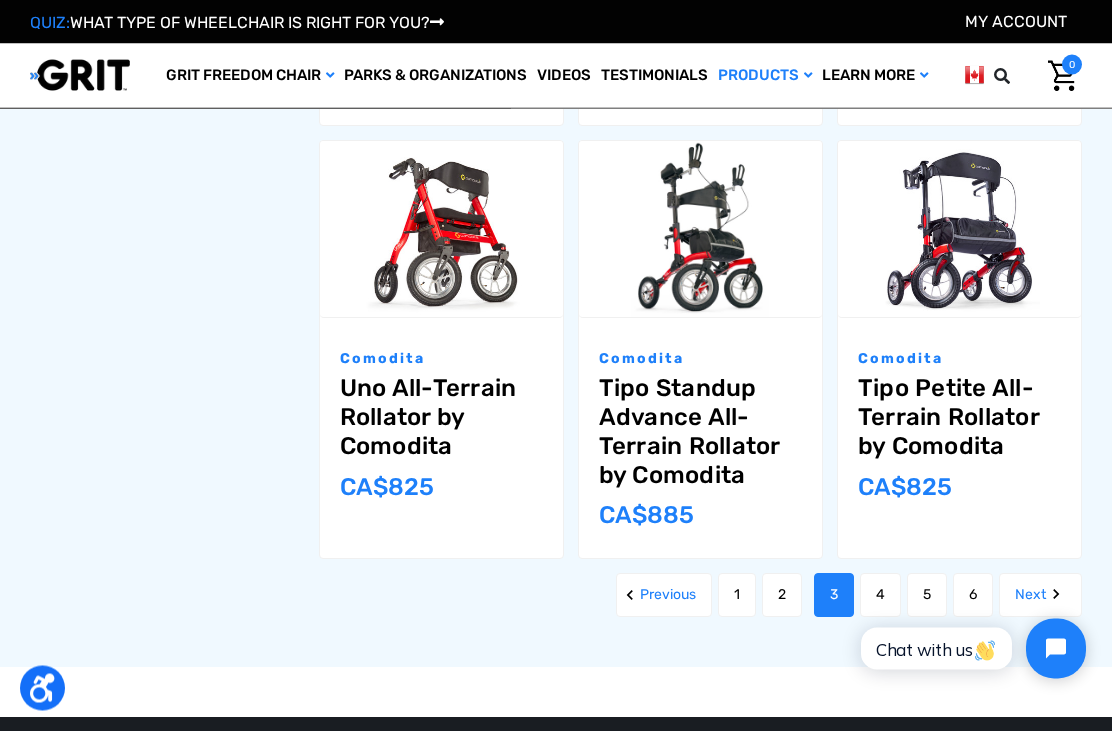 scroll, scrollTop: 1958, scrollLeft: 0, axis: vertical 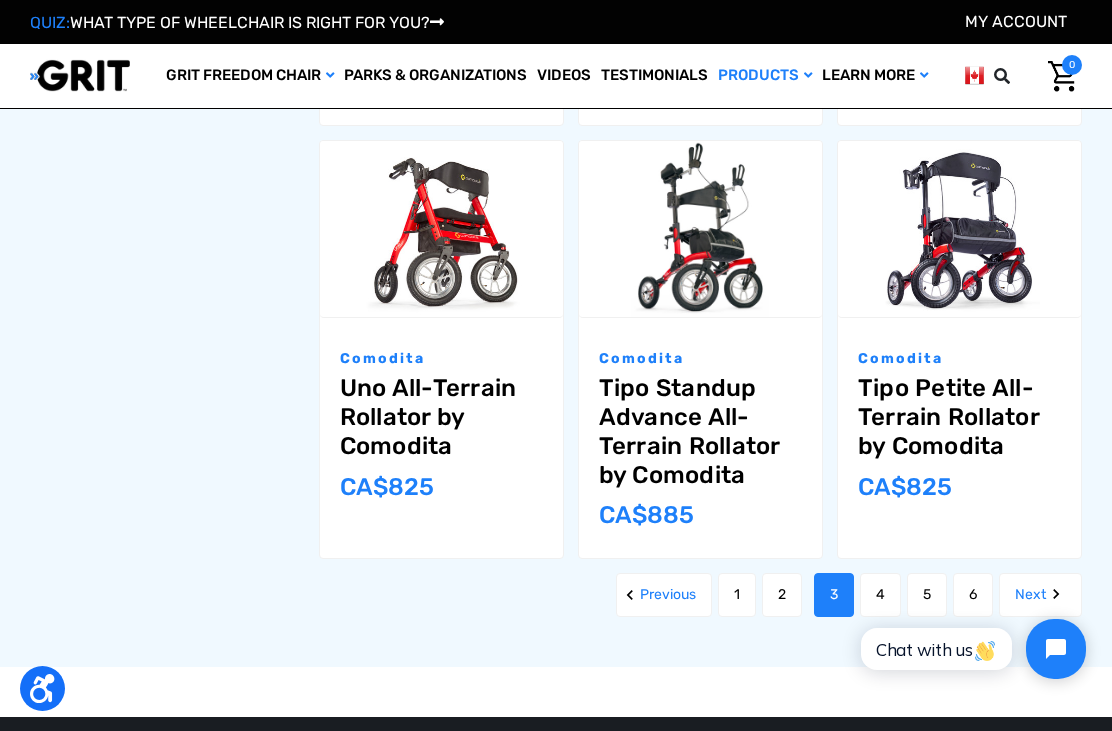click on "Next" at bounding box center [1040, 595] 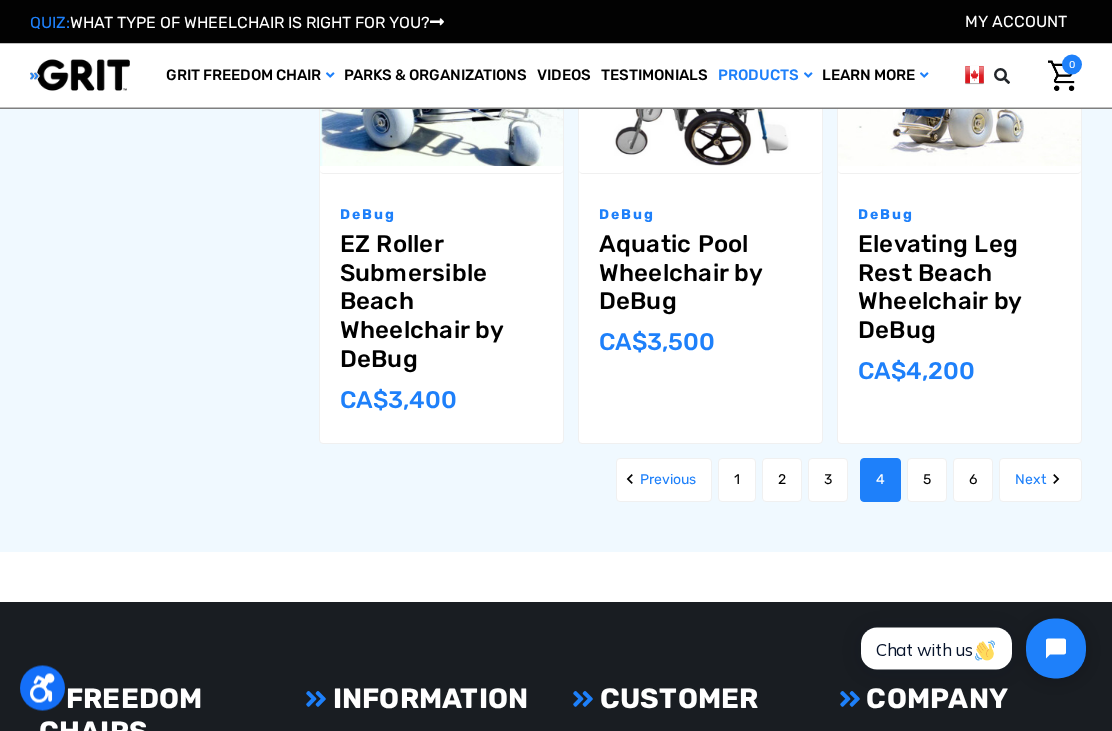 scroll, scrollTop: 2016, scrollLeft: 0, axis: vertical 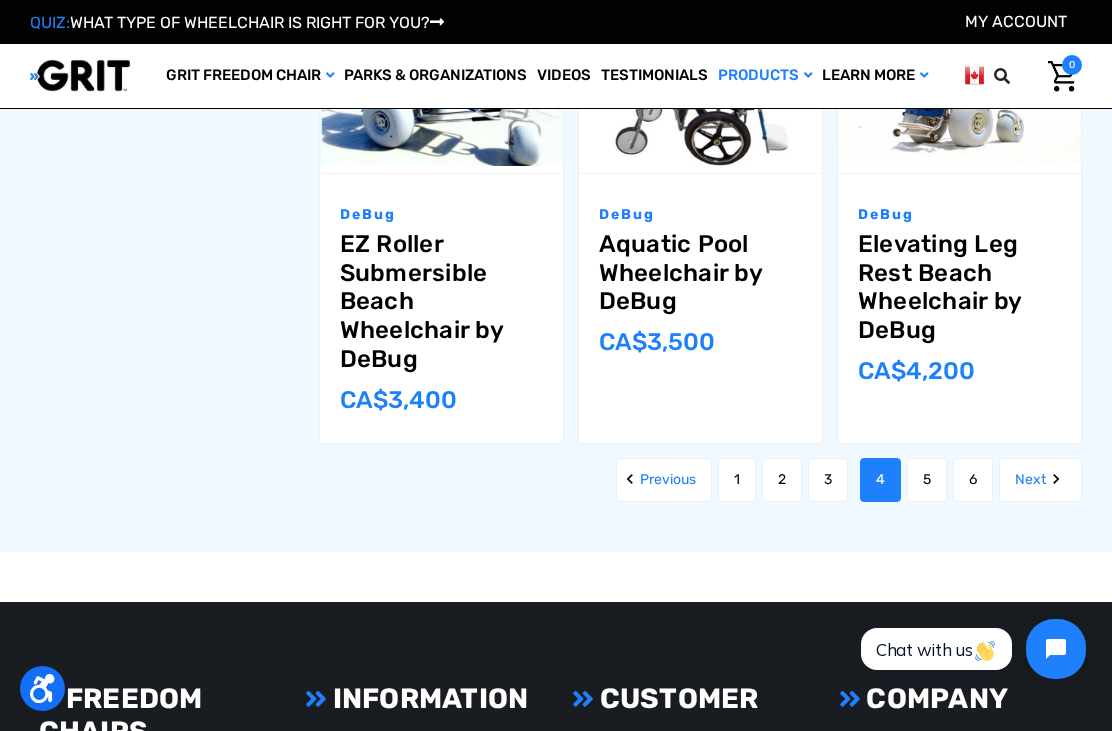 click 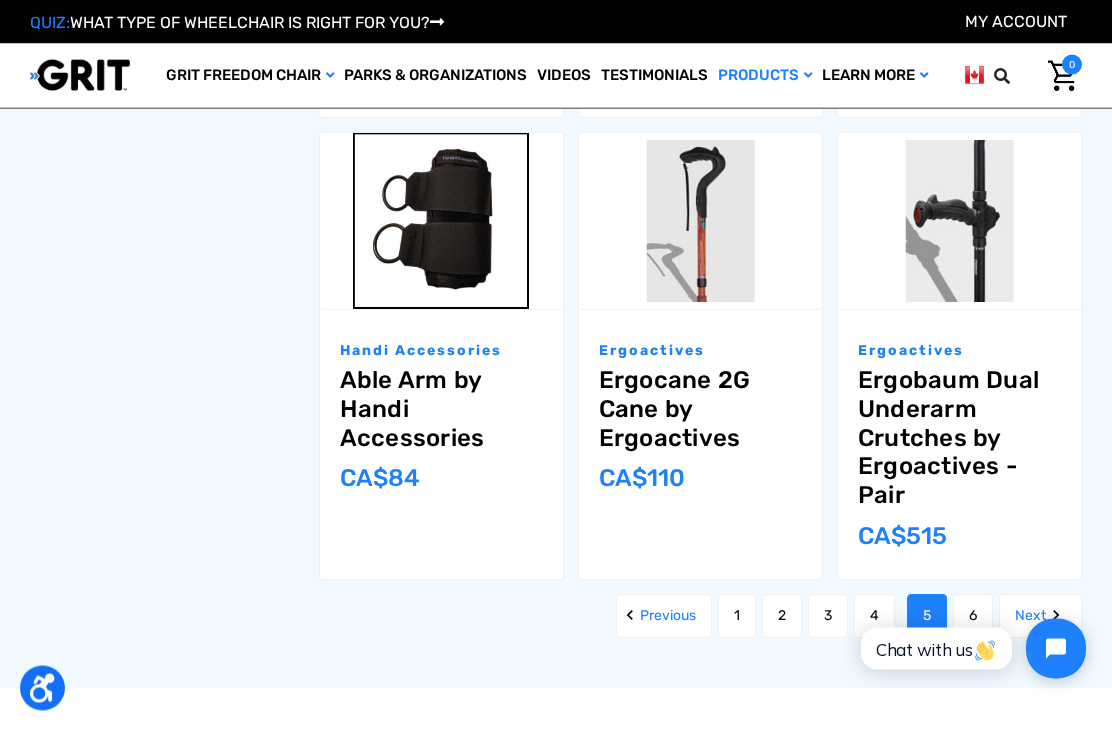 scroll, scrollTop: 1995, scrollLeft: 0, axis: vertical 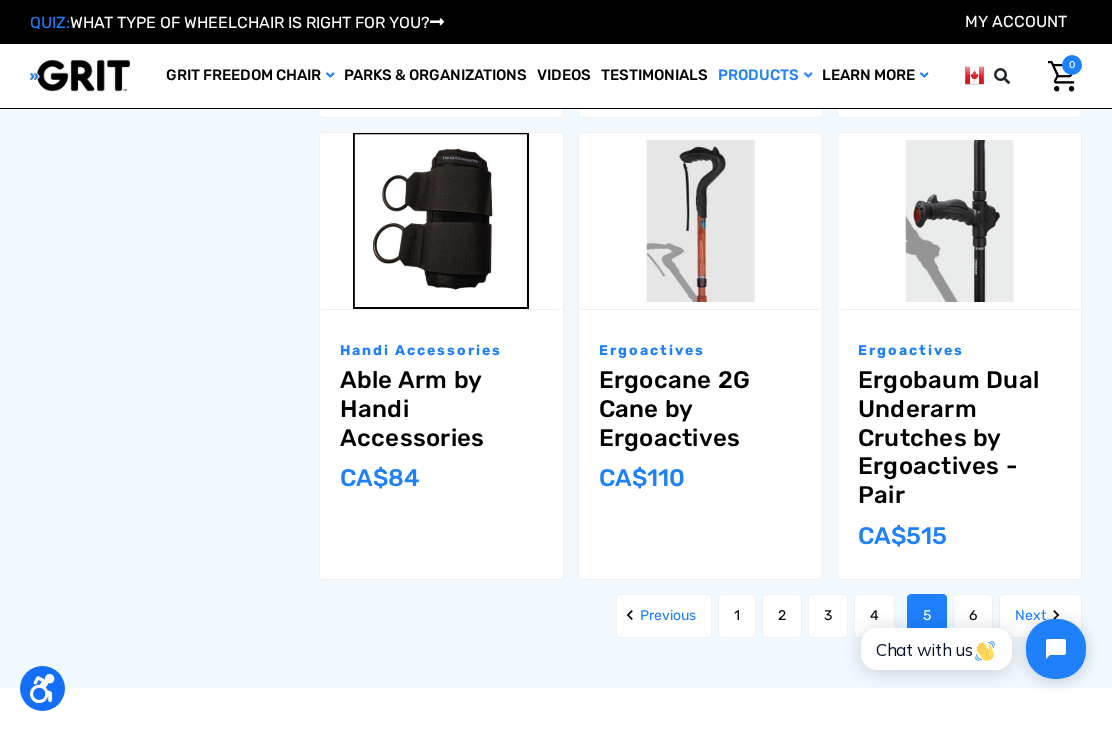 click on "Next" at bounding box center [1040, 616] 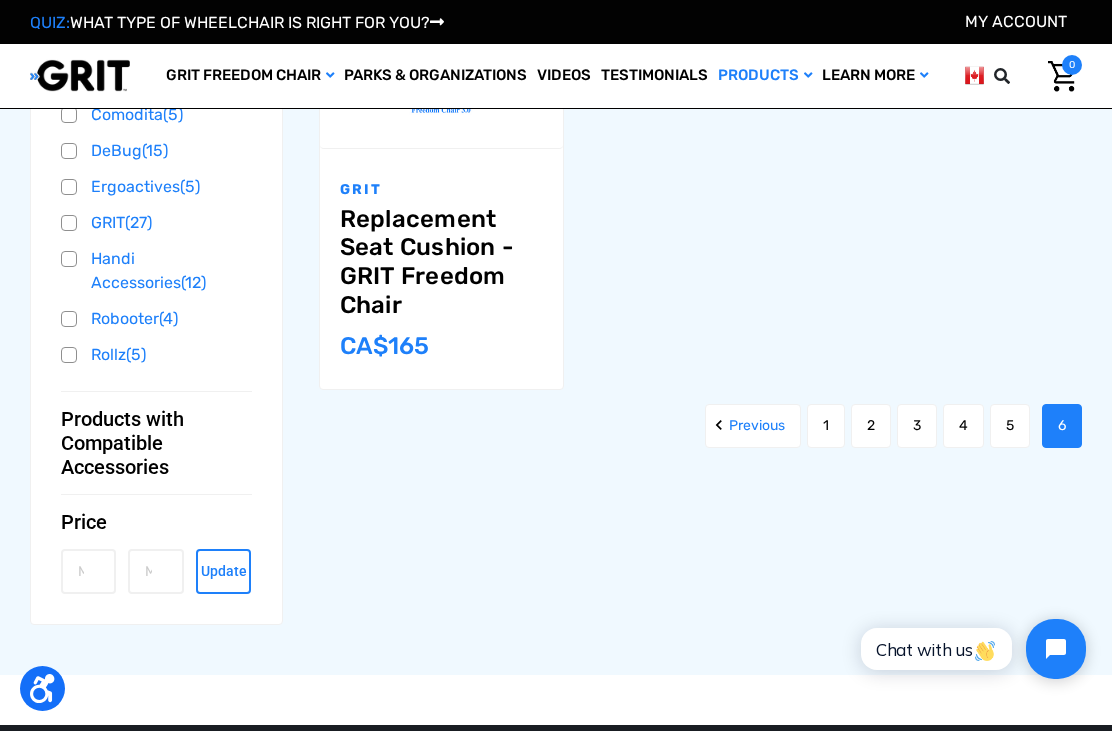 scroll, scrollTop: 910, scrollLeft: 0, axis: vertical 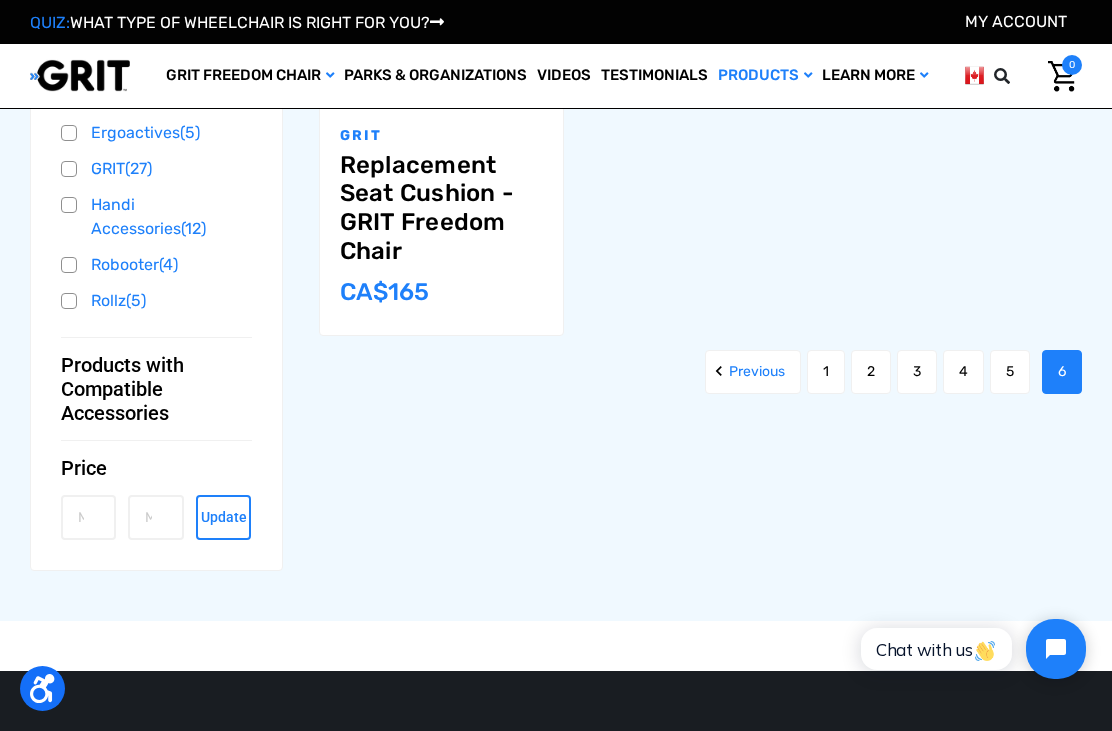 click on "1" at bounding box center [826, 372] 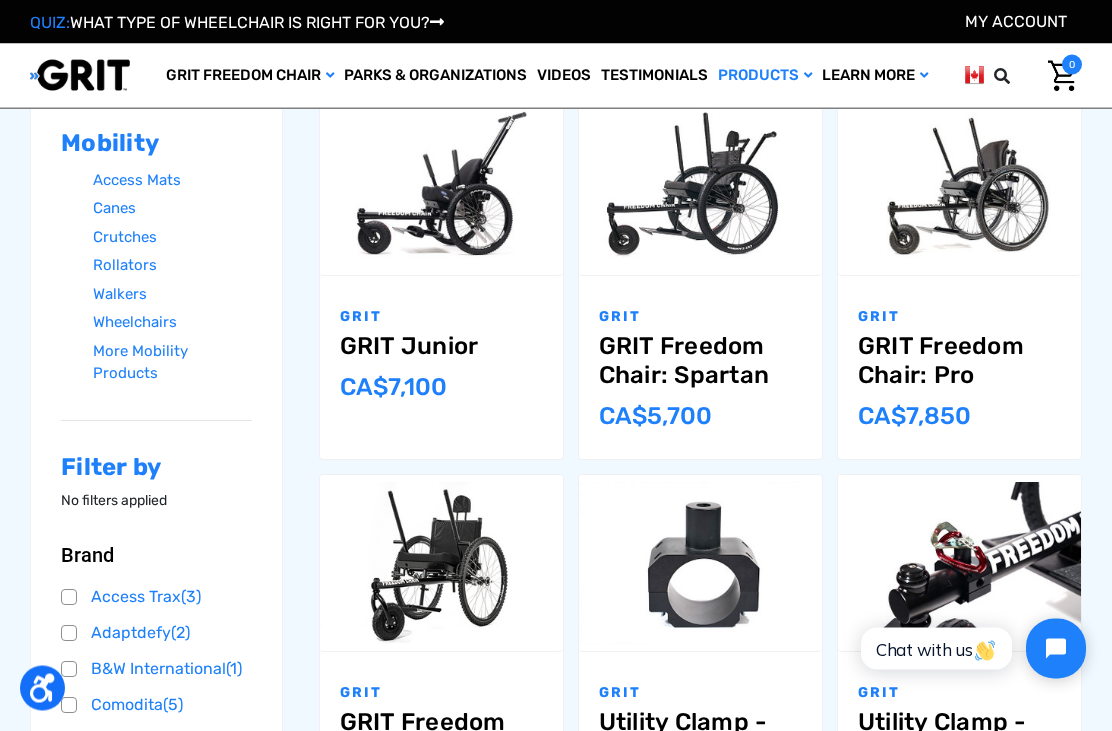 scroll, scrollTop: 266, scrollLeft: 0, axis: vertical 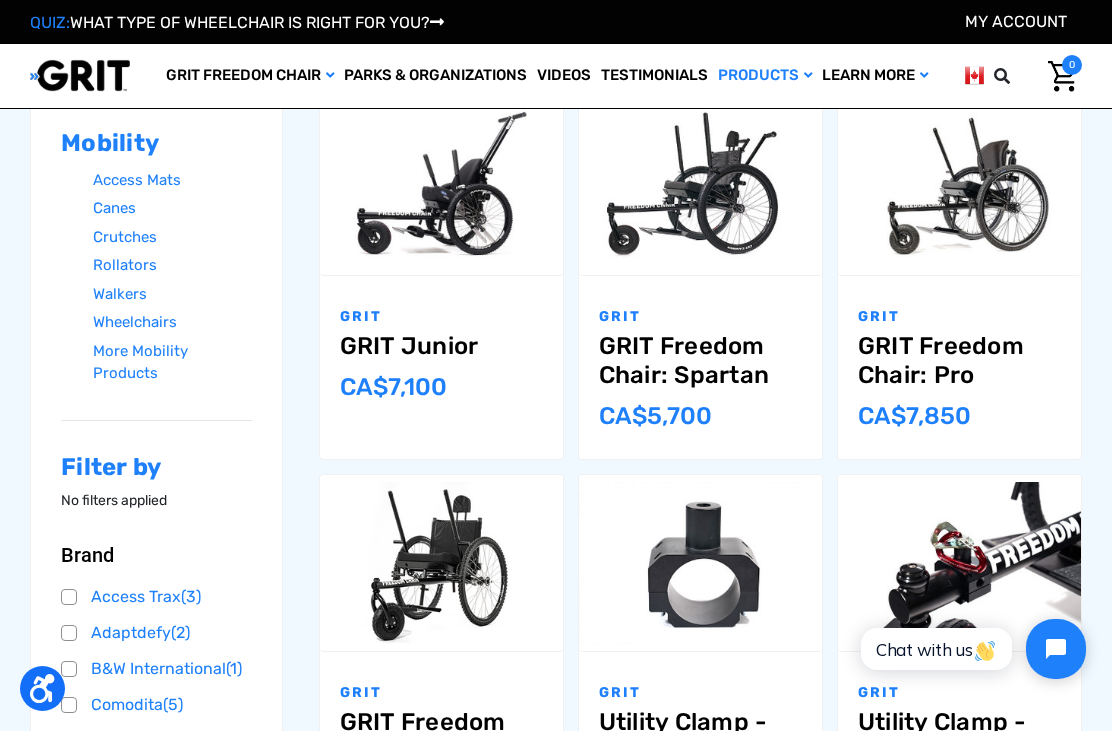 click on "Compare" at bounding box center (470, 538) 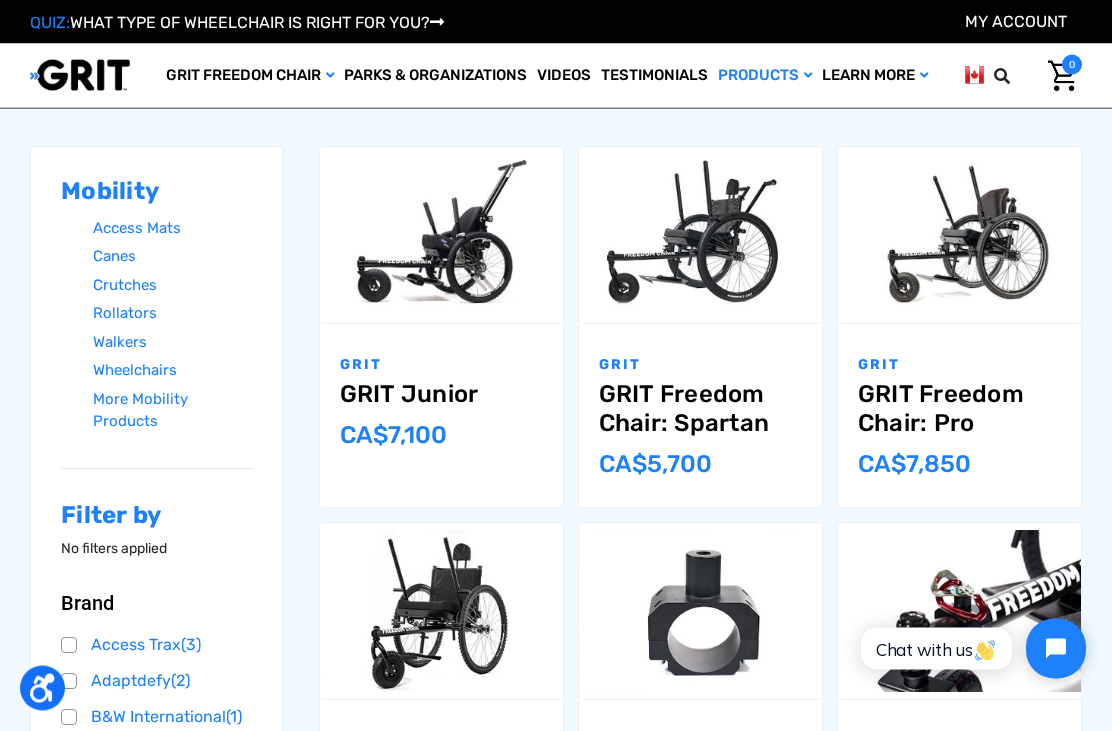 click on "GRIT
GRIT Freedom Chair: Pro
MSRP:
Was:
Now:
CA$‌7,850" at bounding box center [959, 416] 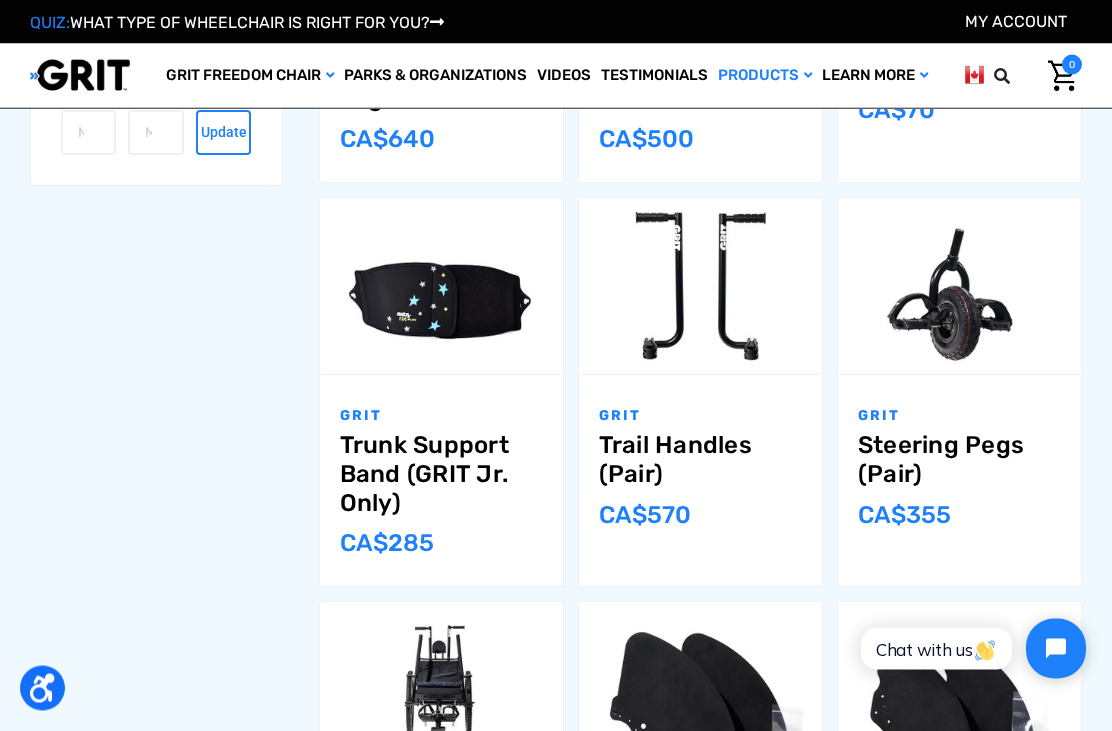 scroll, scrollTop: 1295, scrollLeft: 0, axis: vertical 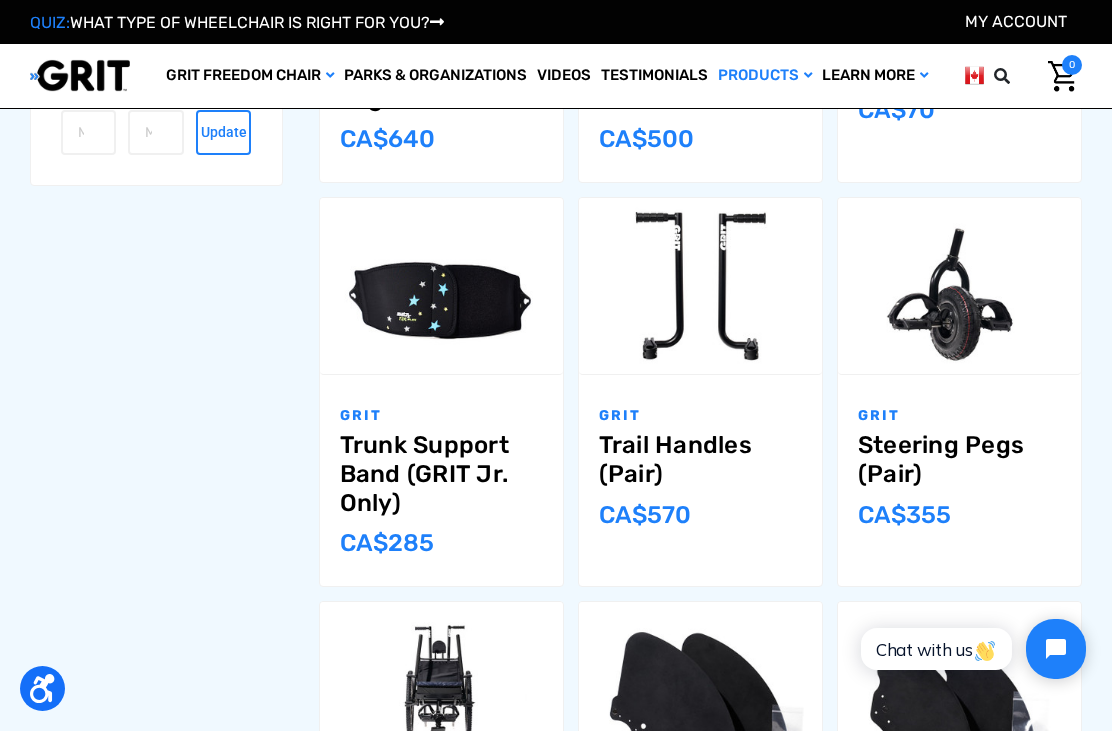 click on "Trail Handles (Pair)" at bounding box center (700, 460) 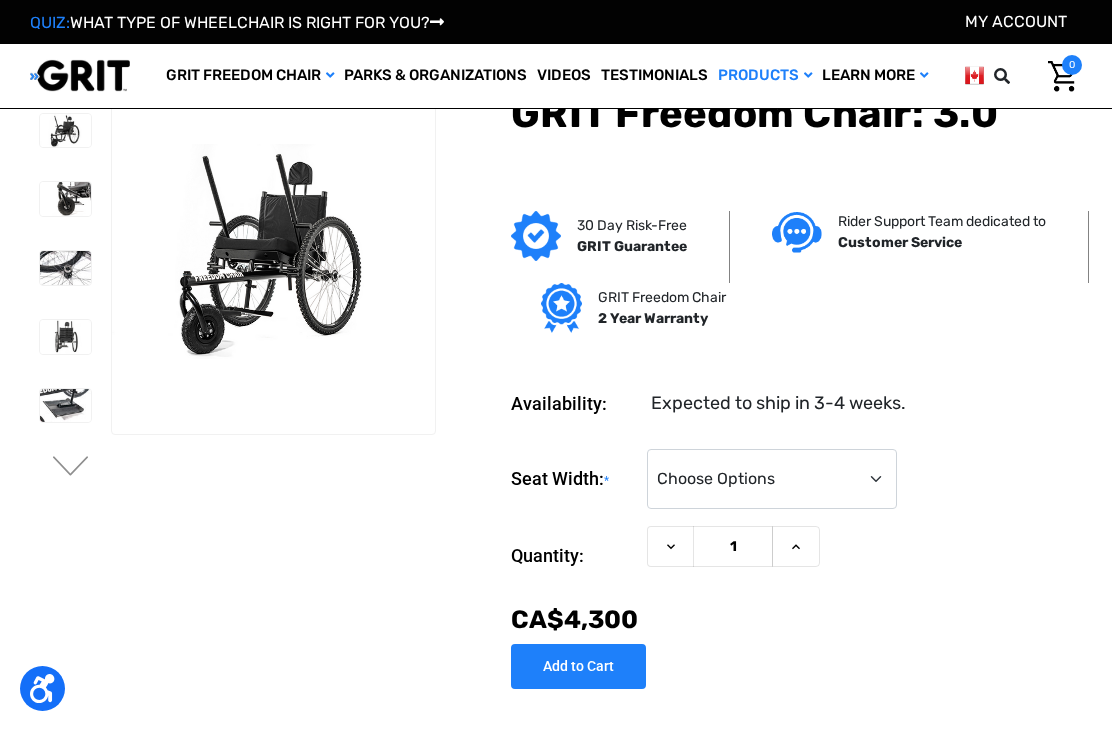 scroll, scrollTop: 0, scrollLeft: 0, axis: both 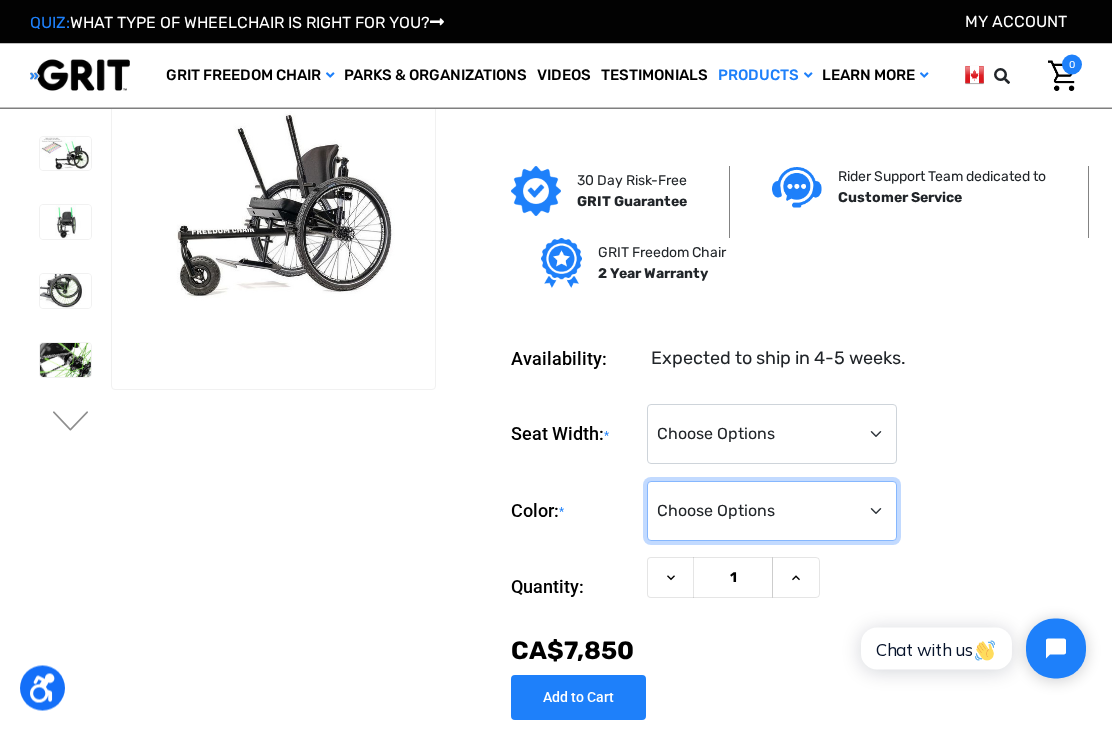 click on "Choose Options
Black
Blue
Green
Orange
Pink
Purple
Red
White
Yellow" at bounding box center [772, 512] 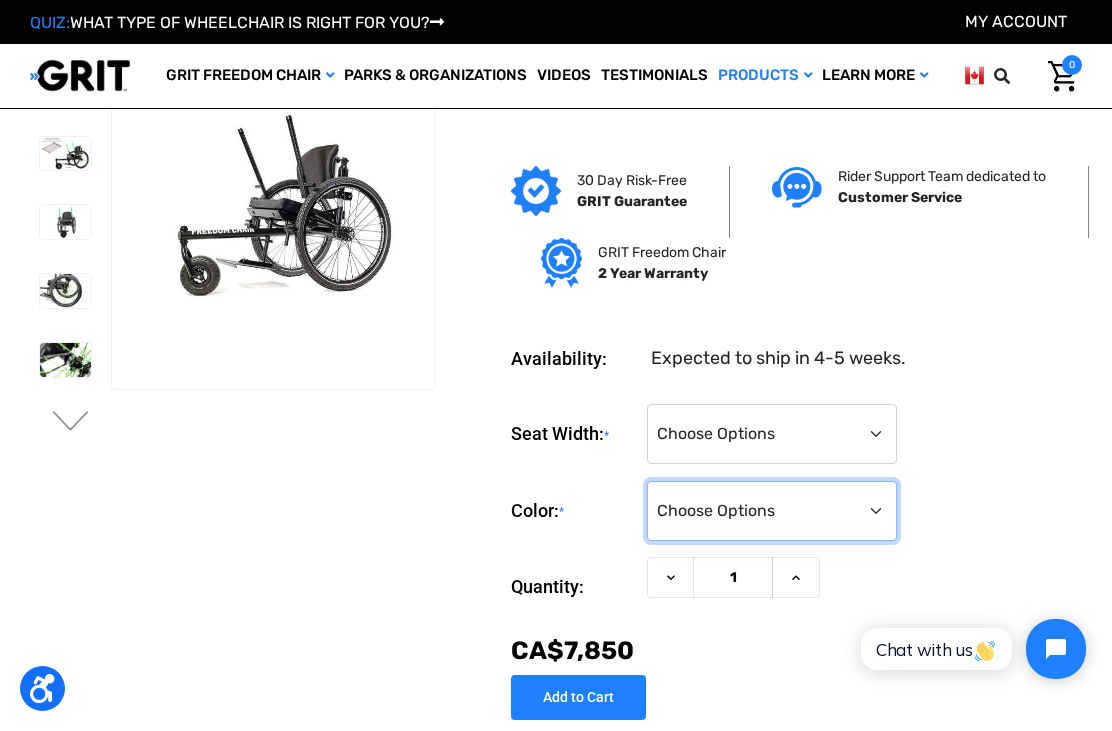 select on "329" 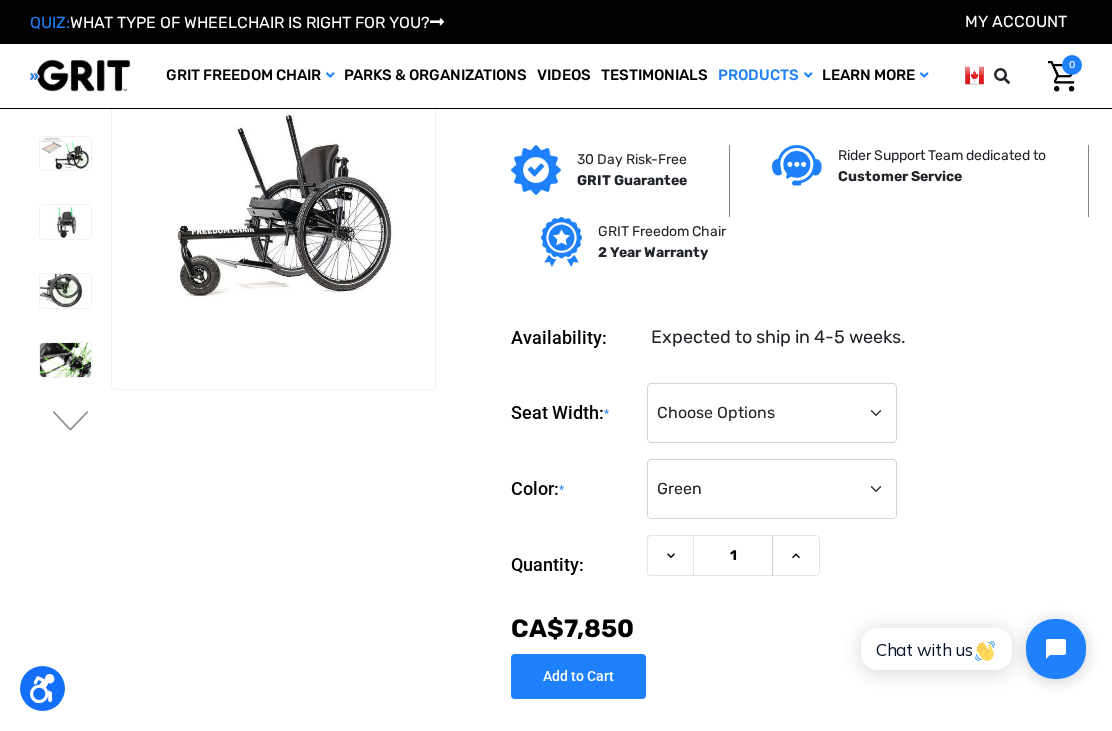 click at bounding box center [65, 360] 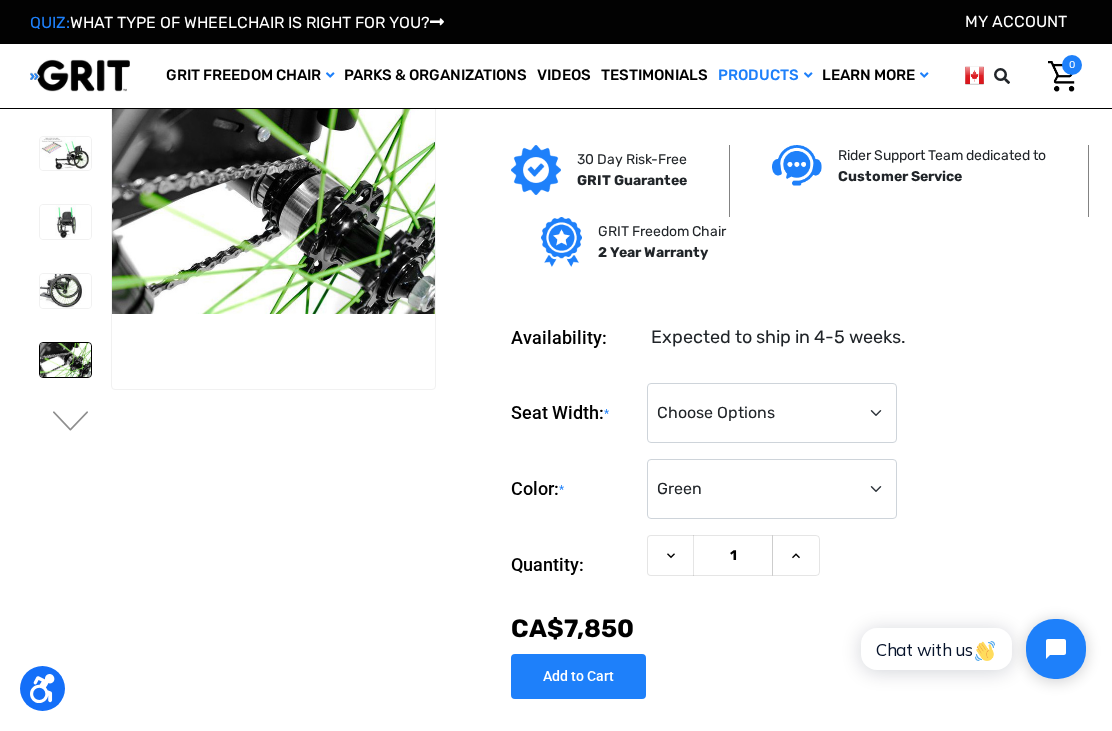 click at bounding box center [65, 153] 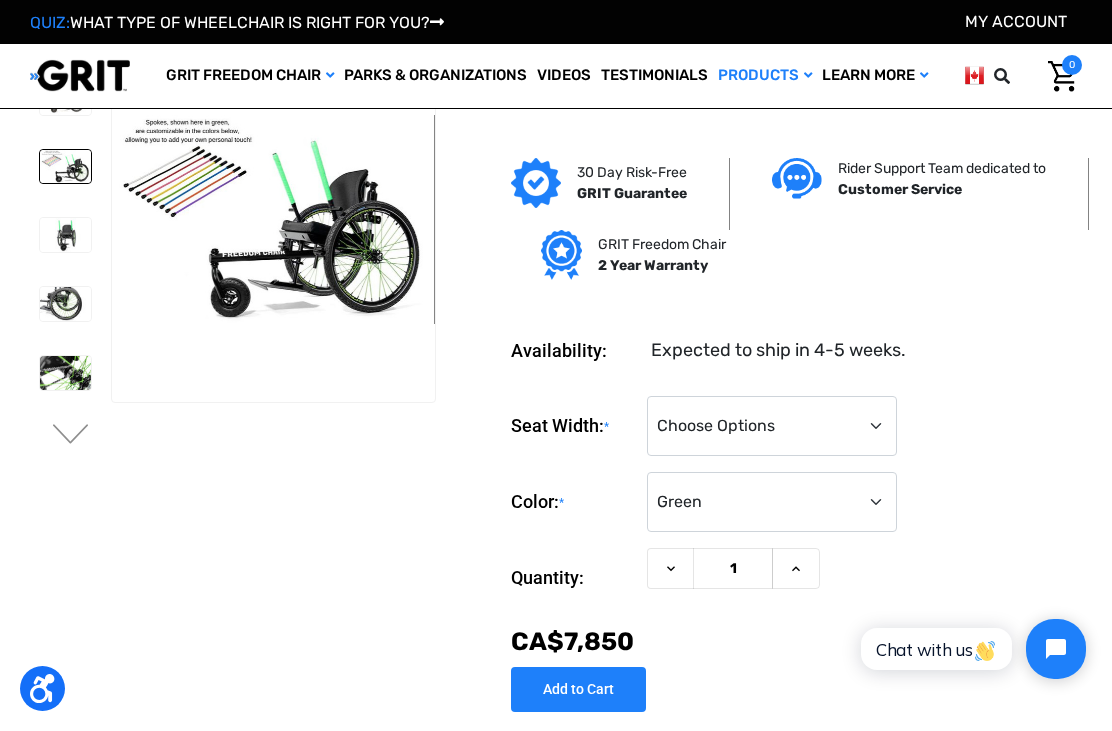 scroll, scrollTop: 28, scrollLeft: 0, axis: vertical 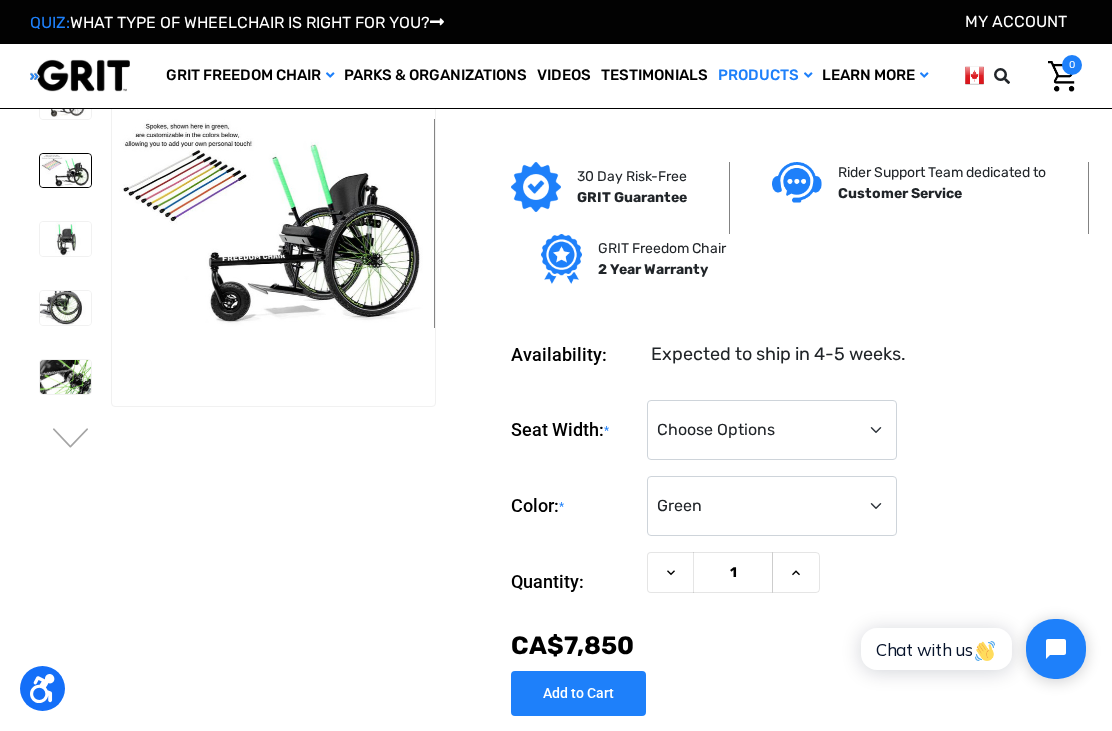 click on "Next" at bounding box center [71, 440] 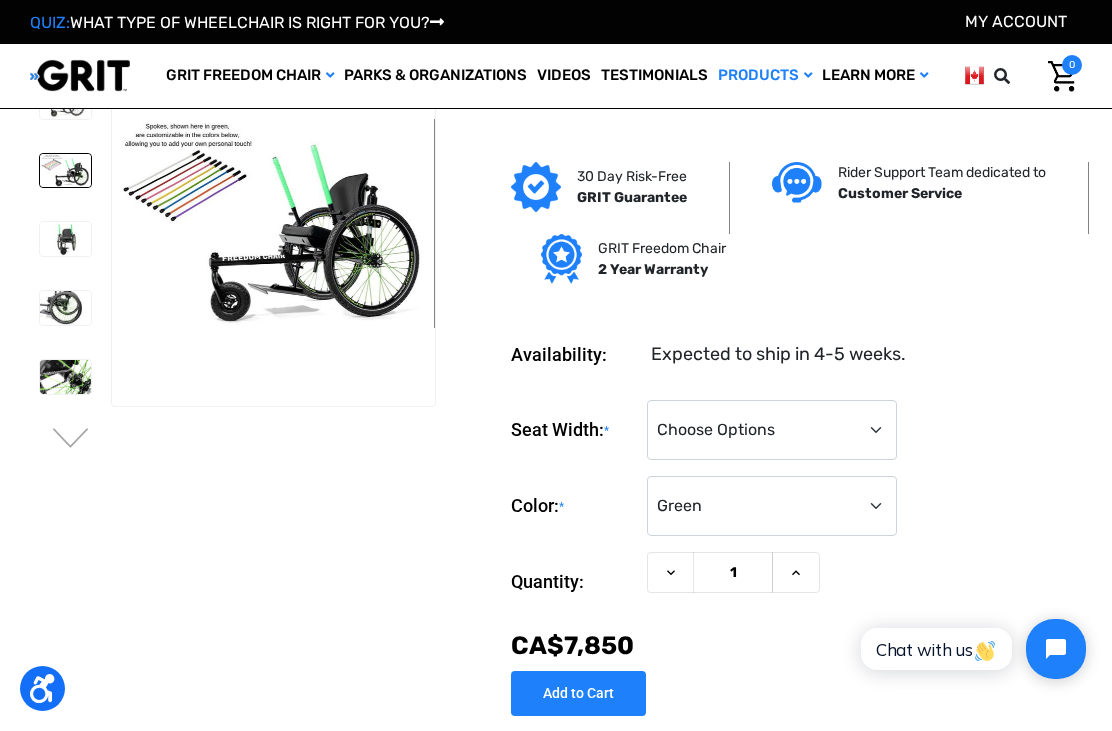 click on "Next" at bounding box center (71, 440) 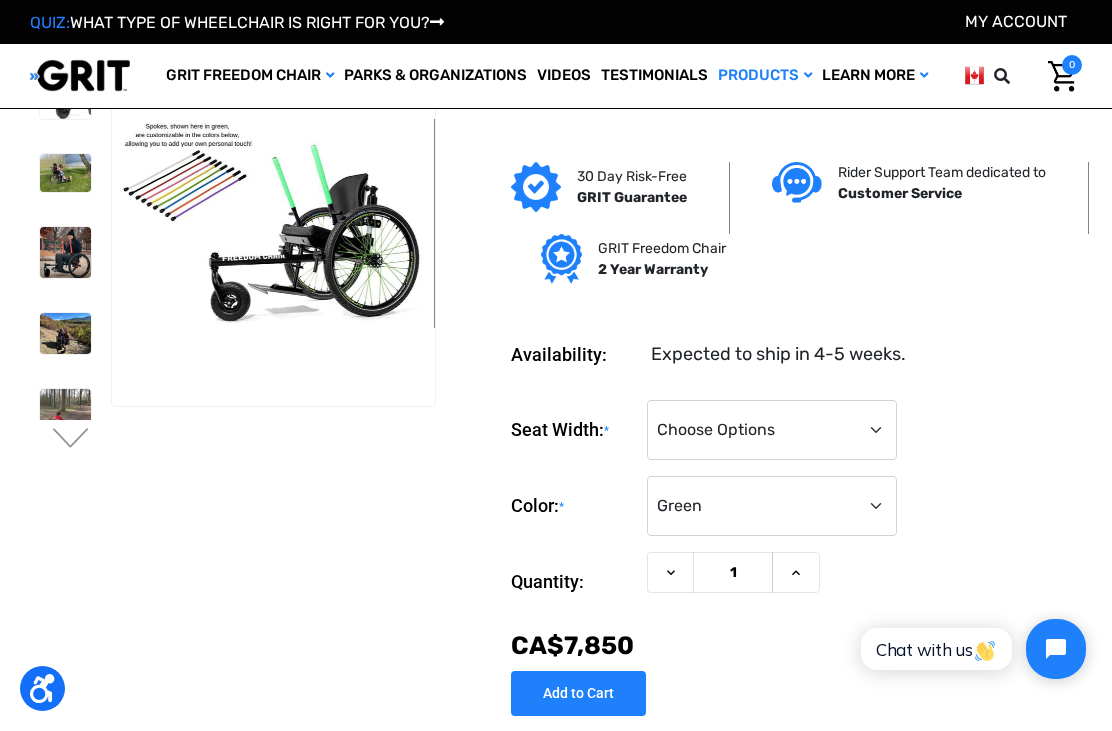 click at bounding box center (65, 173) 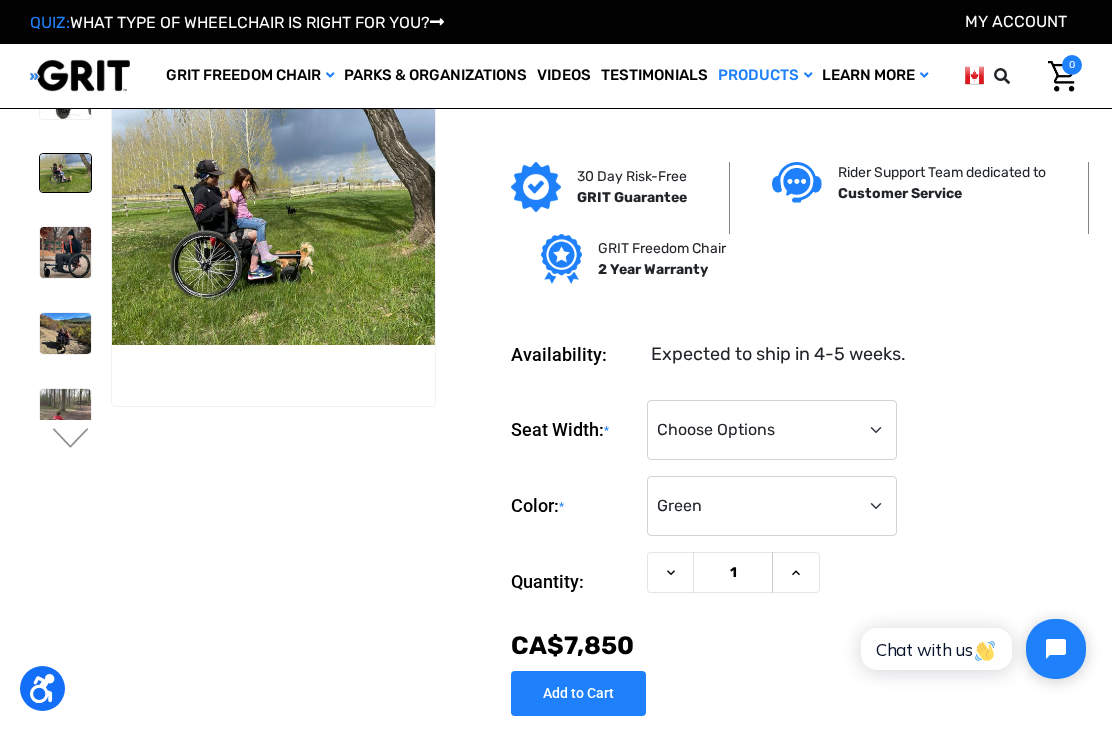 click at bounding box center (65, 173) 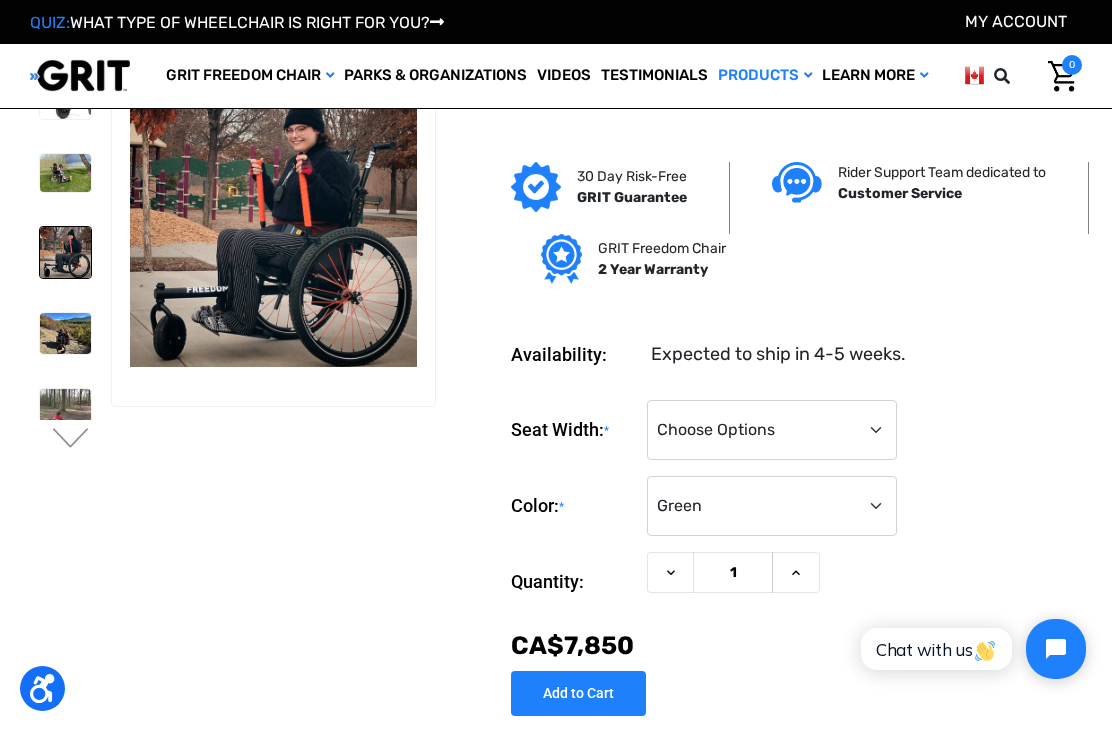 click at bounding box center [65, 333] 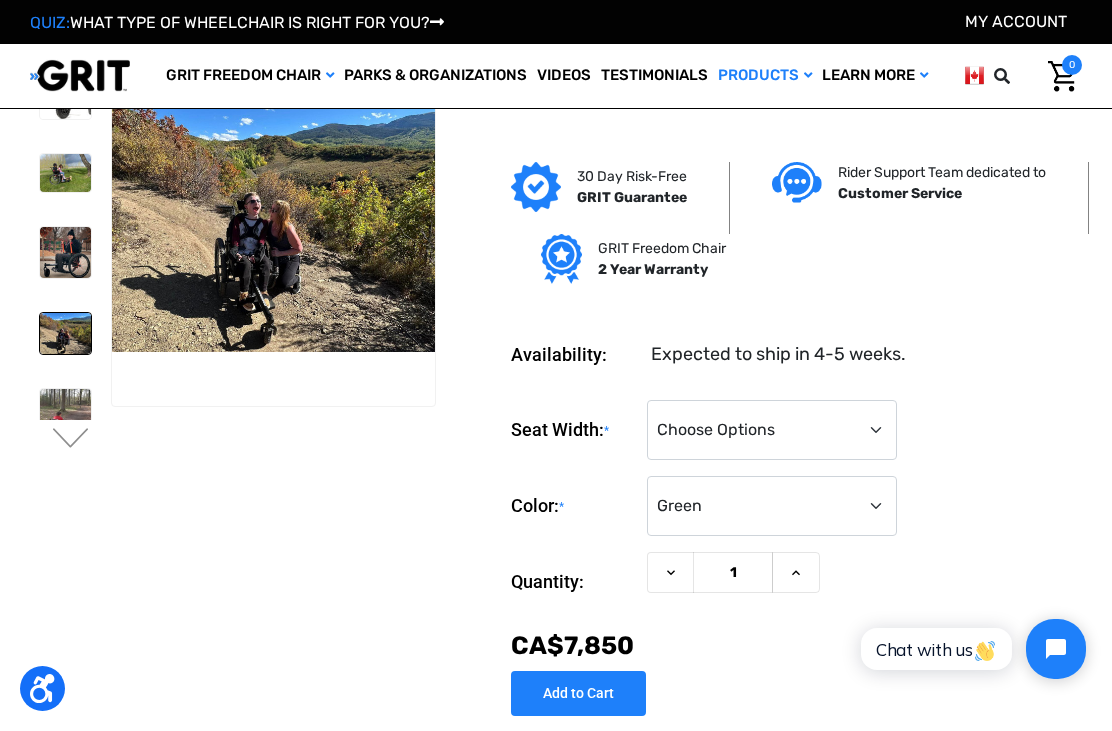 click at bounding box center [65, 416] 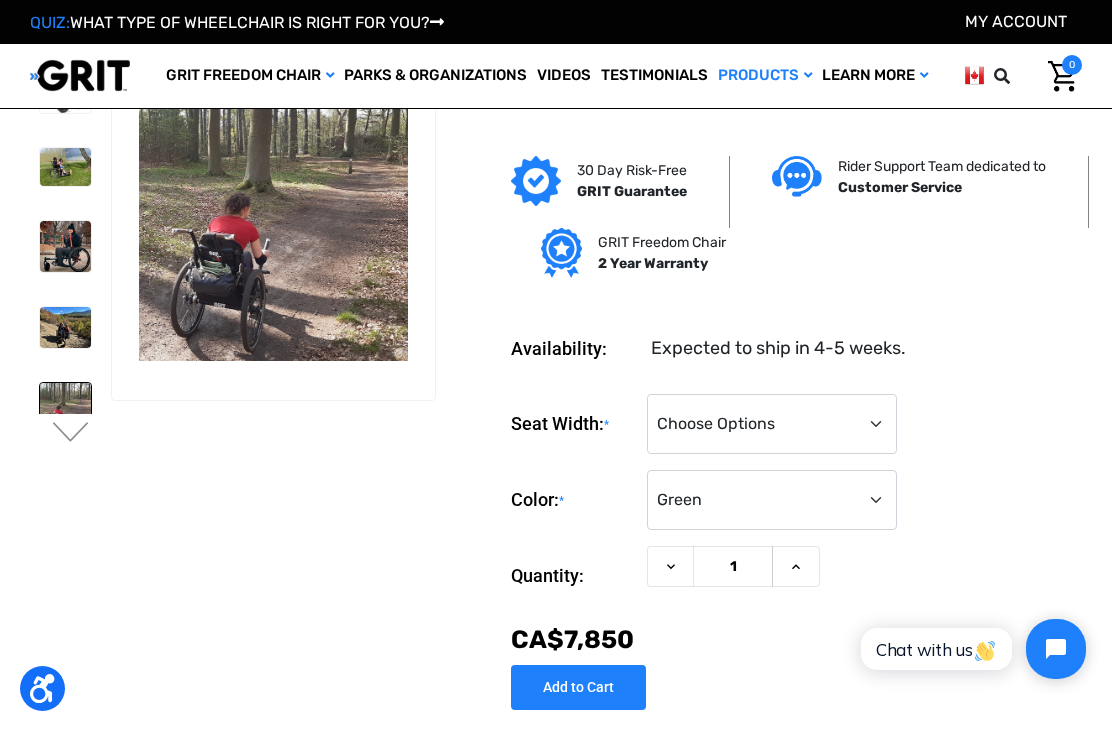 scroll, scrollTop: 30, scrollLeft: 0, axis: vertical 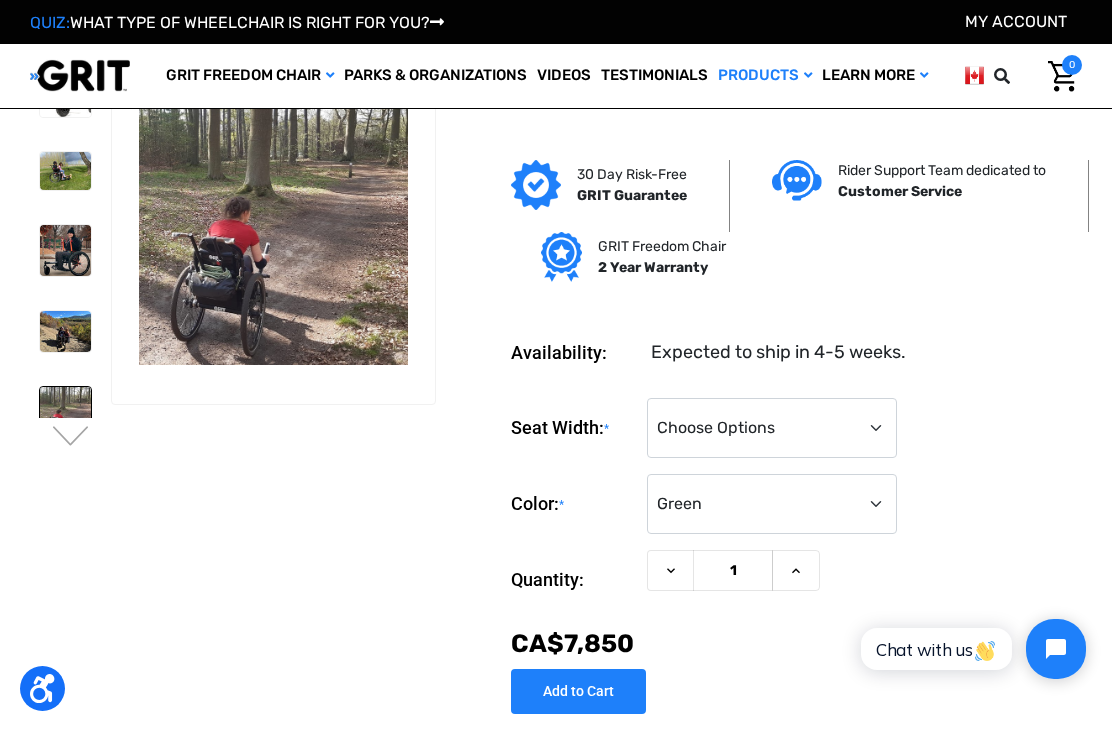 click on "Next" at bounding box center [71, 438] 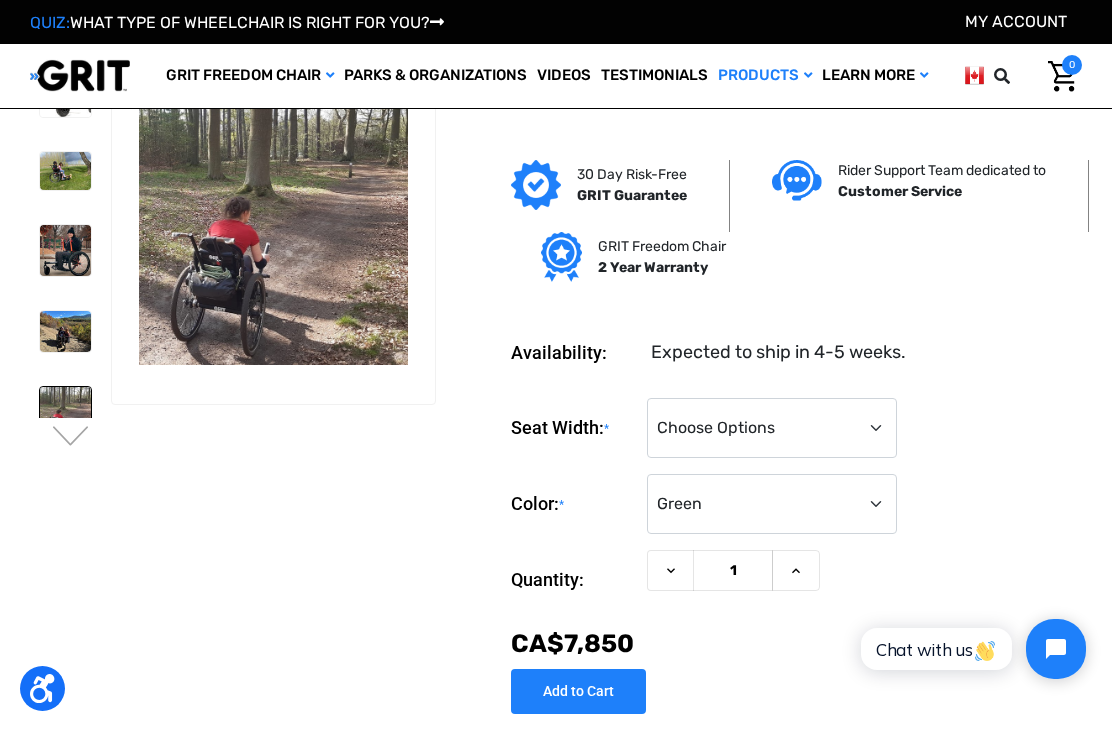 click on "Next" at bounding box center [71, 438] 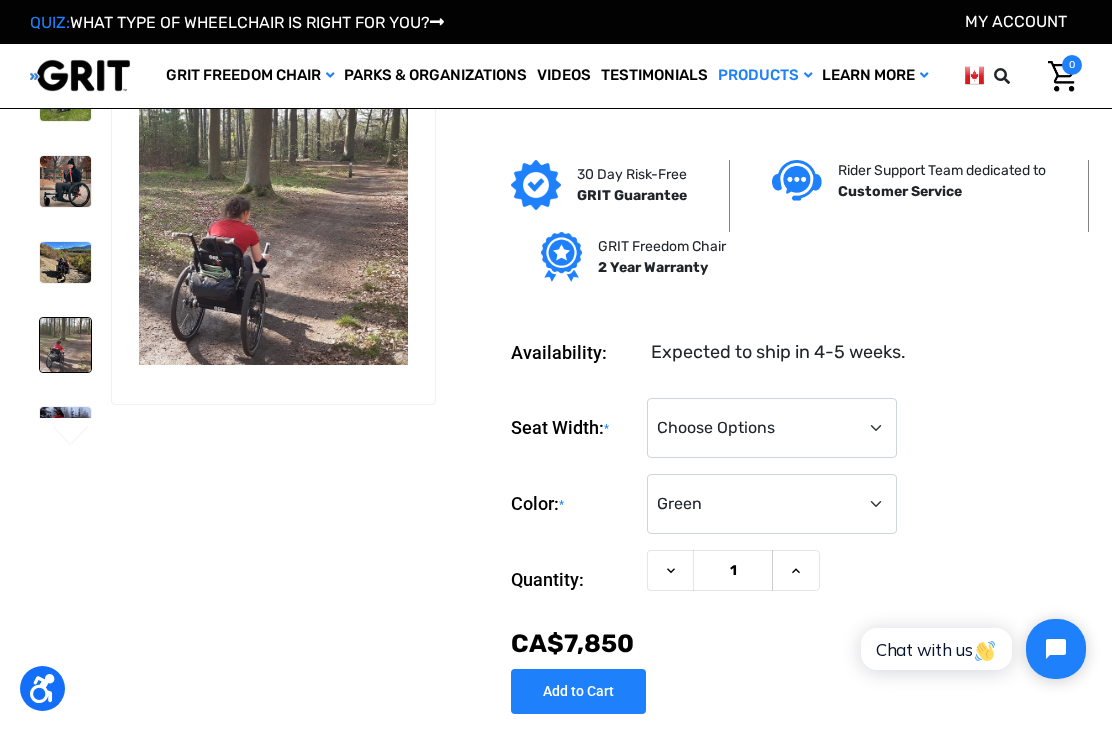 click on "Next" at bounding box center [71, 438] 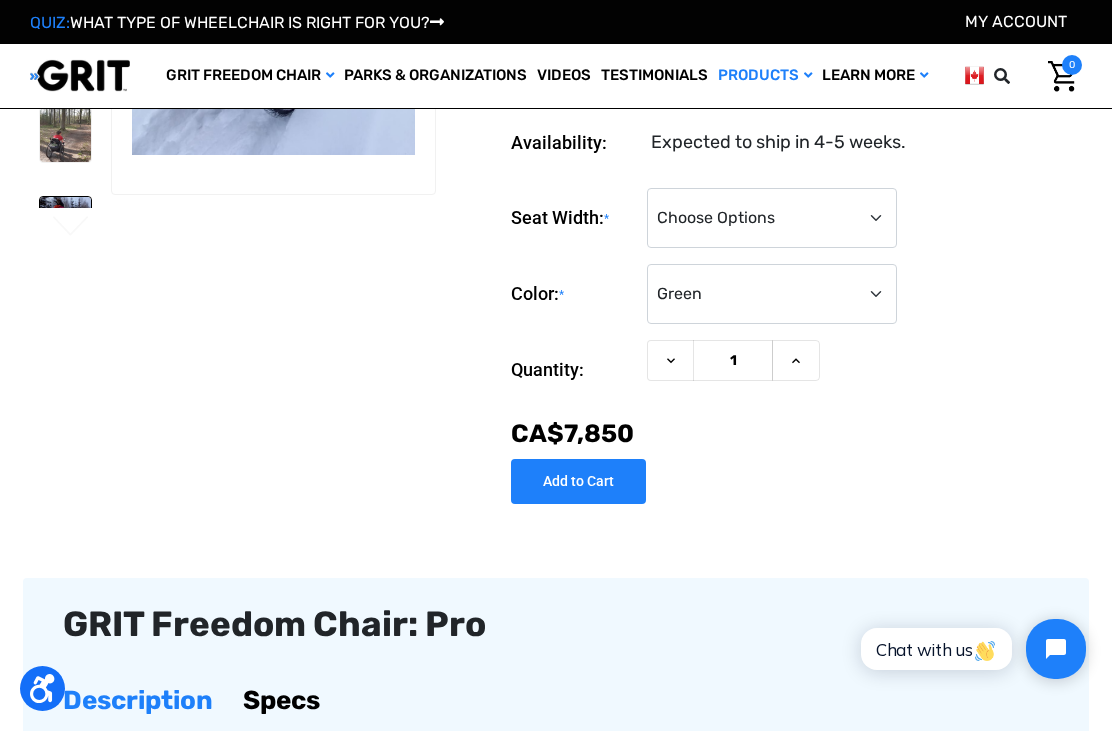 scroll, scrollTop: 223, scrollLeft: 0, axis: vertical 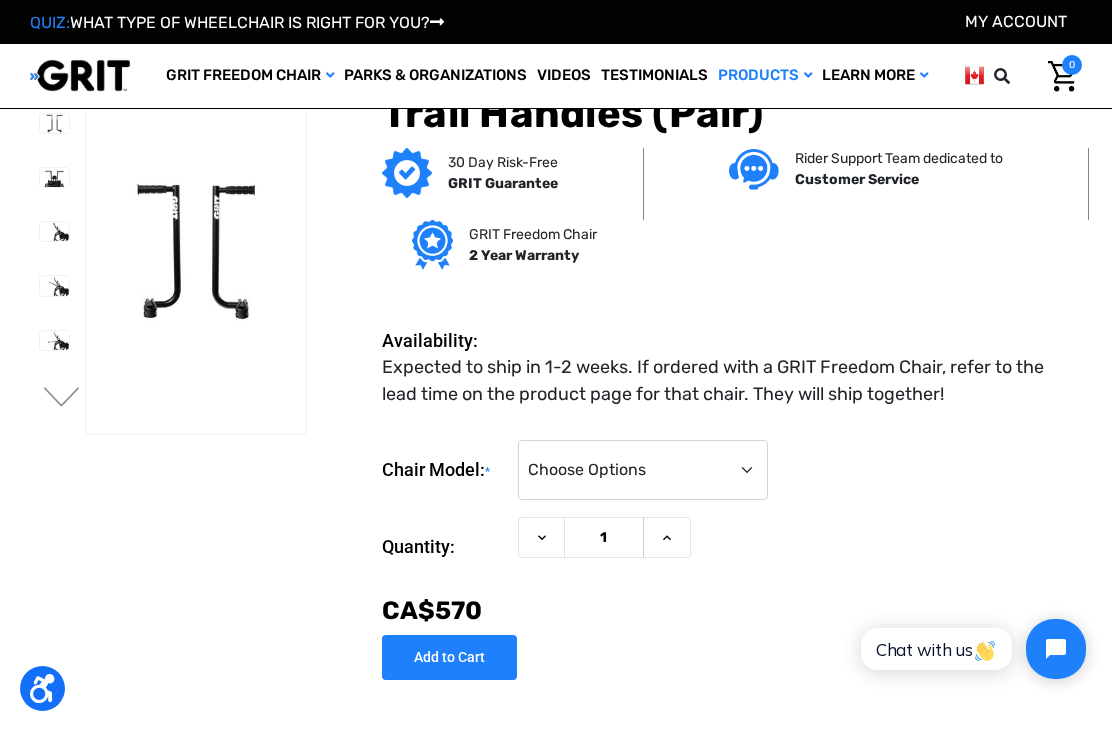 click at bounding box center (54, 177) 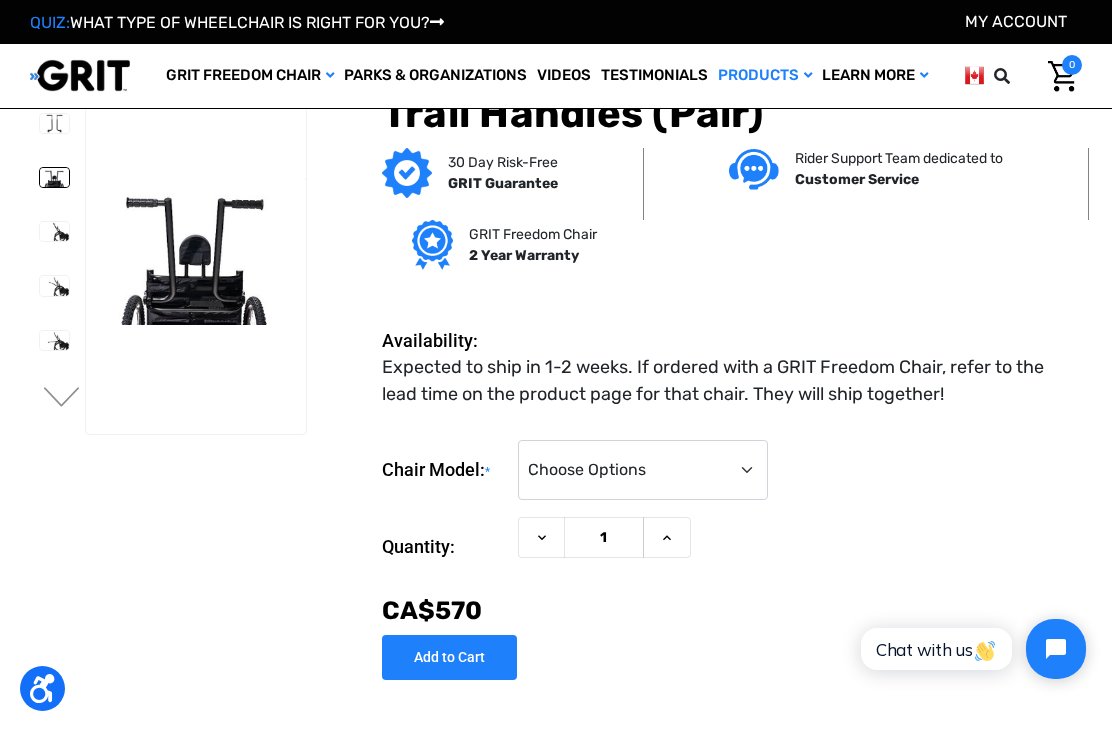 click at bounding box center (54, 177) 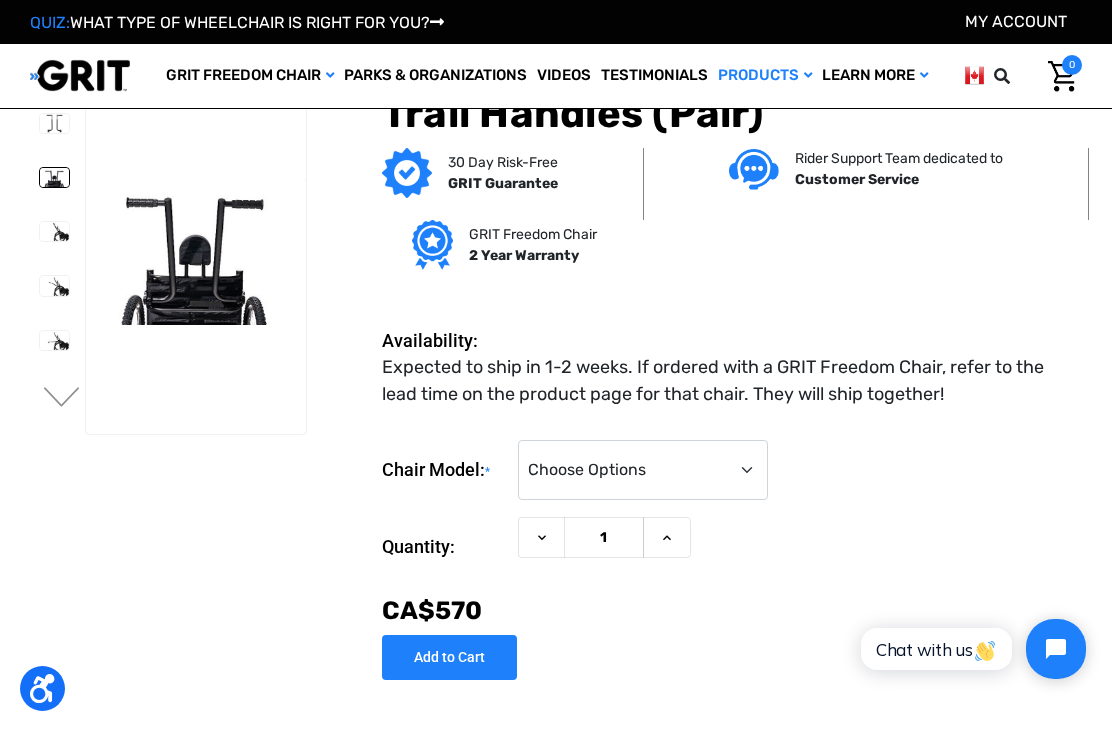 click at bounding box center (54, 231) 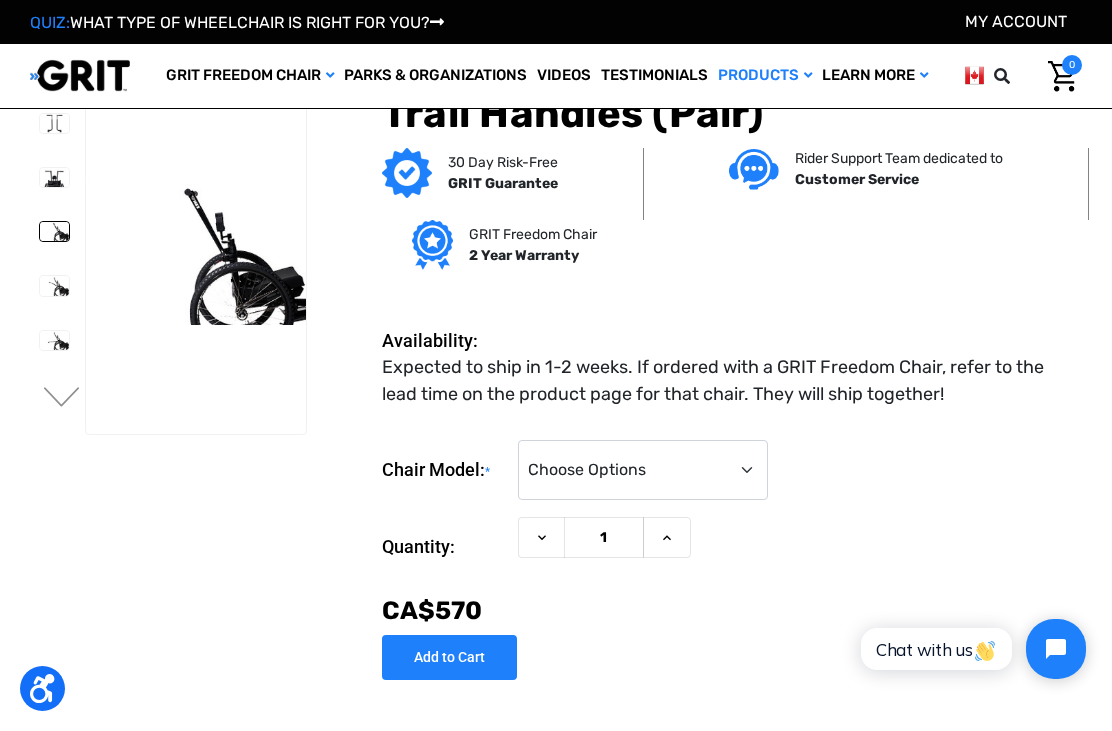 click at bounding box center [54, 285] 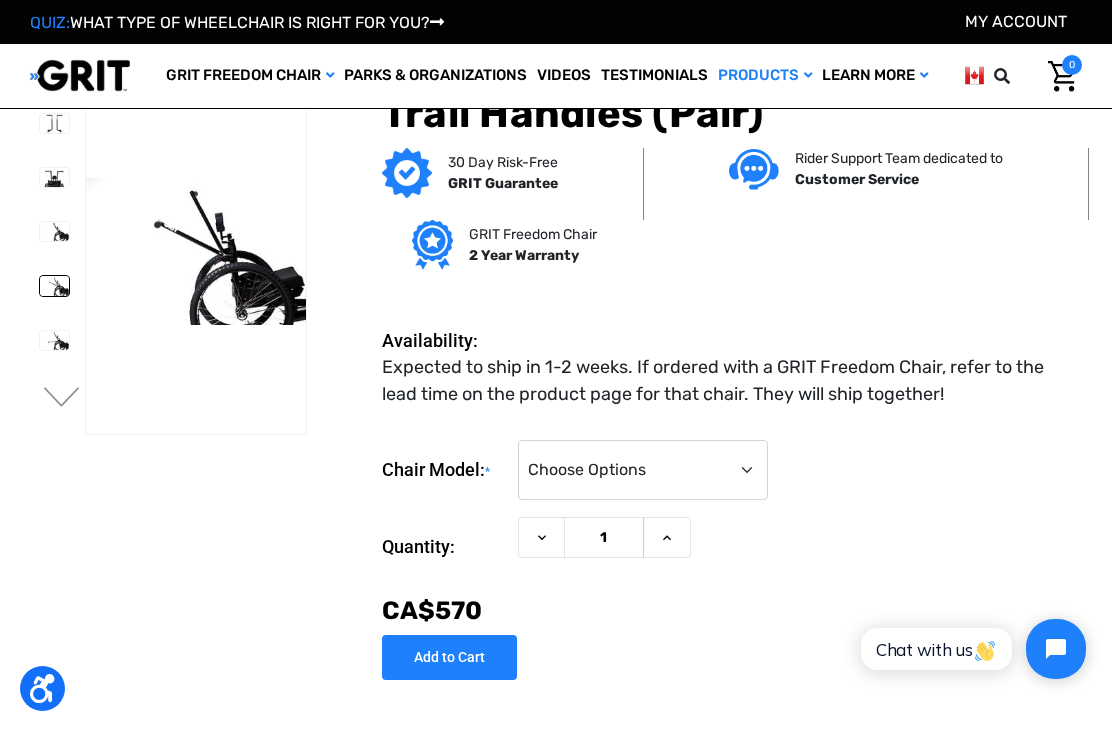 click at bounding box center [54, 340] 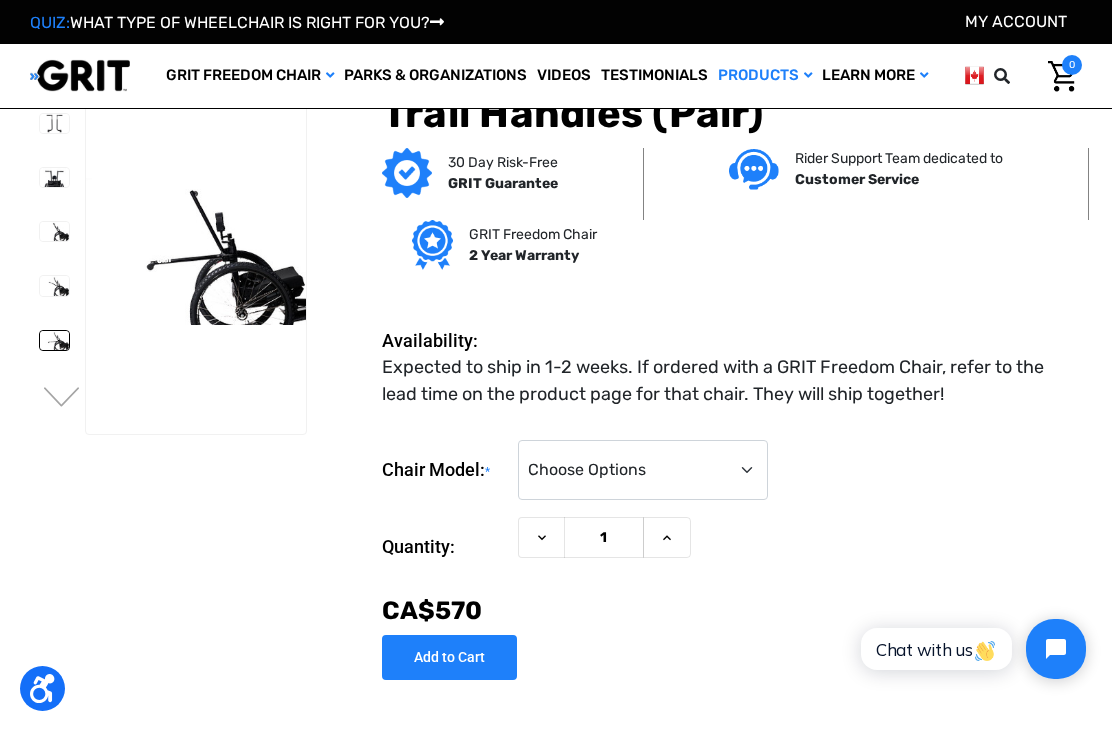 click on "Next" at bounding box center [62, 399] 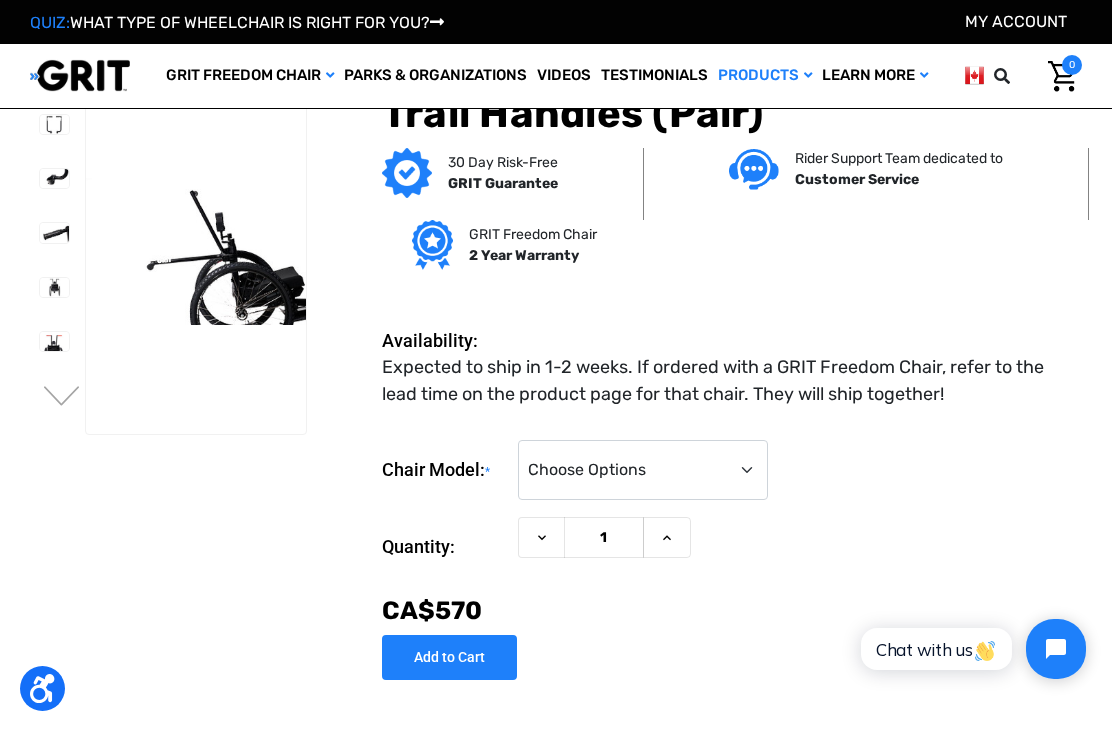 scroll, scrollTop: 0, scrollLeft: 0, axis: both 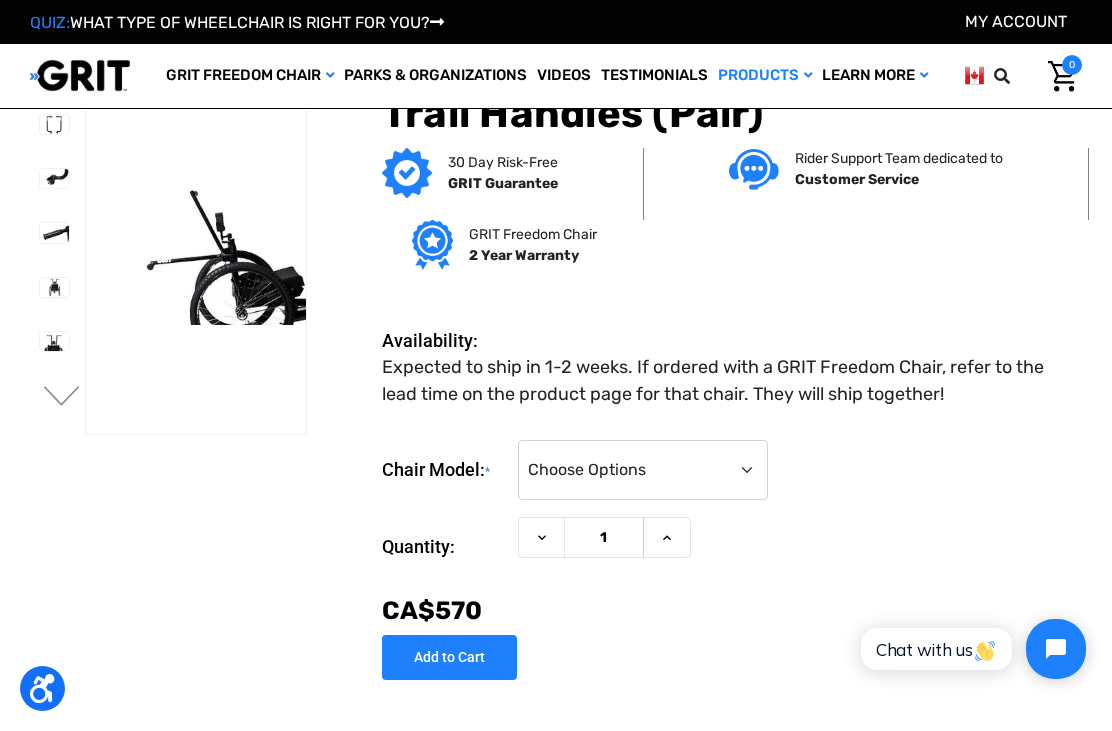 click at bounding box center (54, 178) 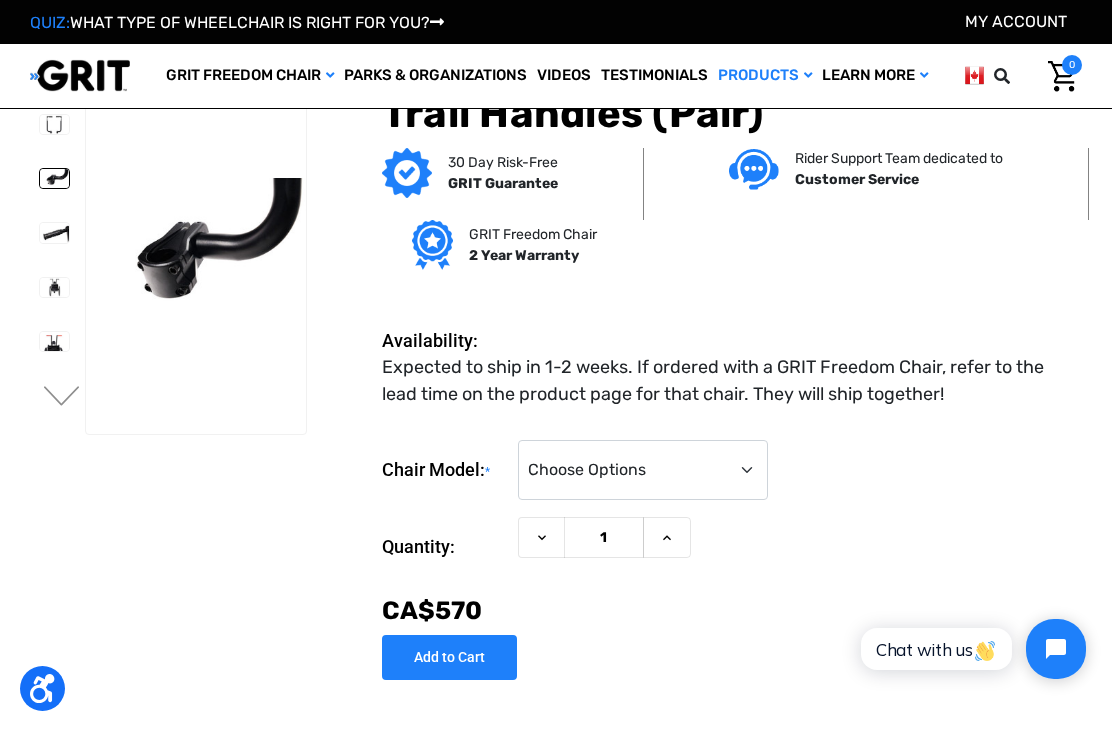 click at bounding box center [54, 232] 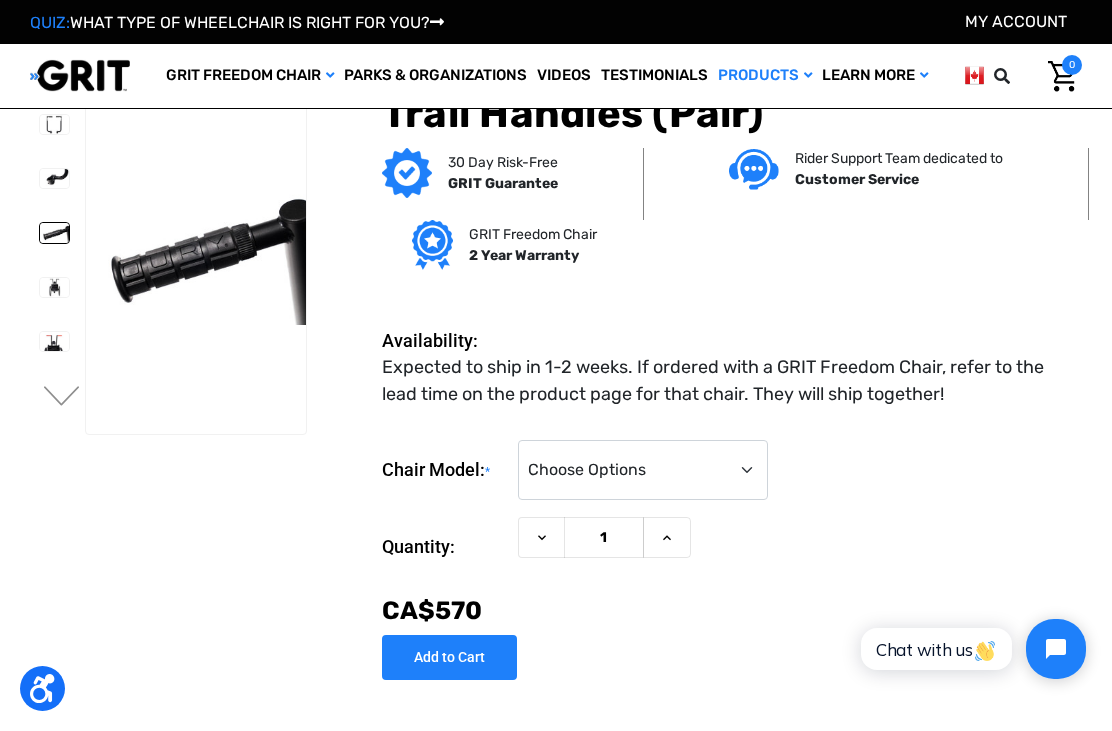 click at bounding box center [54, 287] 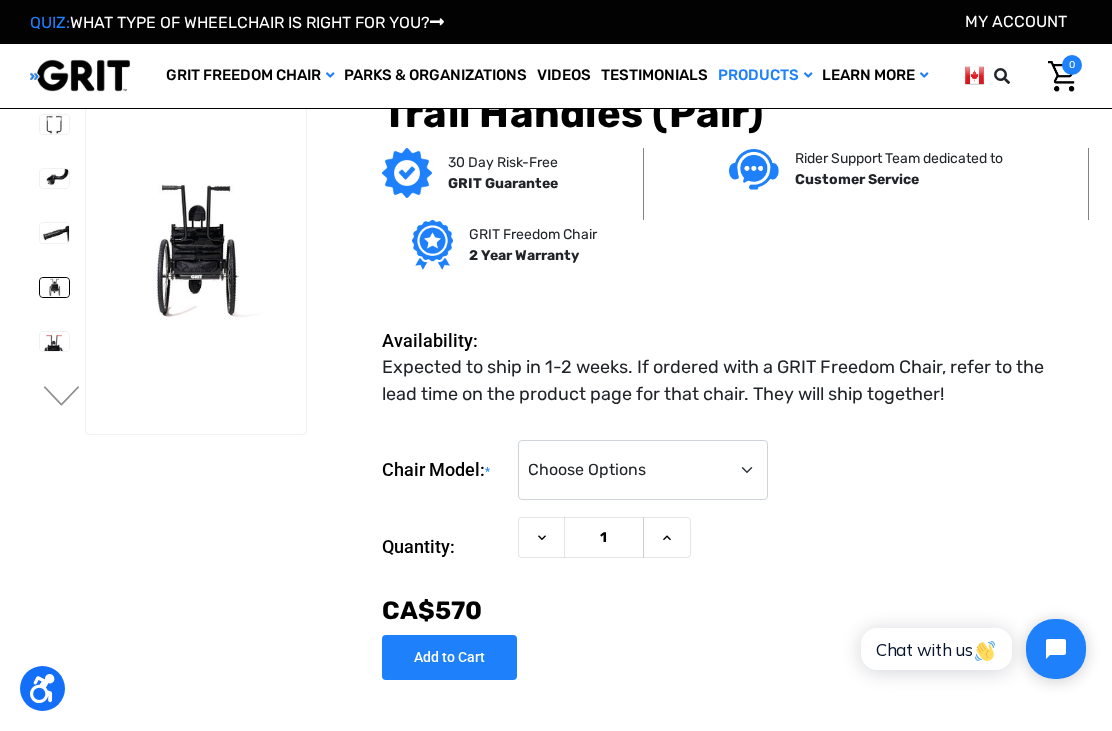click at bounding box center (54, 341) 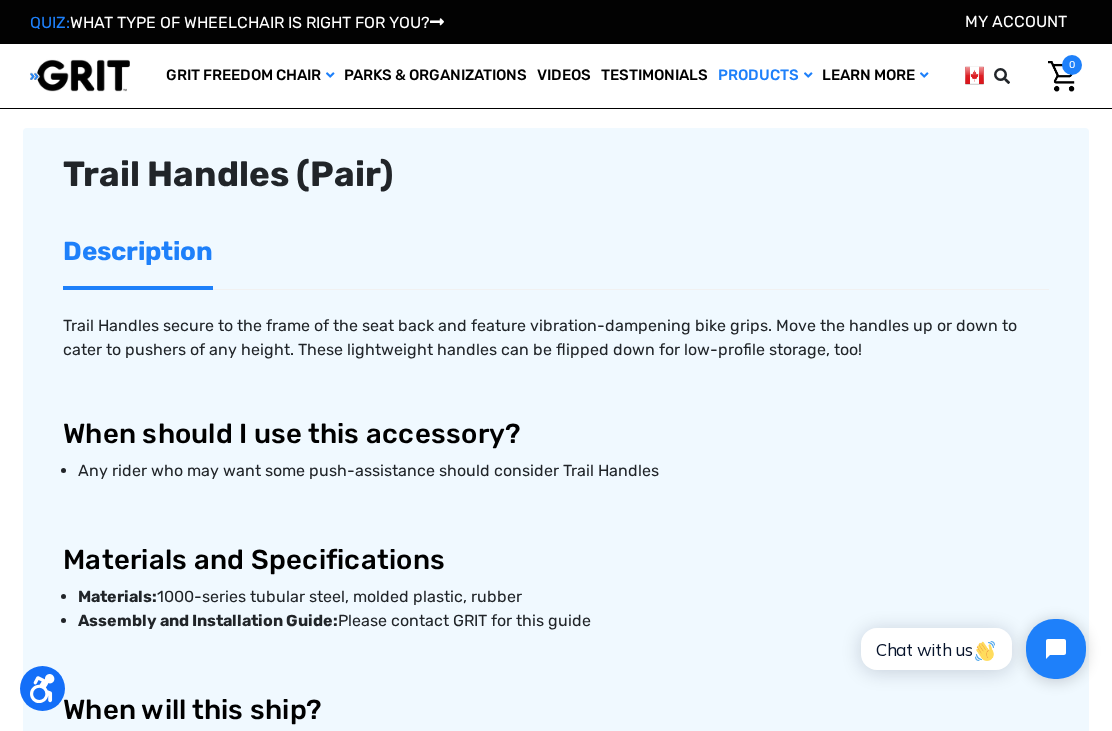scroll, scrollTop: 0, scrollLeft: 0, axis: both 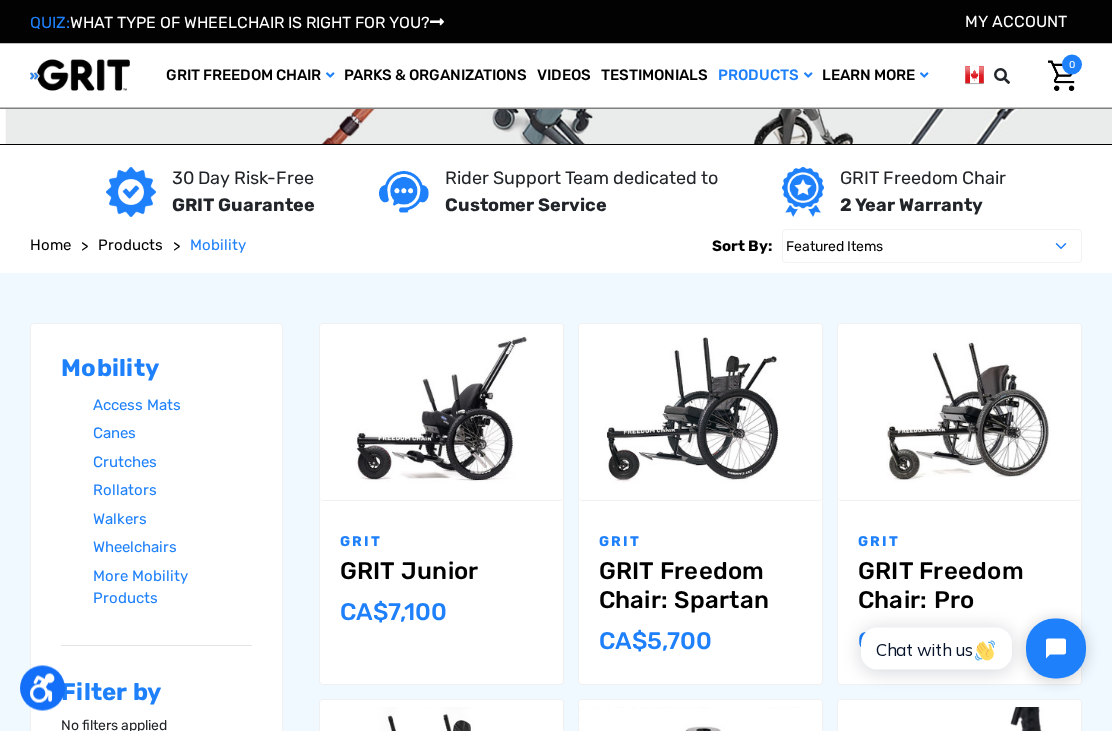 click at bounding box center [959, 413] 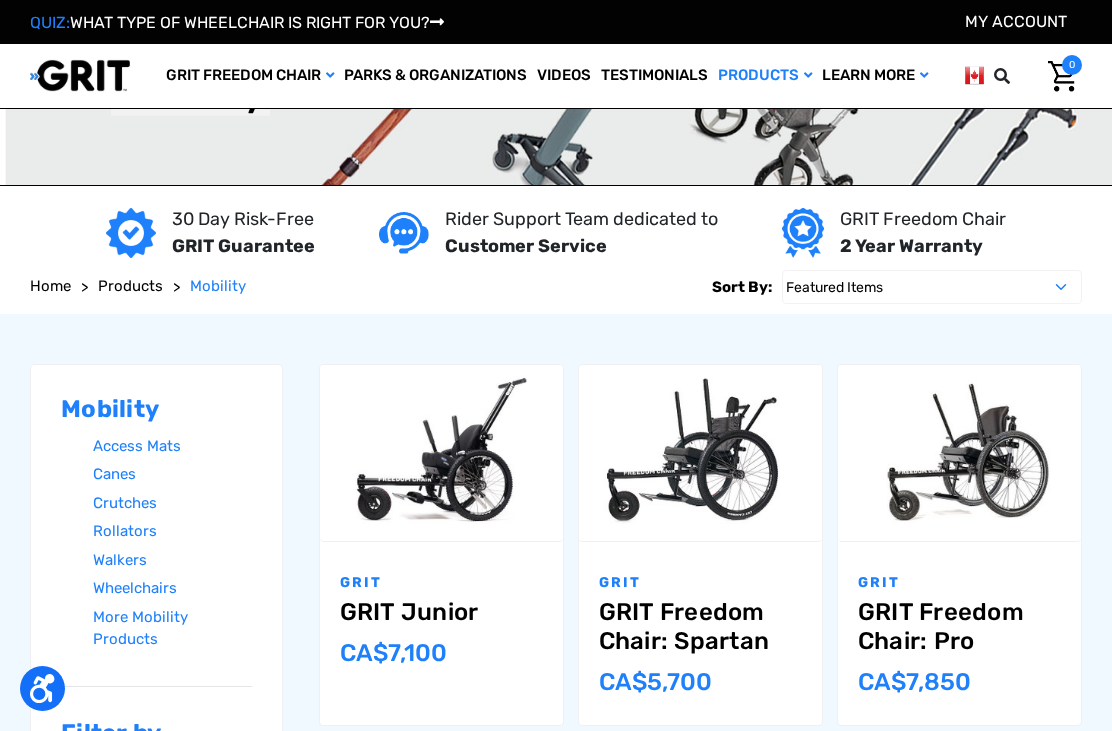 scroll, scrollTop: 34, scrollLeft: 0, axis: vertical 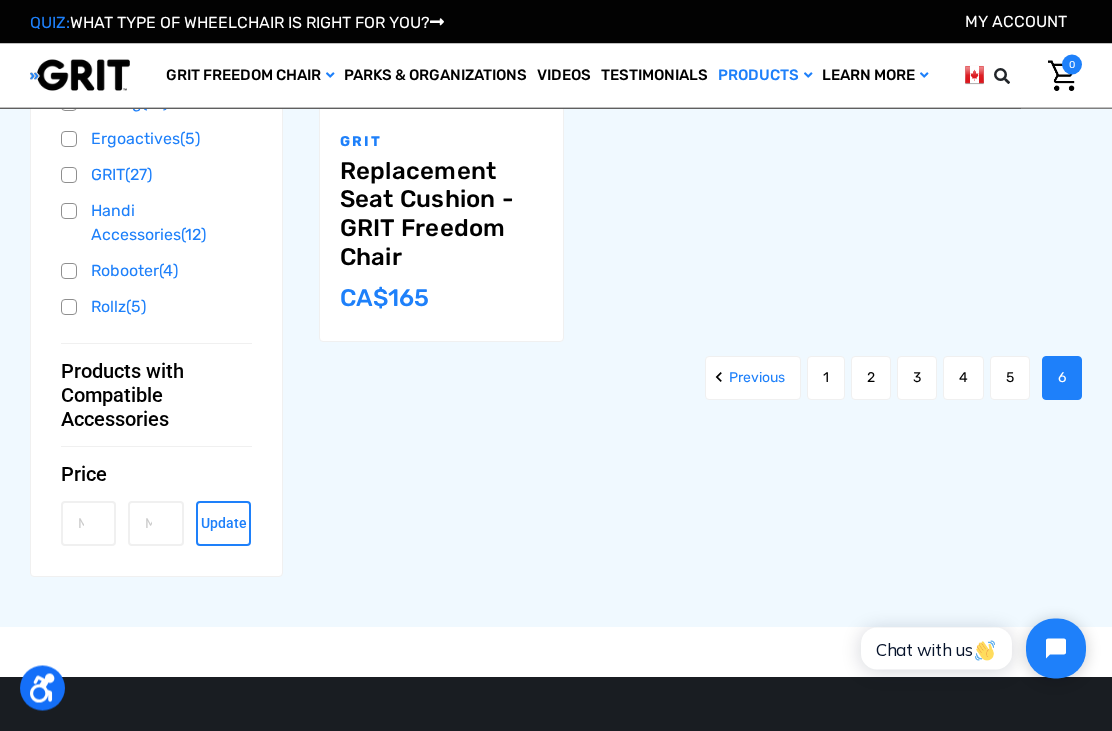click on "1" at bounding box center [826, 379] 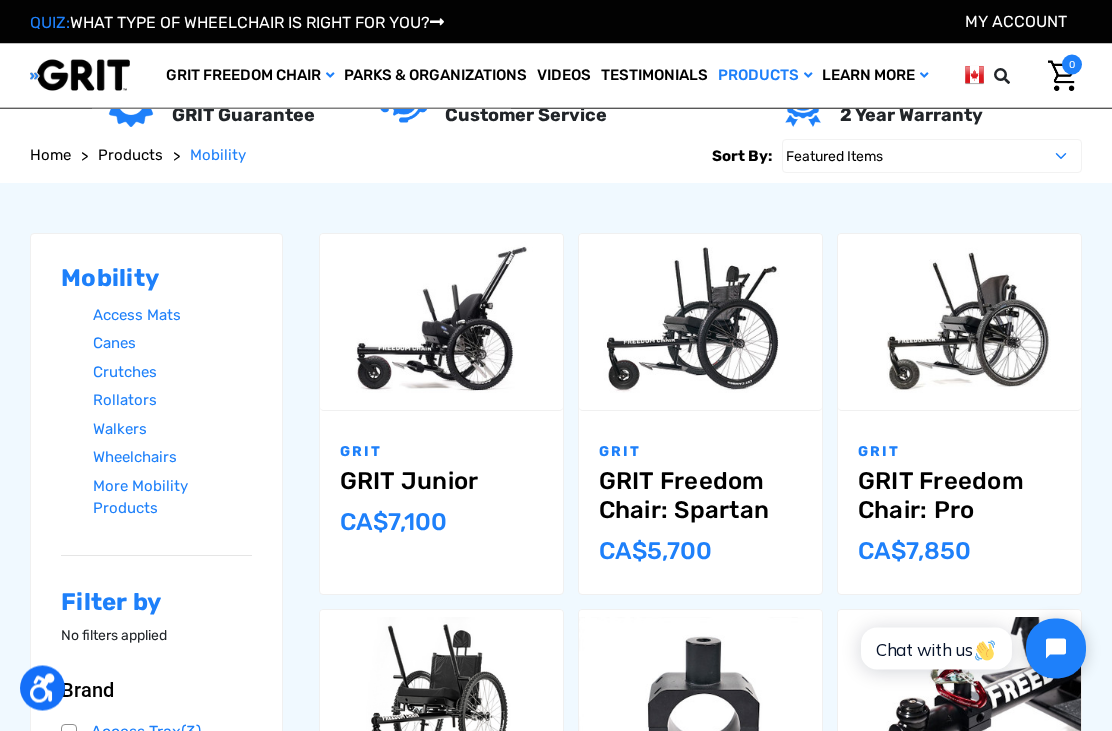scroll, scrollTop: 0, scrollLeft: 0, axis: both 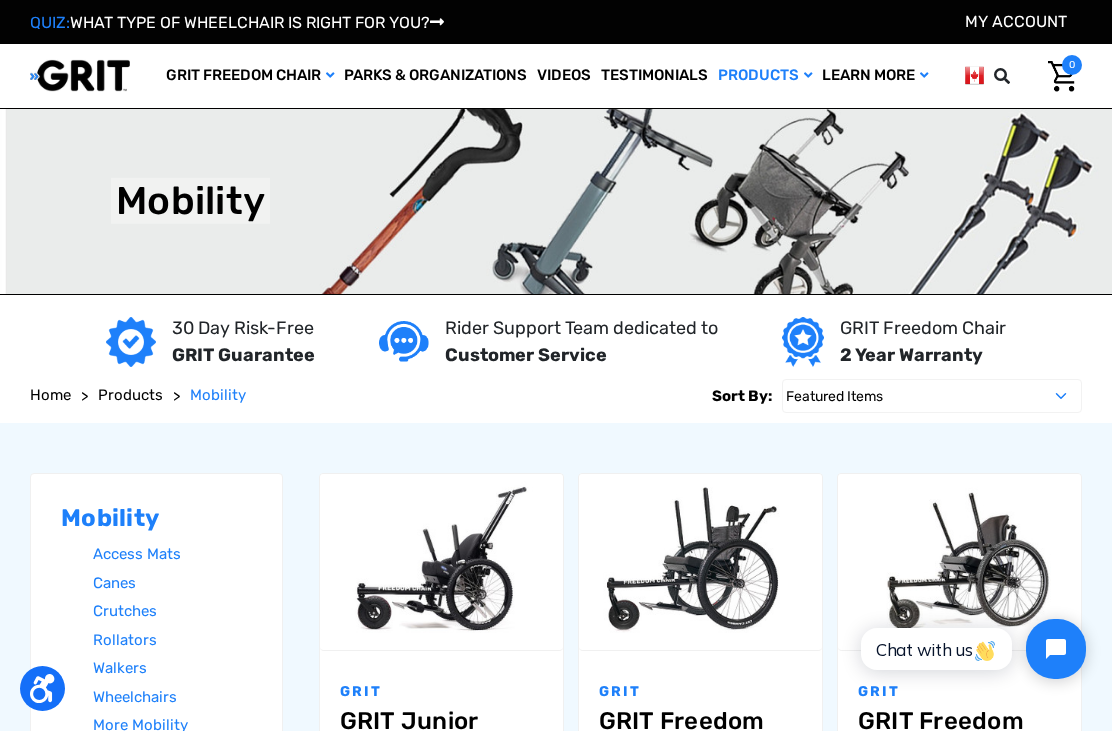 click on "Compare" at bounding box center [959, 539] 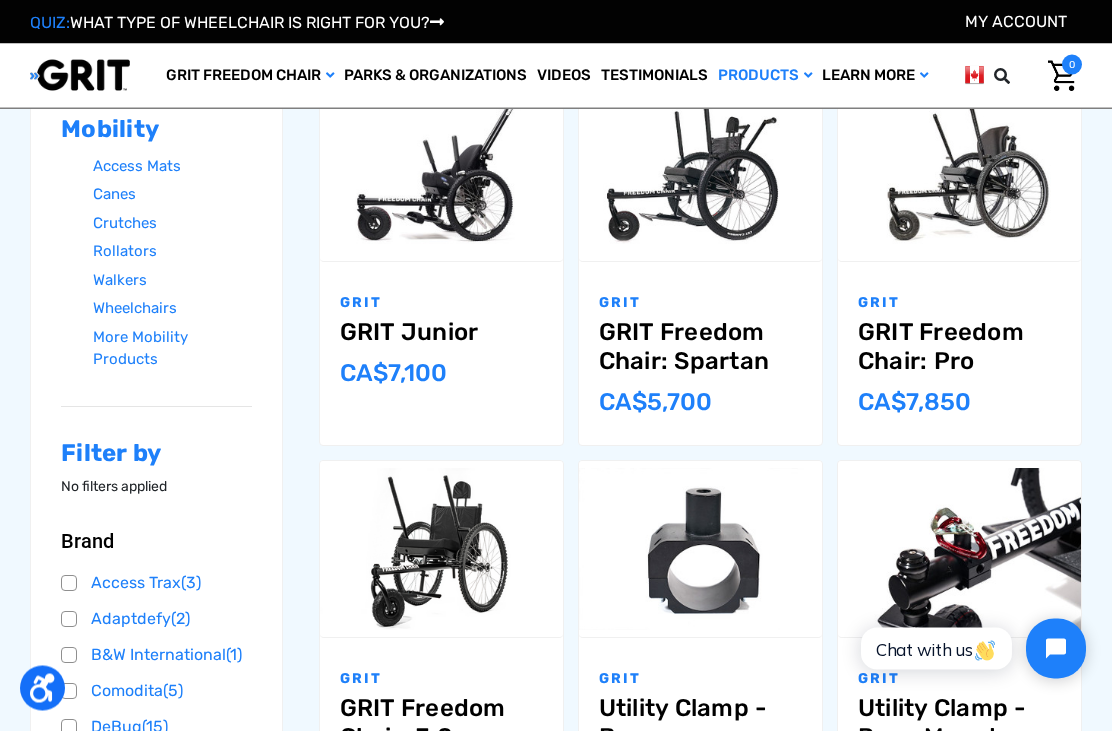 scroll, scrollTop: 280, scrollLeft: 0, axis: vertical 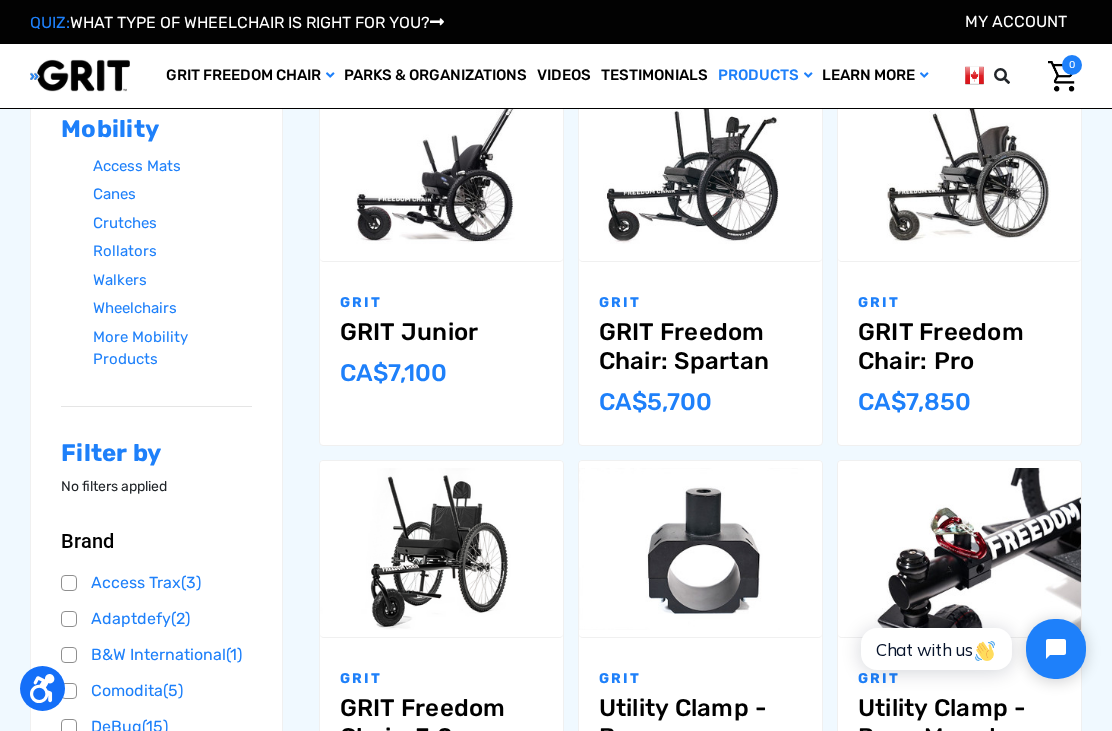 click on "Compare" at bounding box center [441, 526] 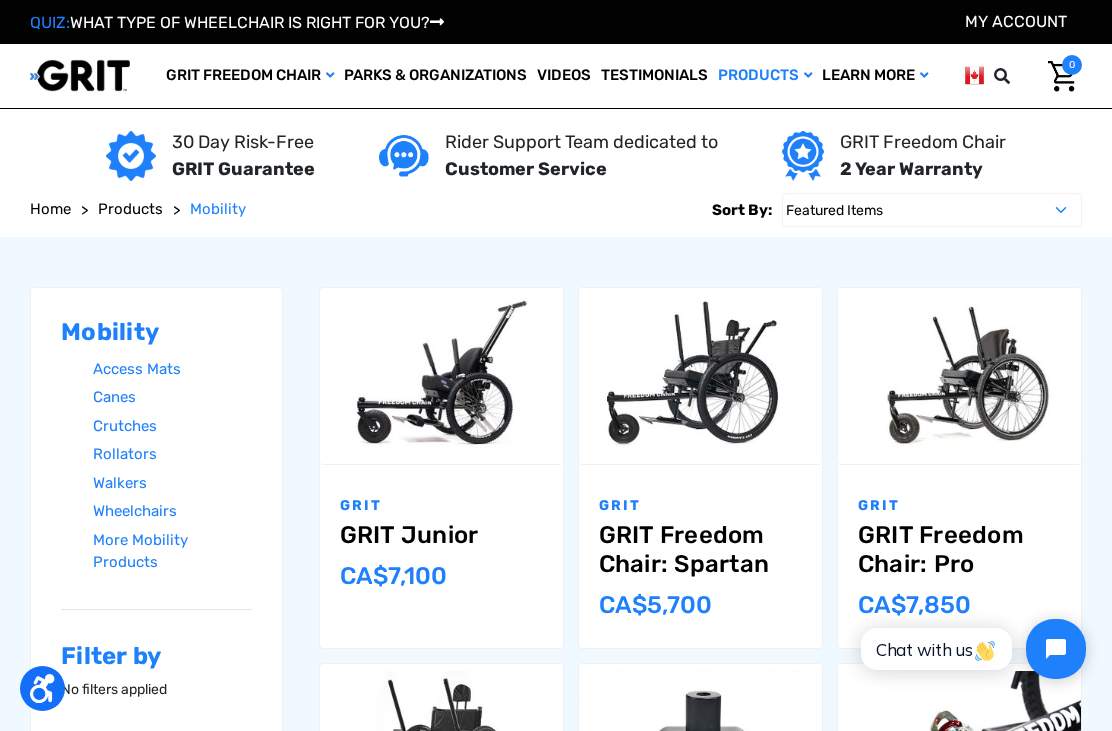 scroll, scrollTop: 73, scrollLeft: 0, axis: vertical 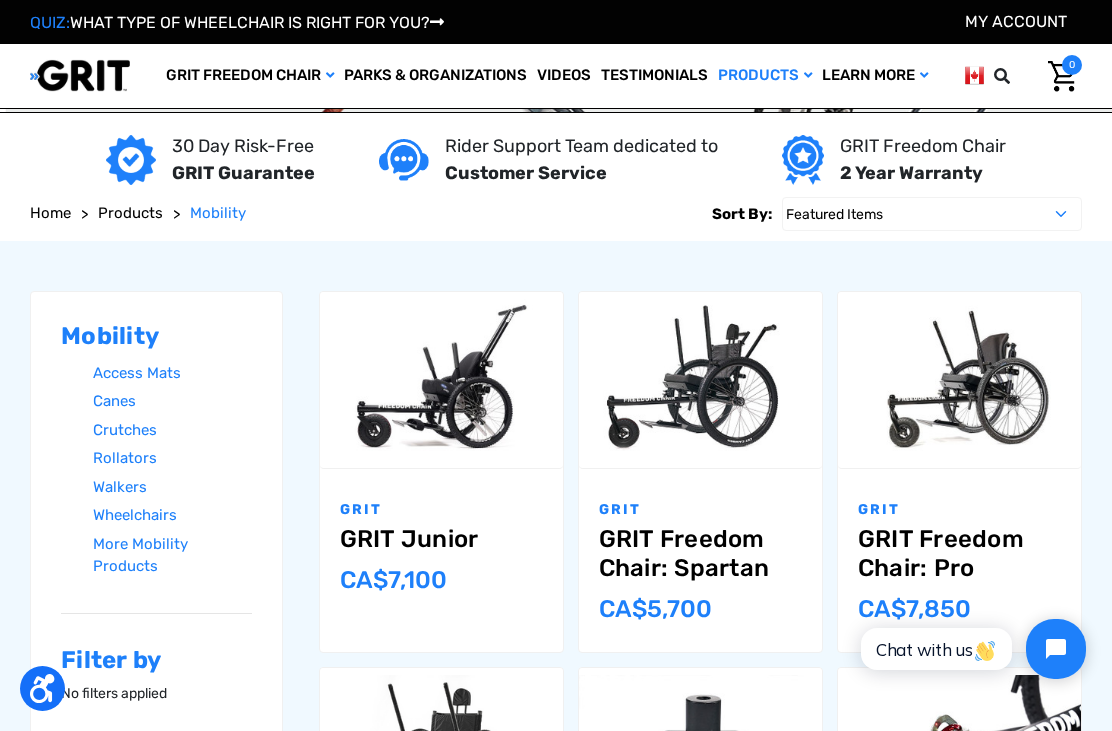 click on "Mobility
Access Mats
Canes
Crutches
Rollators
Walkers
Wheelchairs
More Mobility Products
Filter by
No filters applied
Browse by Brand, Products with Compatible Accessories & more
Hide Filters
Show Filters" at bounding box center [556, 1267] 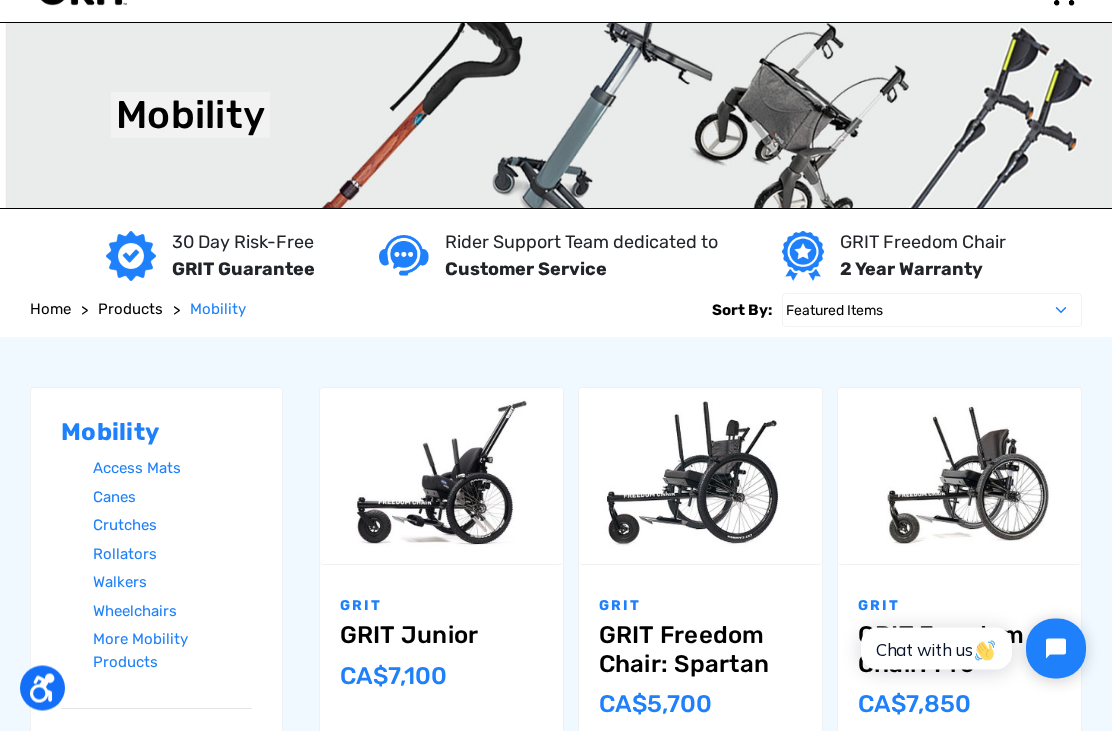 scroll, scrollTop: 0, scrollLeft: 0, axis: both 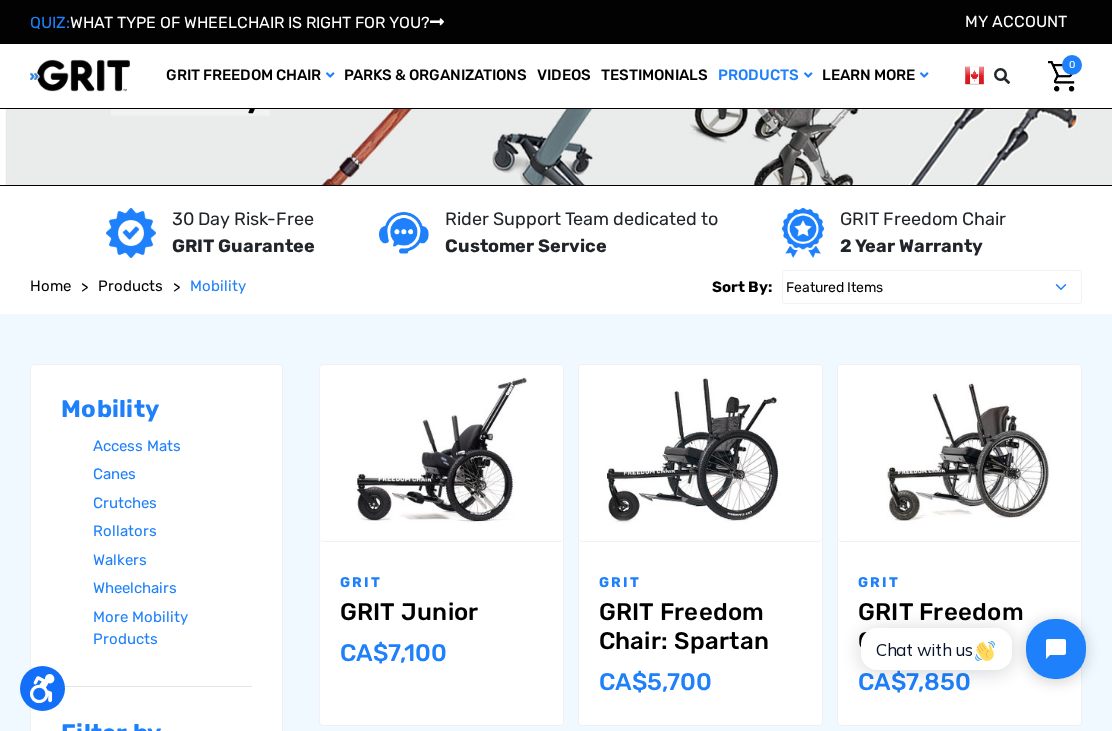click on "Choose Options" at bounding box center (959, 481) 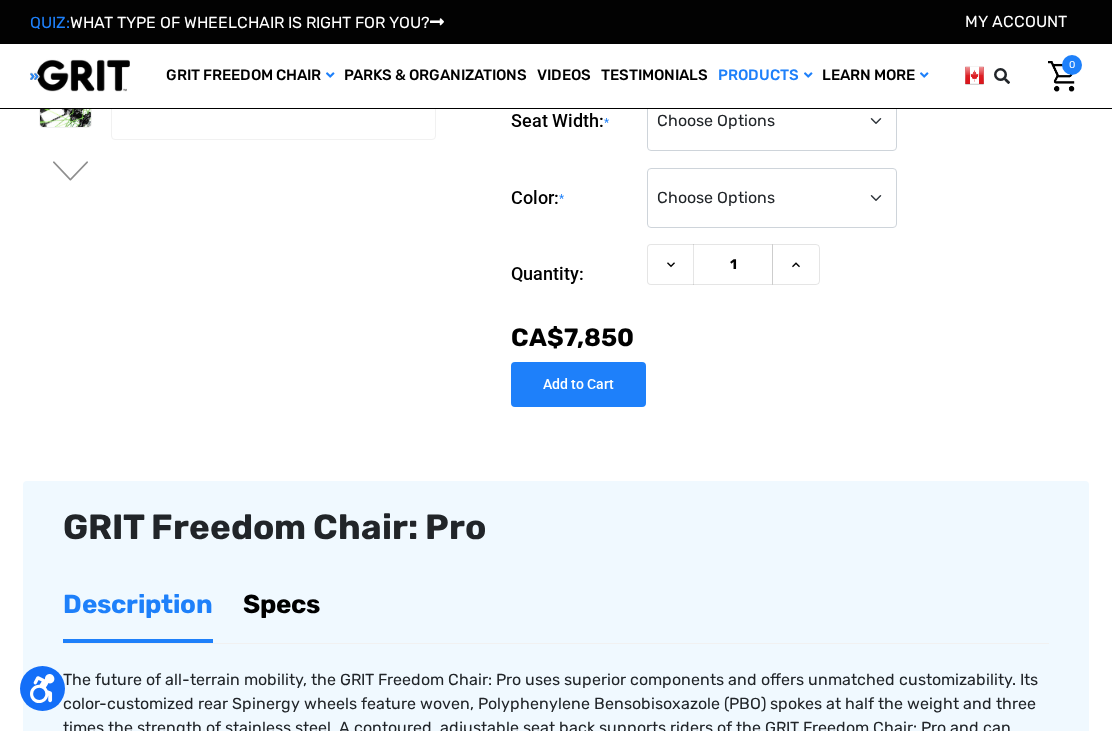scroll, scrollTop: 3, scrollLeft: 0, axis: vertical 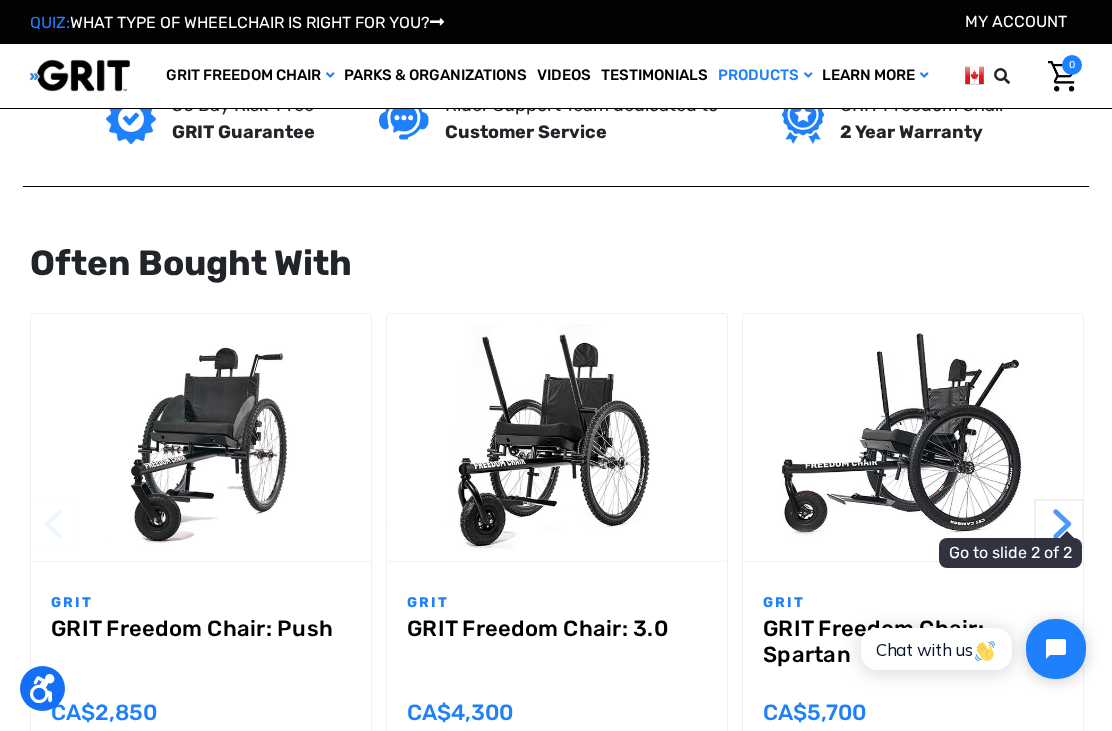click on "Next" at bounding box center [1059, 524] 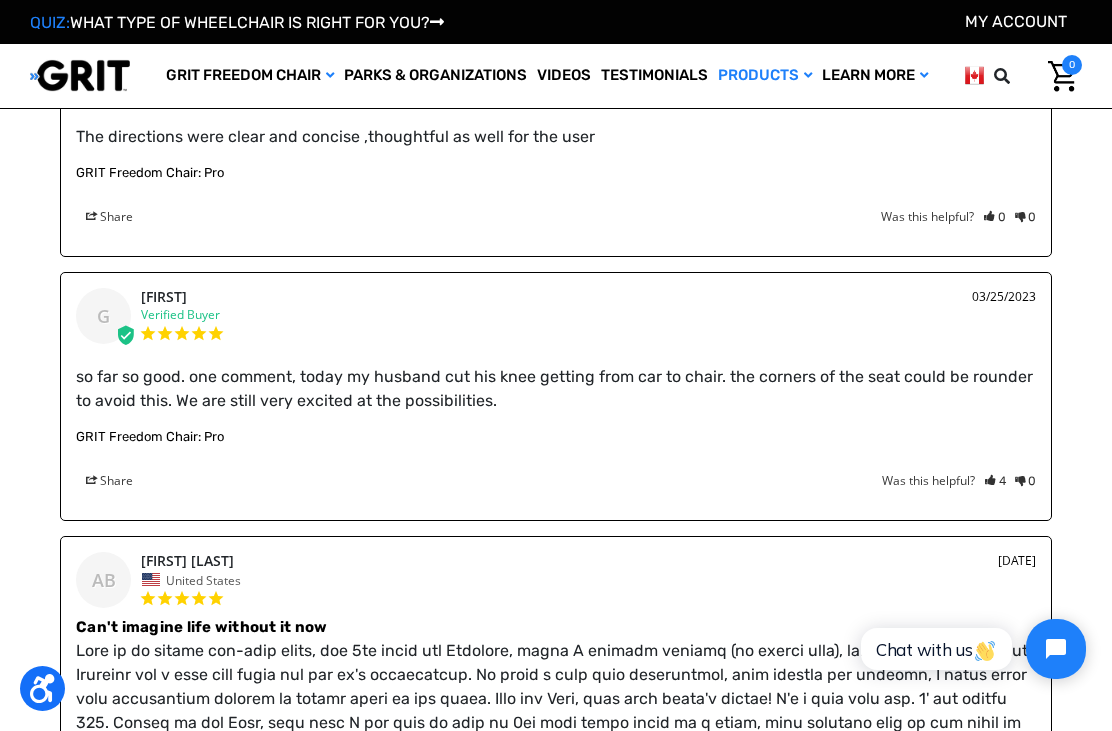 scroll, scrollTop: 3134, scrollLeft: 0, axis: vertical 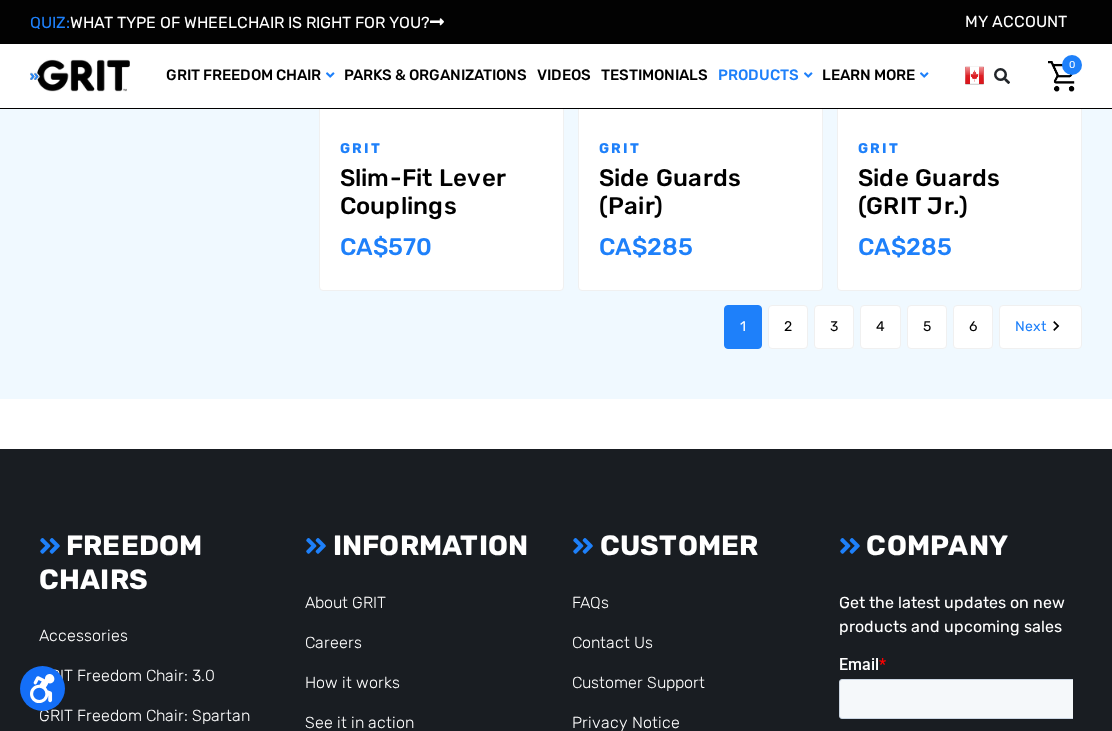 click on "2" at bounding box center (788, 327) 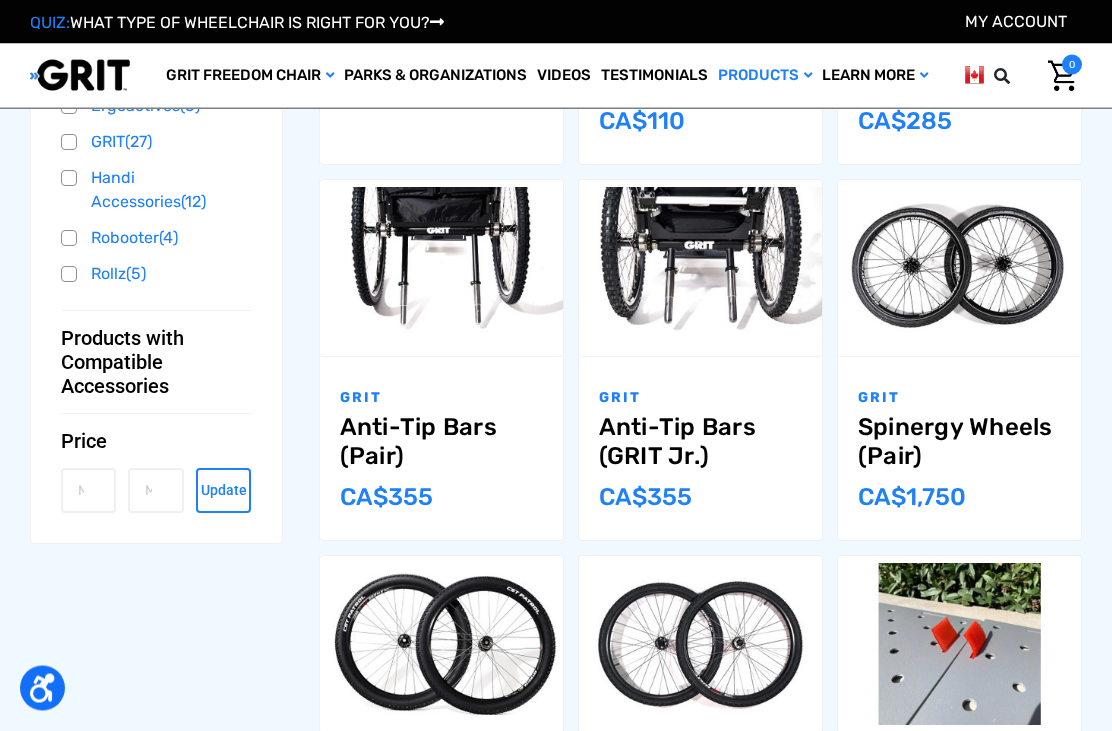 scroll, scrollTop: 937, scrollLeft: 0, axis: vertical 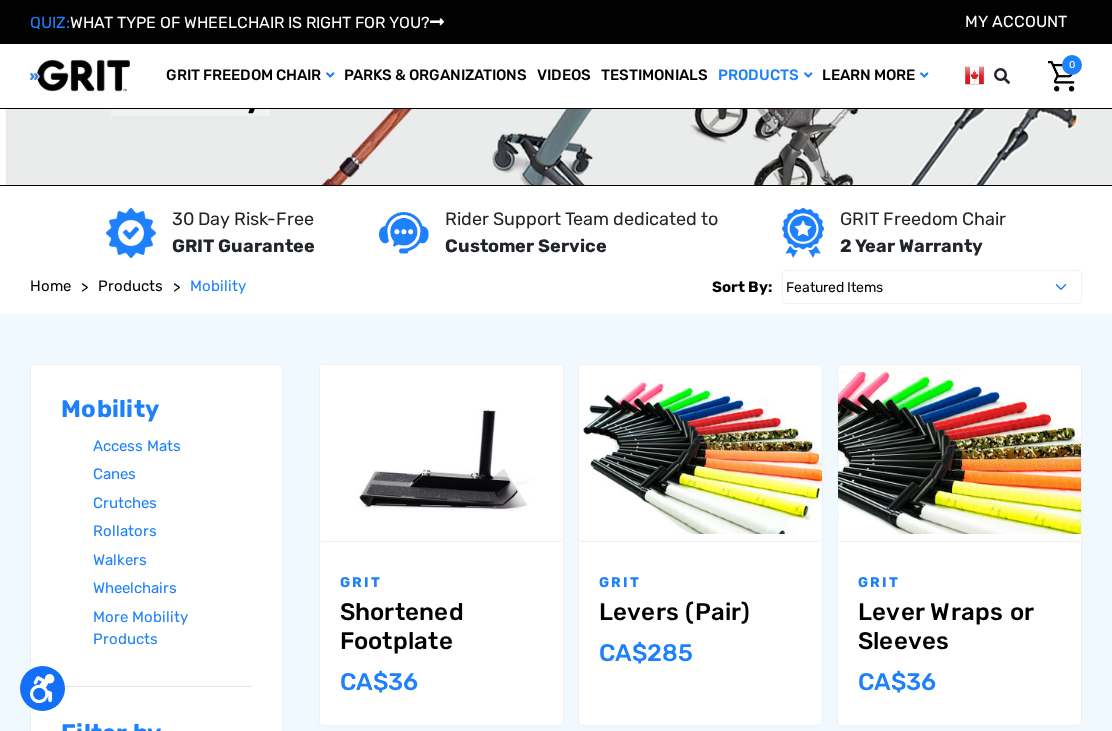 click on "QUIZ:  WHAT TYPE OF WHEELCHAIR IS RIGHT FOR YOU?" at bounding box center (237, 22) 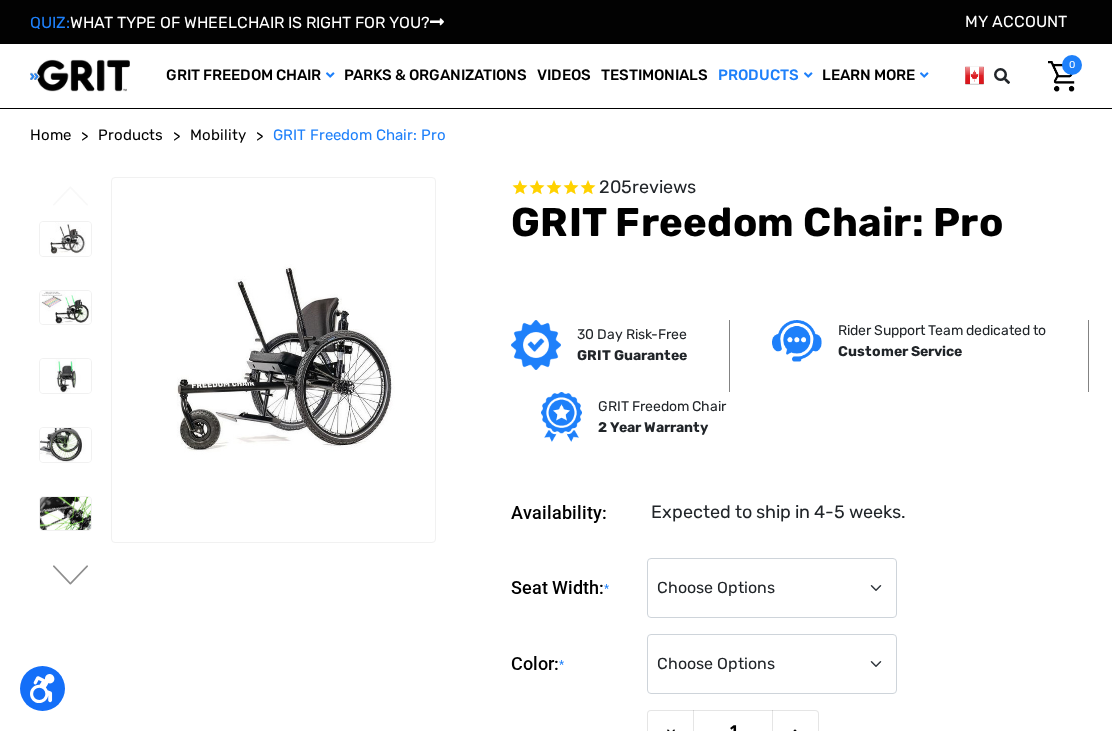 scroll, scrollTop: 0, scrollLeft: 0, axis: both 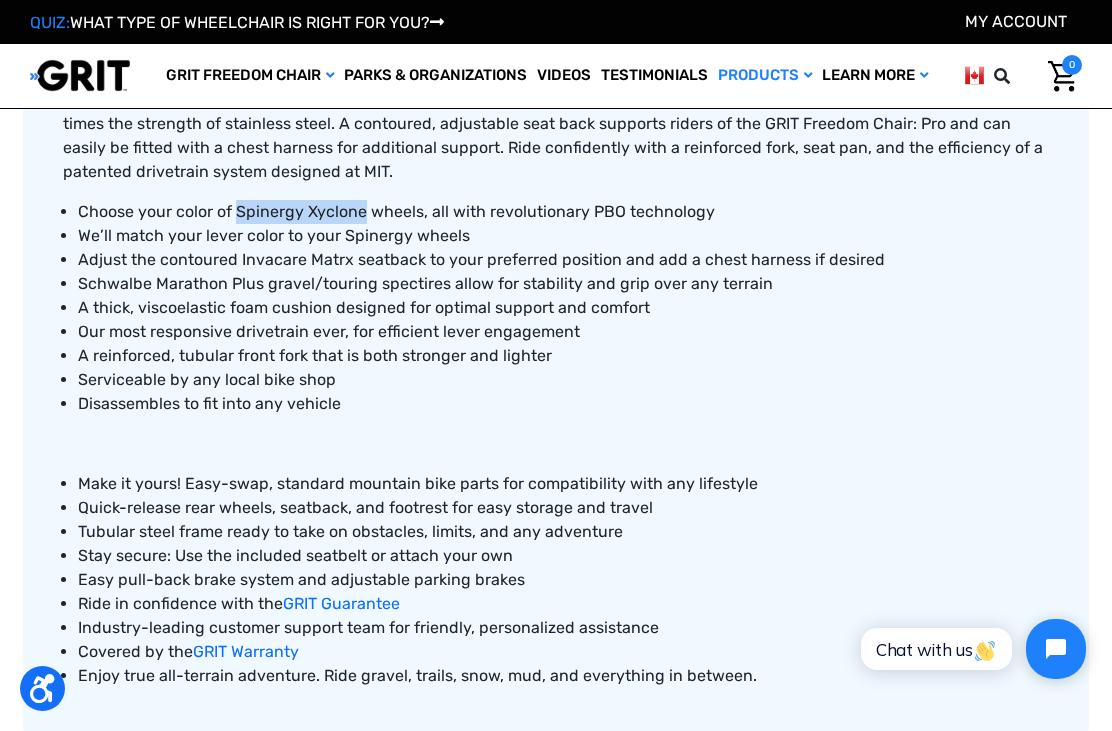 click on "Schwalbe Marathon Plus gravel/touring spec  tires allow for stability and grip over any terrain" at bounding box center [425, 283] 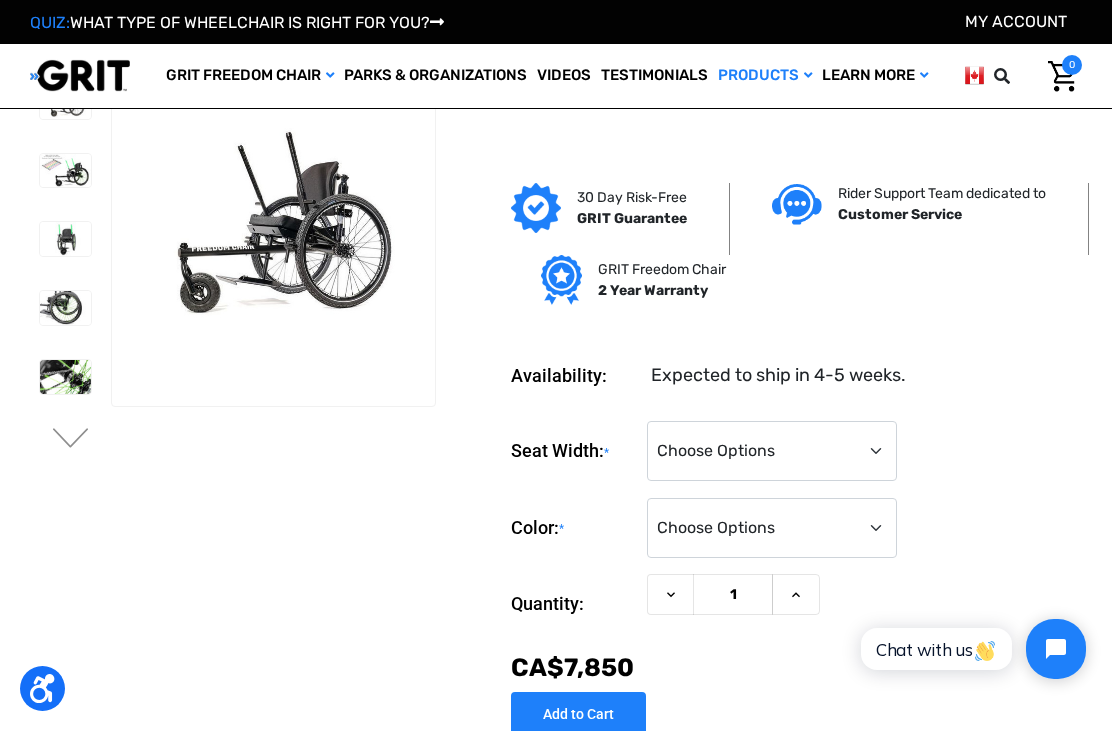scroll, scrollTop: 0, scrollLeft: 0, axis: both 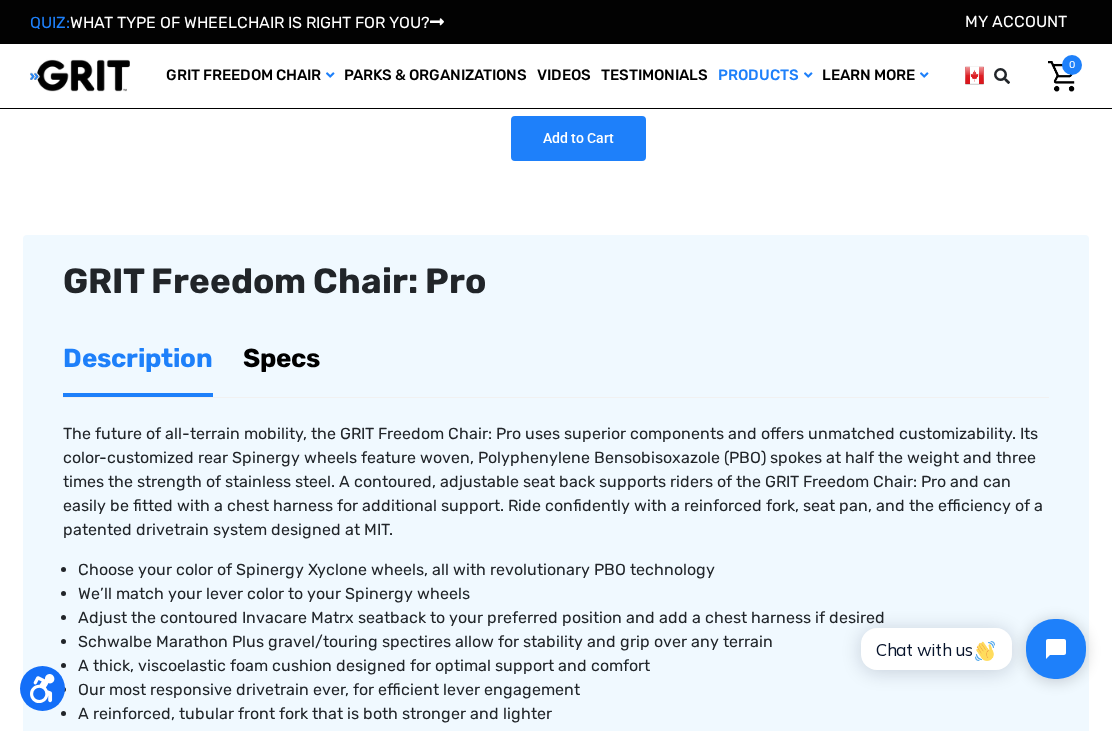 click on "Specs" at bounding box center (281, 358) 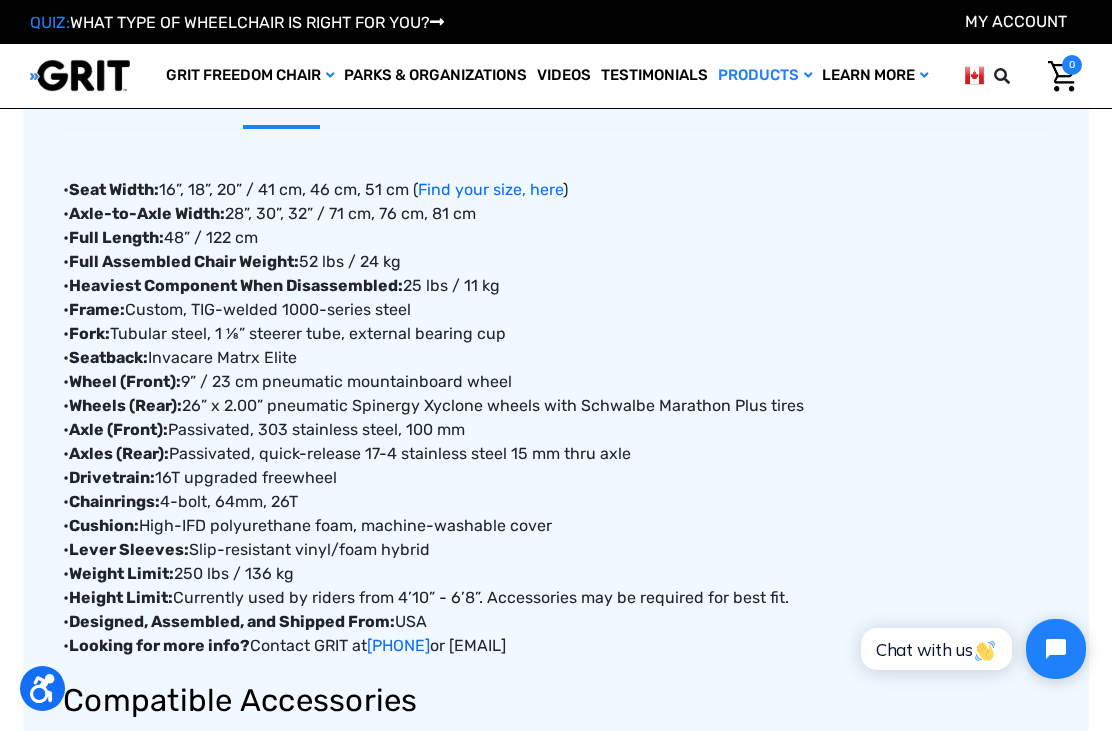 scroll, scrollTop: 875, scrollLeft: 0, axis: vertical 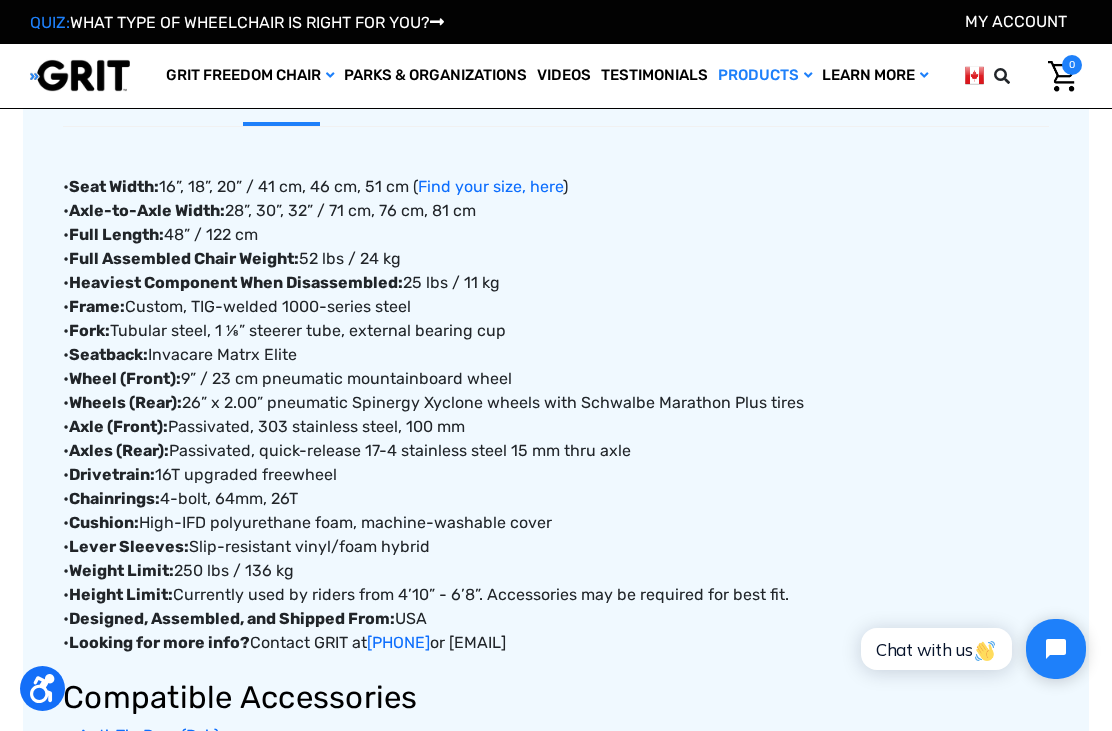 click on "QUIZ:  WHAT TYPE OF WHEELCHAIR IS RIGHT FOR YOU?" at bounding box center (237, 22) 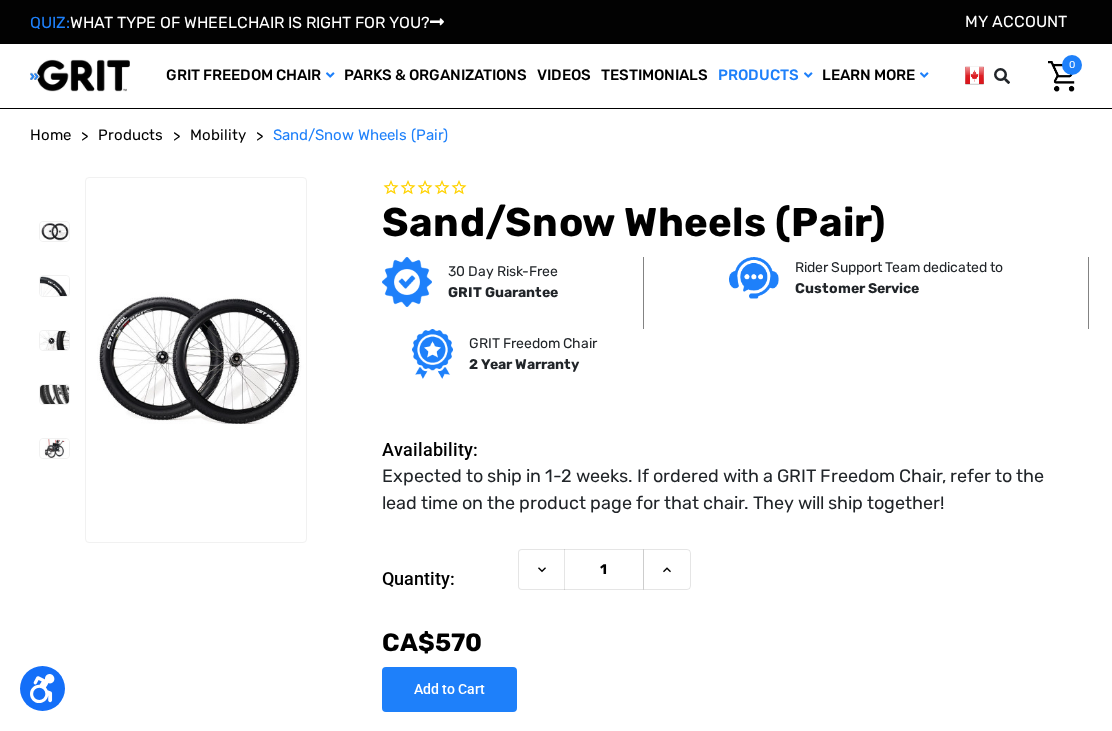 scroll, scrollTop: 0, scrollLeft: 0, axis: both 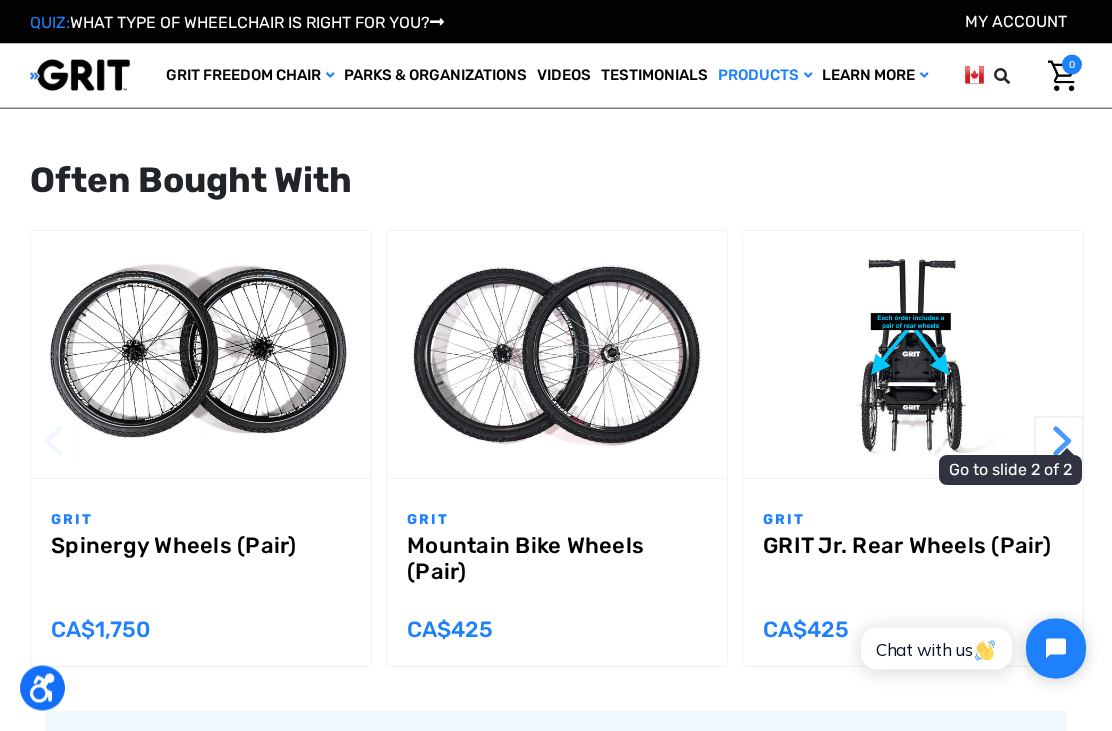 click on "Next" at bounding box center (1059, 442) 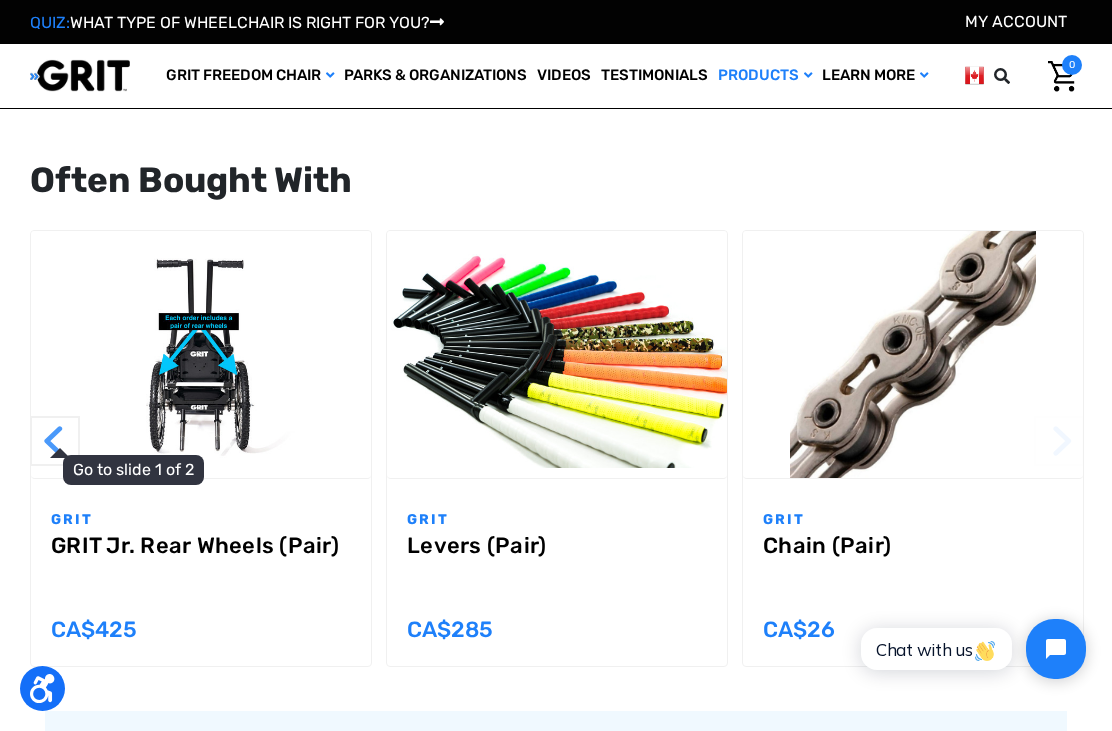 click on "Previous" at bounding box center [55, 441] 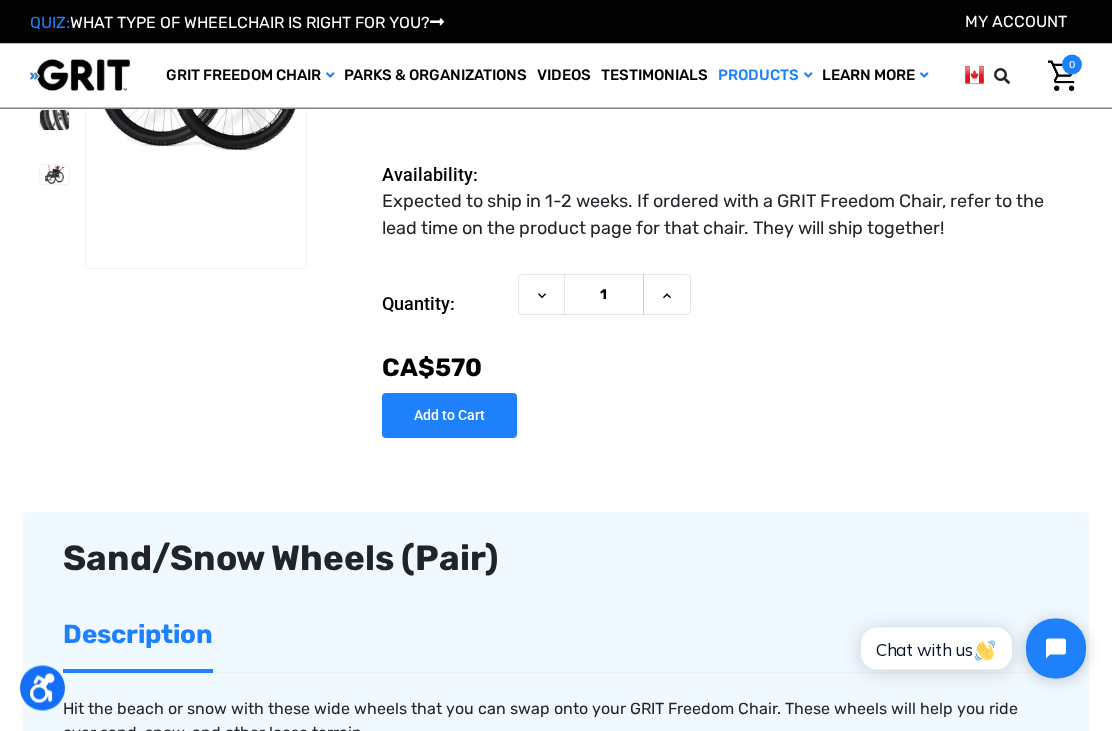 scroll, scrollTop: 0, scrollLeft: 0, axis: both 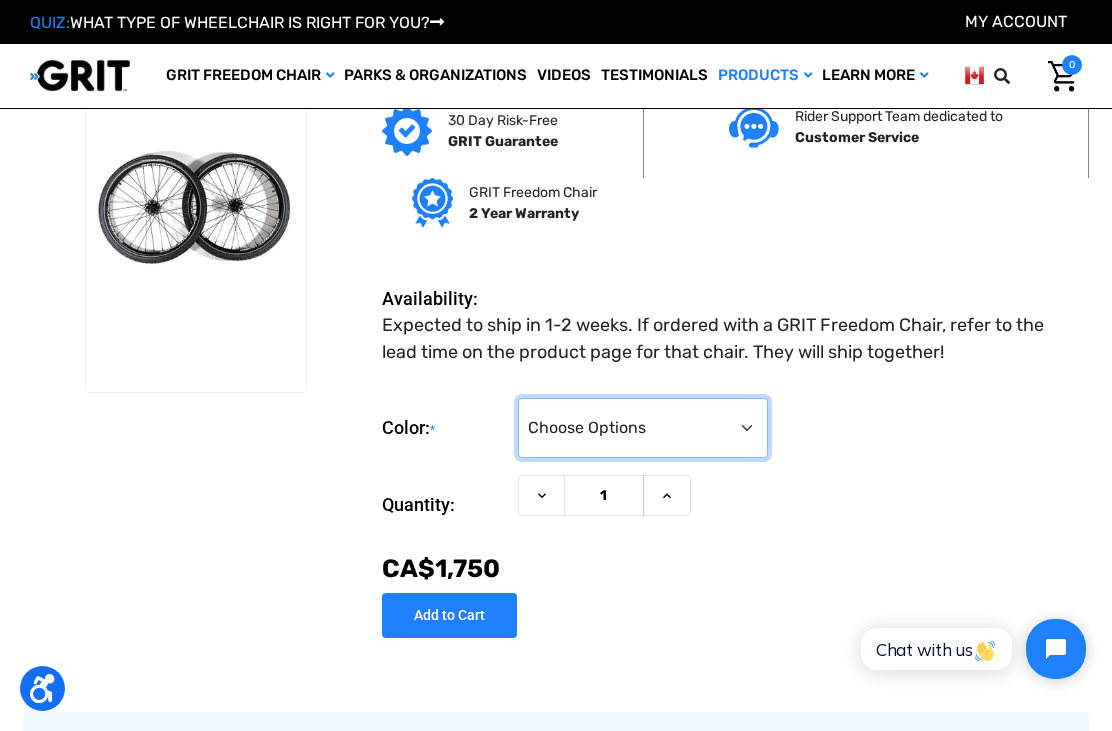 click on "Choose Options
Black
Blue
Green
Orange
Pink
Purple
Red
White
Yellow" at bounding box center (643, 428) 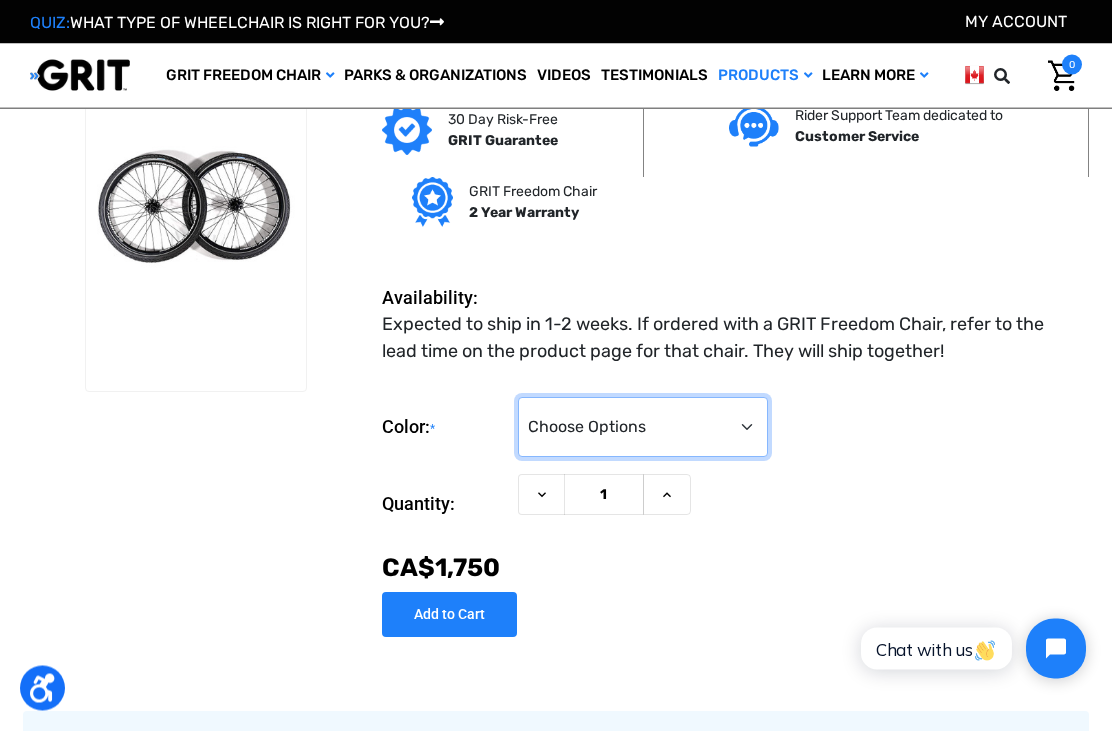 scroll, scrollTop: 41, scrollLeft: 0, axis: vertical 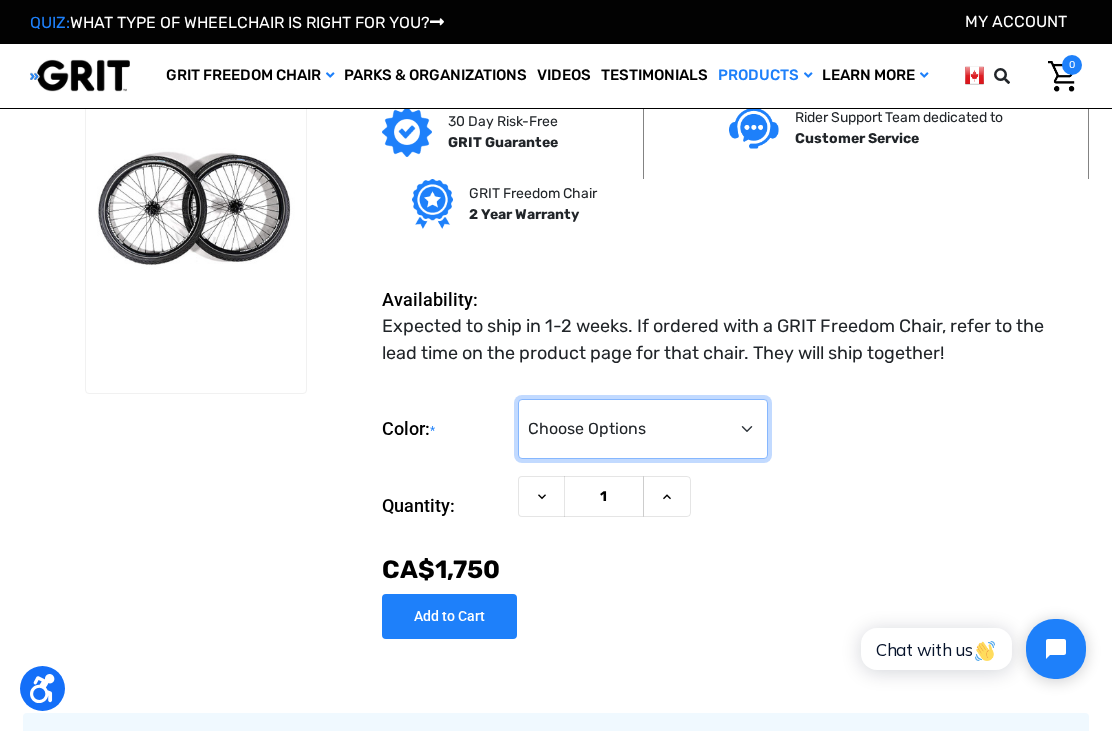 click on "Choose Options
Black
Blue
Green
Orange
Pink
Purple
Red
White
Yellow" at bounding box center (643, 429) 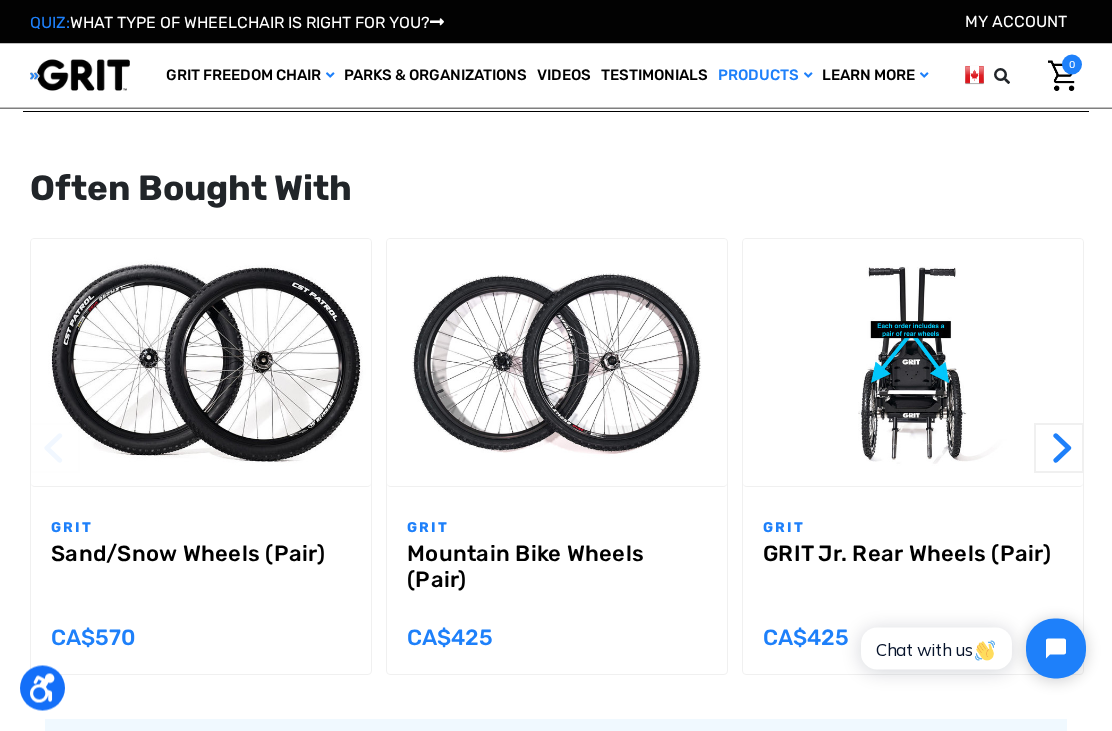 scroll, scrollTop: 1205, scrollLeft: 0, axis: vertical 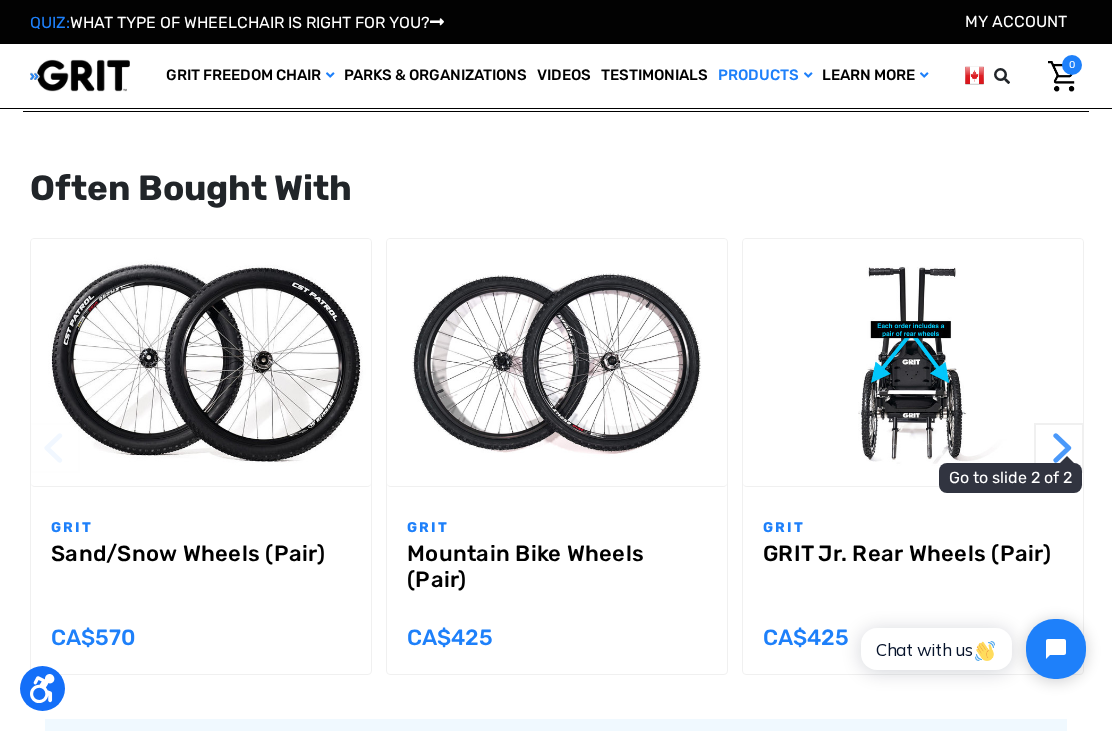 click on "Next" at bounding box center [1059, 448] 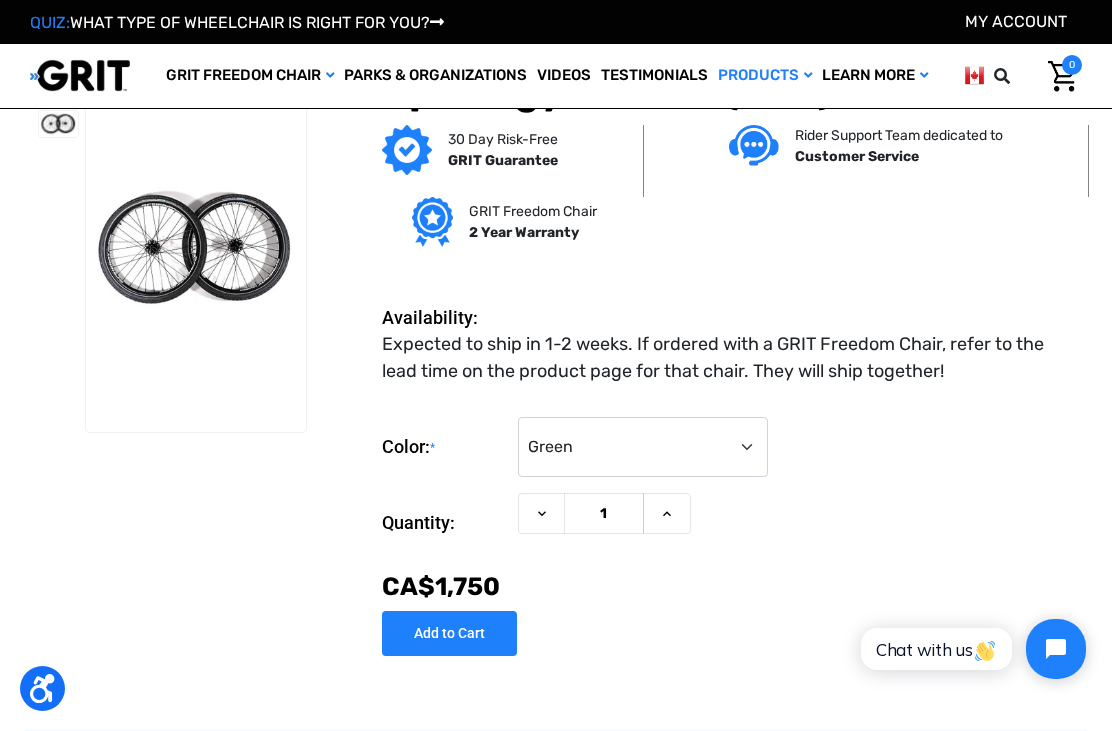 scroll, scrollTop: 0, scrollLeft: 0, axis: both 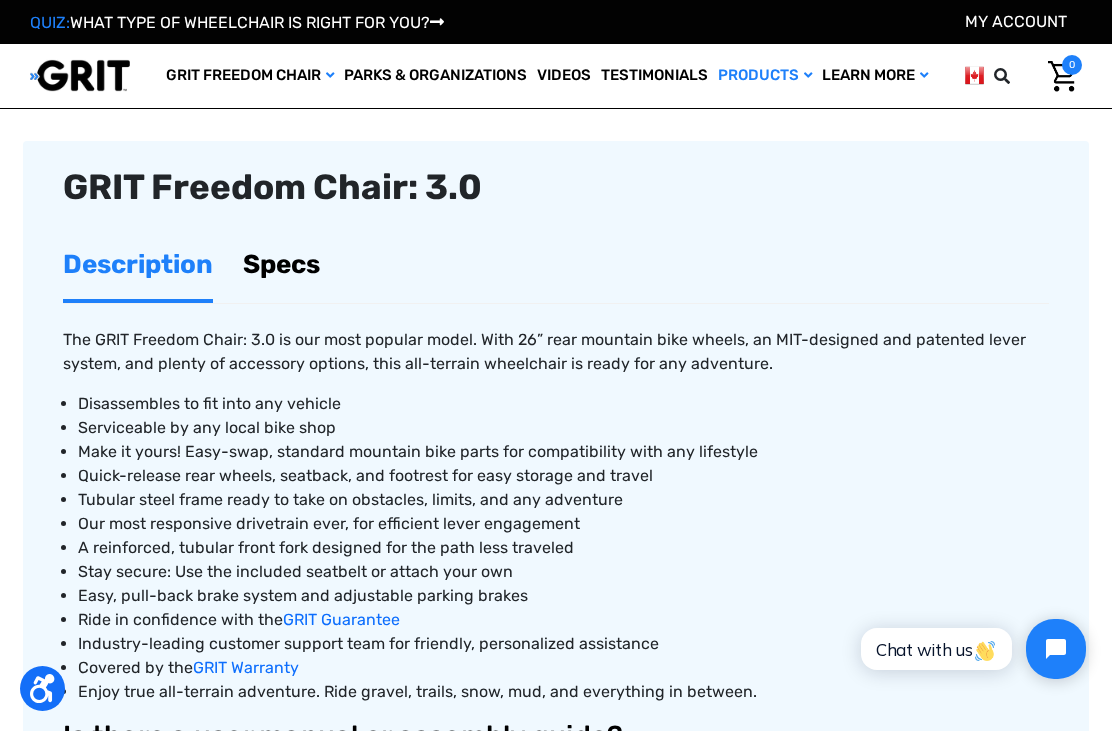 click on "Specs" at bounding box center [281, 264] 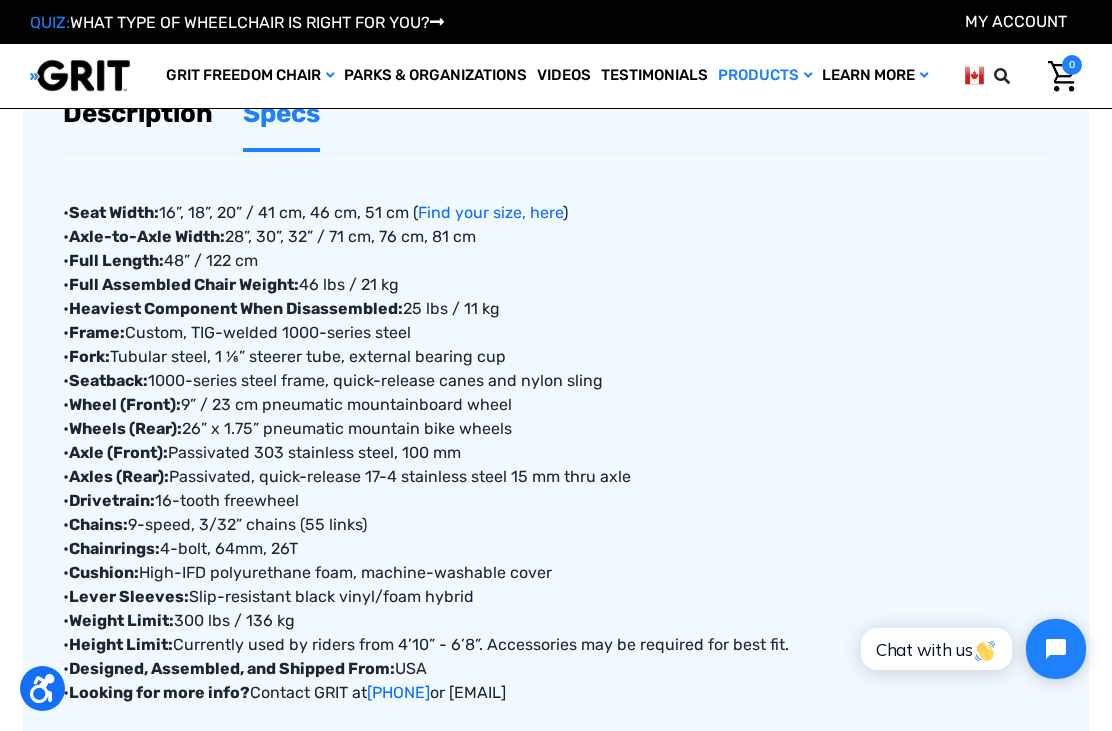 scroll, scrollTop: 837, scrollLeft: 0, axis: vertical 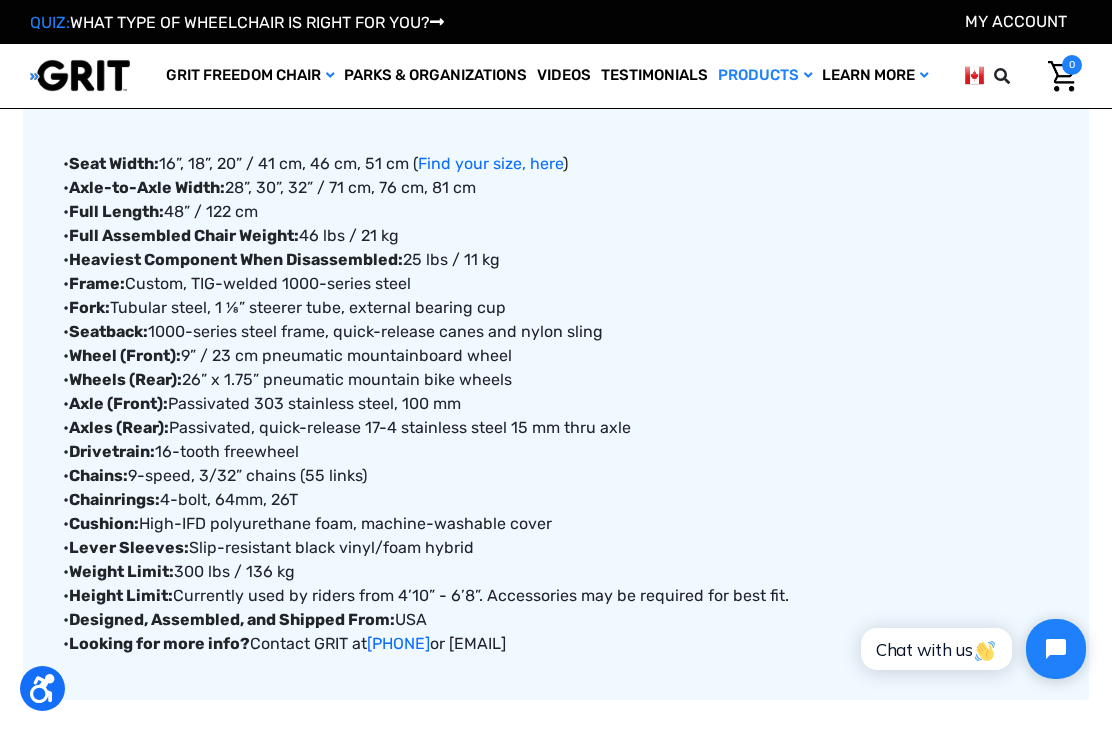 click on "QUIZ:  WHAT TYPE OF WHEELCHAIR IS RIGHT FOR YOU?
My Account" at bounding box center [556, 22] 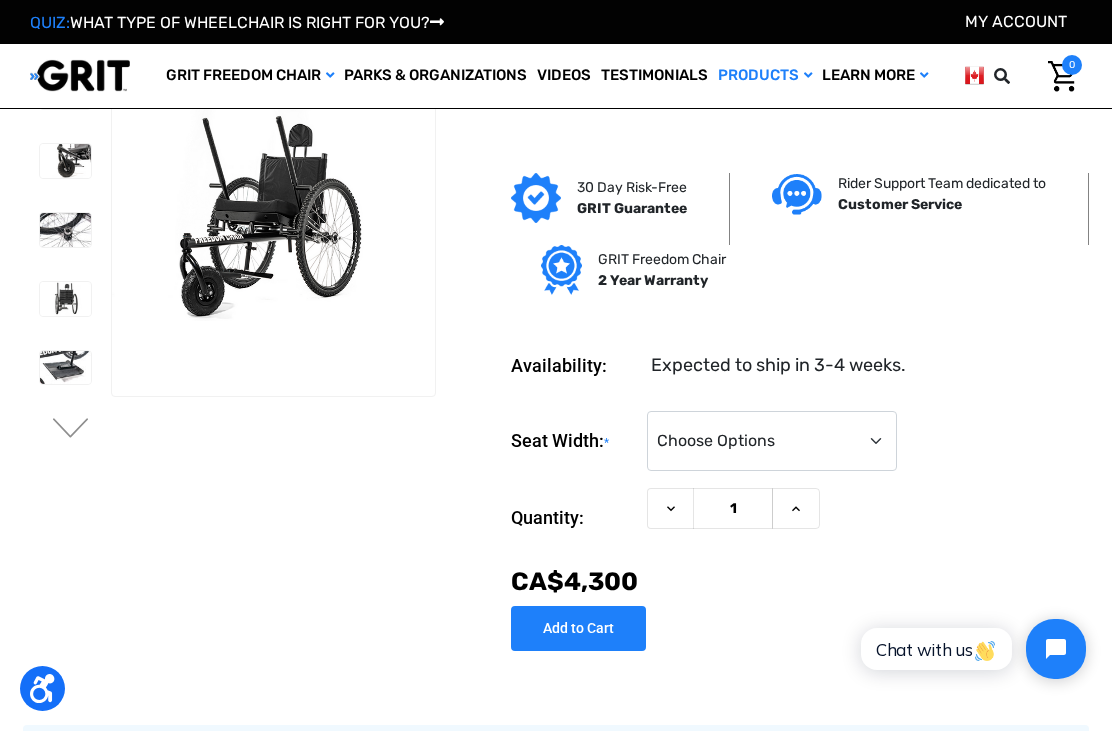 scroll, scrollTop: 35, scrollLeft: 0, axis: vertical 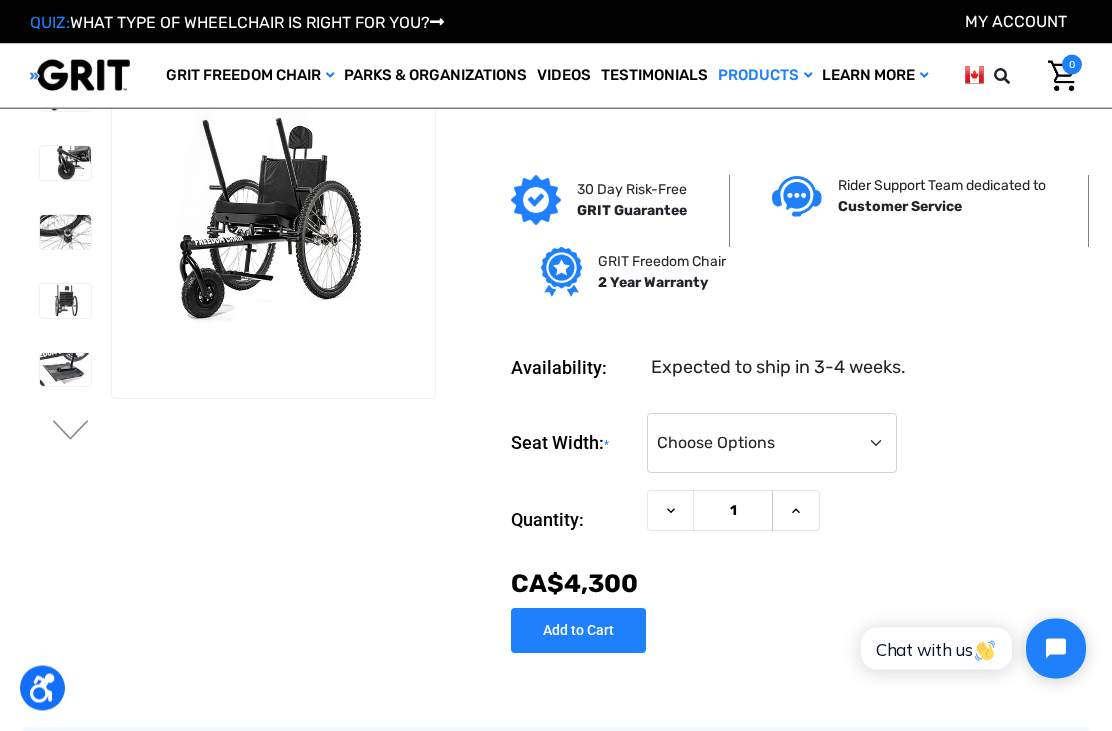 click at bounding box center [65, 164] 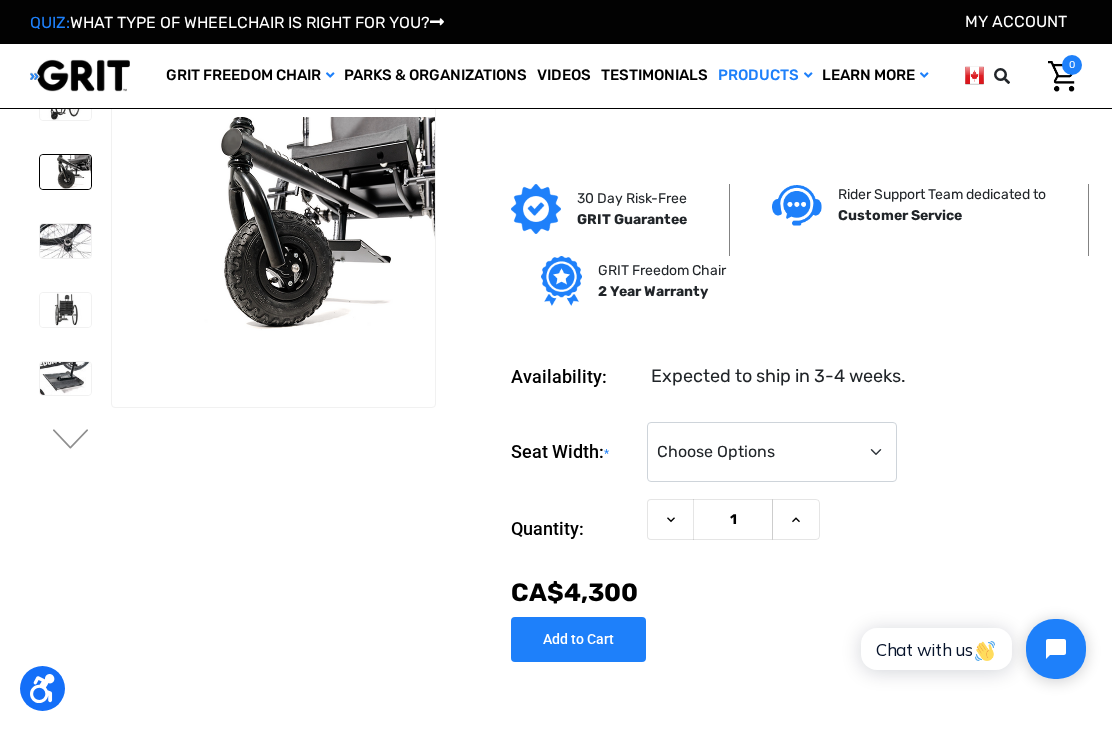 scroll, scrollTop: 29, scrollLeft: 0, axis: vertical 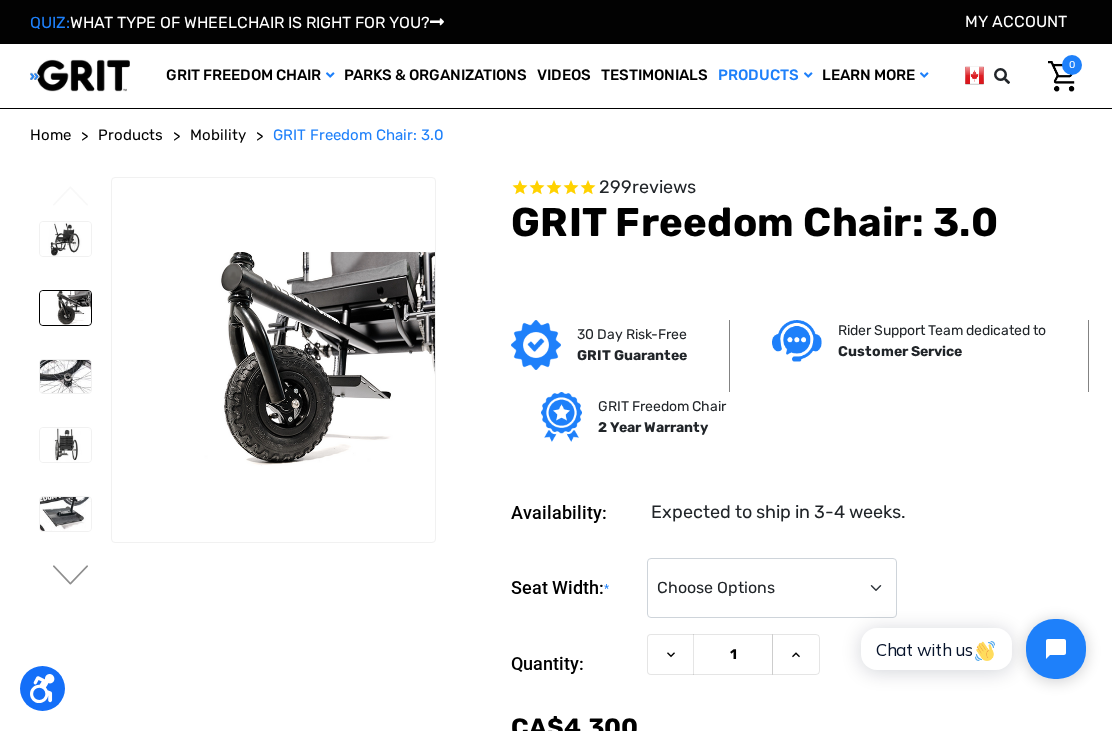 click at bounding box center (65, 239) 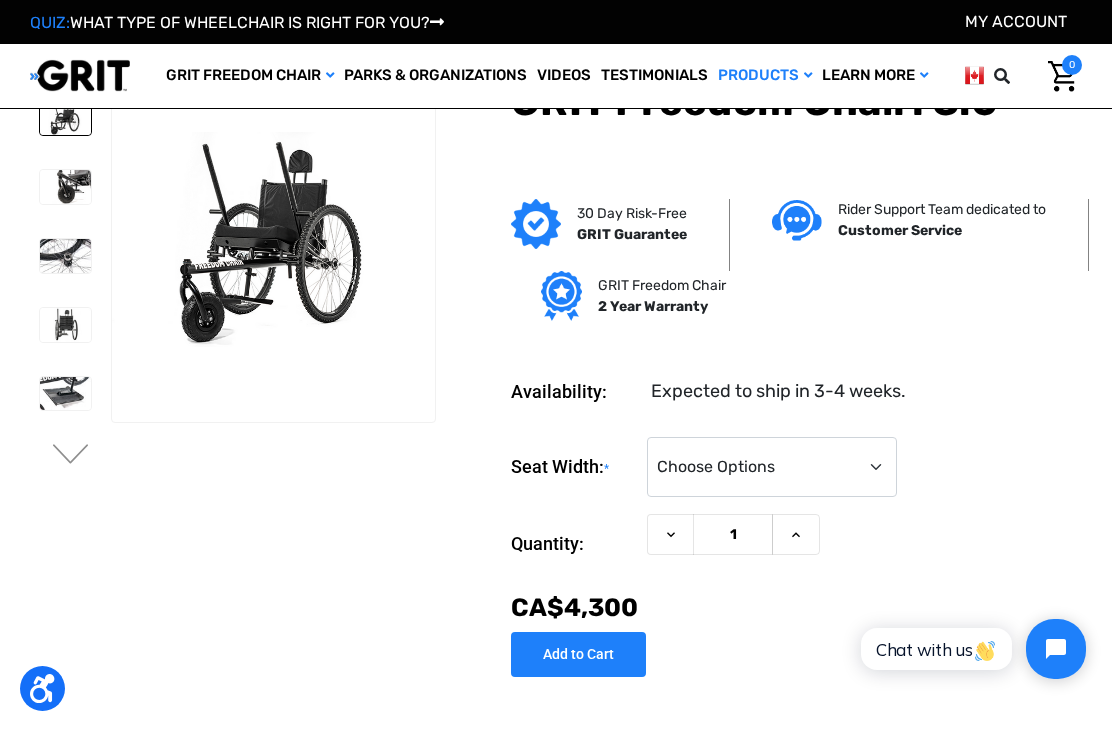 scroll, scrollTop: 0, scrollLeft: 0, axis: both 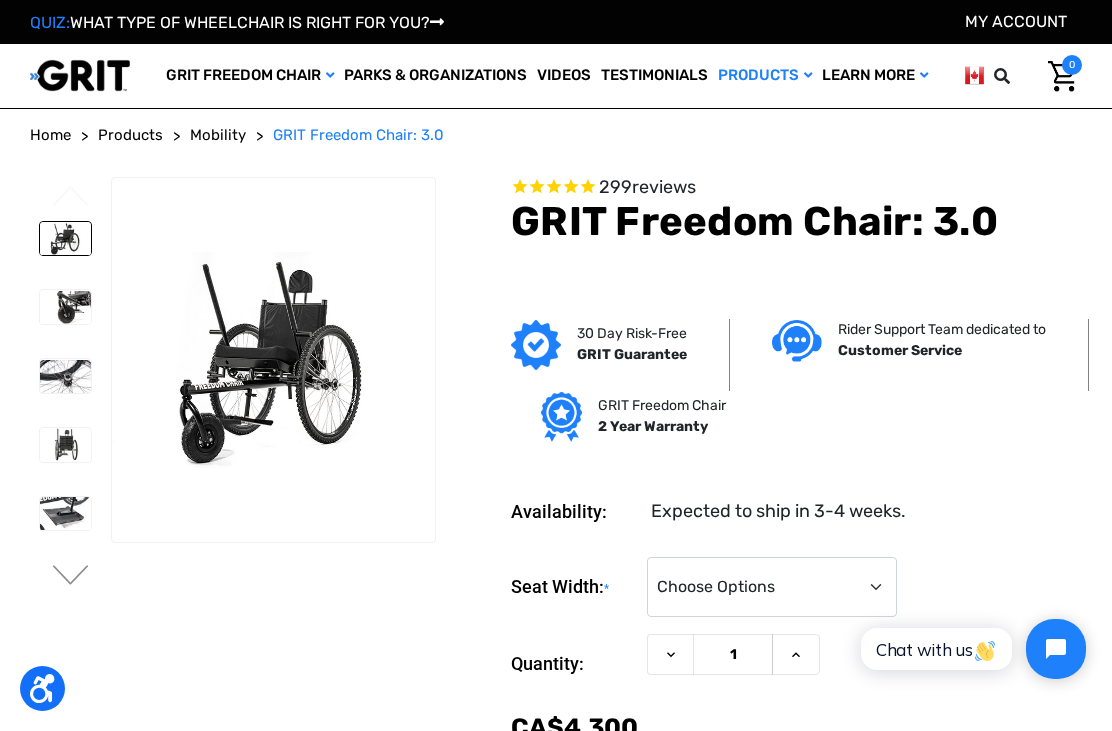 click at bounding box center [64, 583] 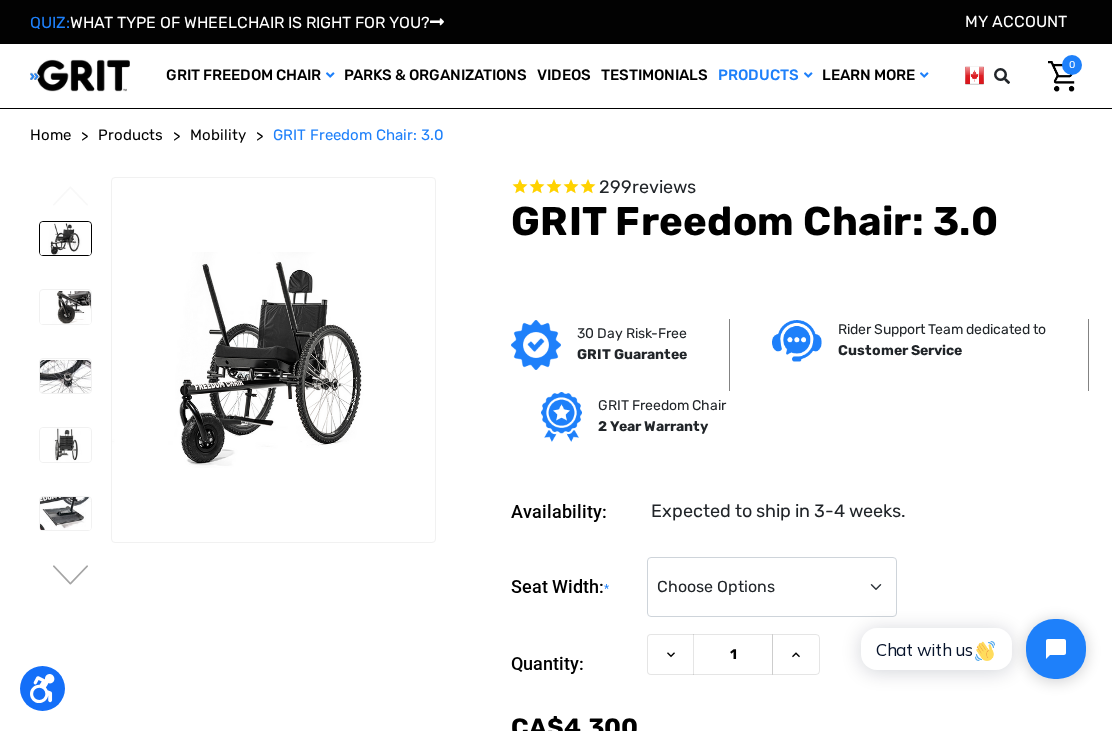 click on "Next" at bounding box center [71, 577] 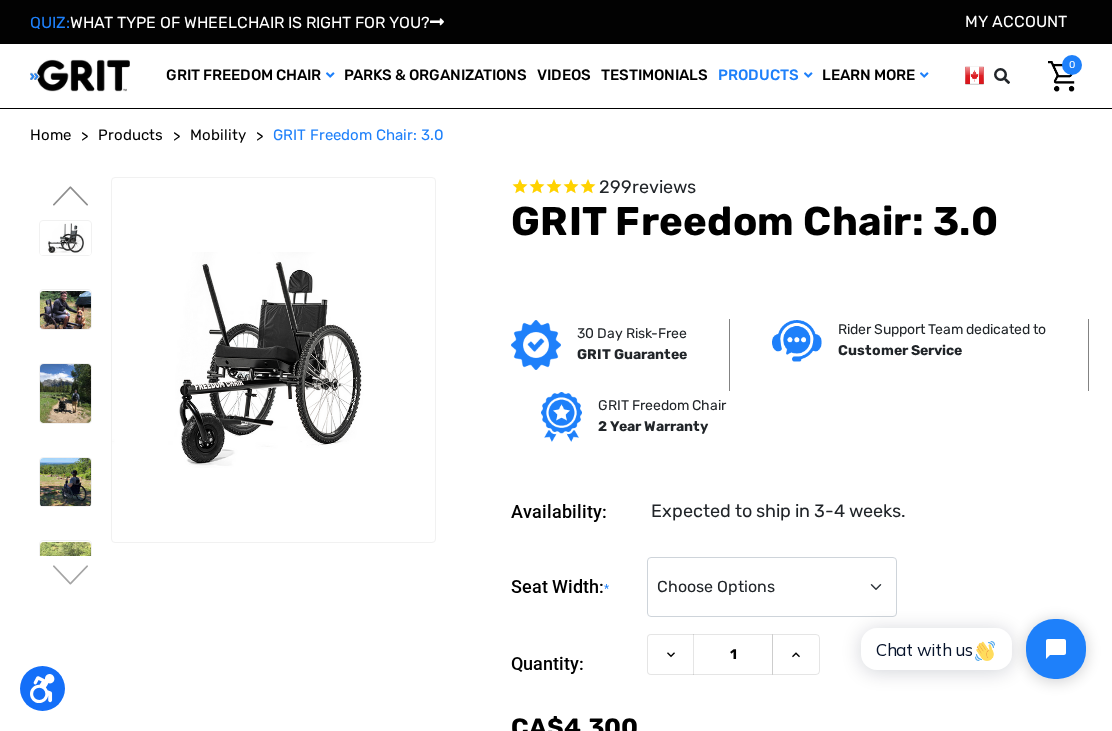 click on "Next" at bounding box center [71, 577] 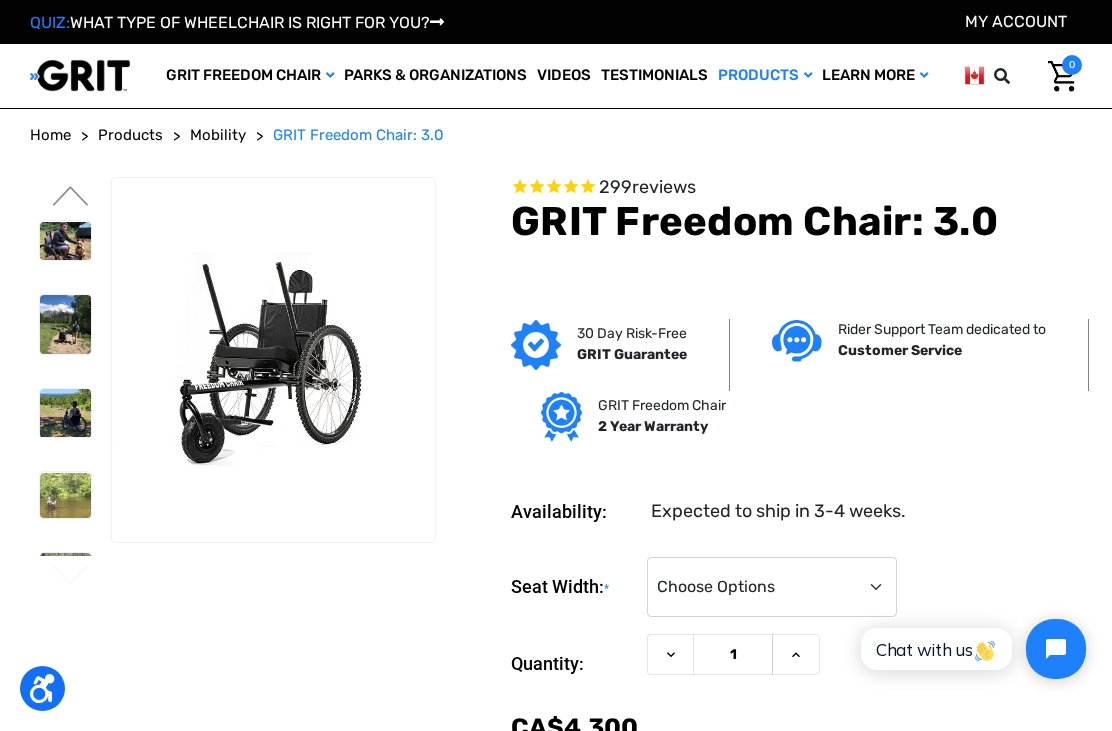 click on "Previous" at bounding box center (70, 384) 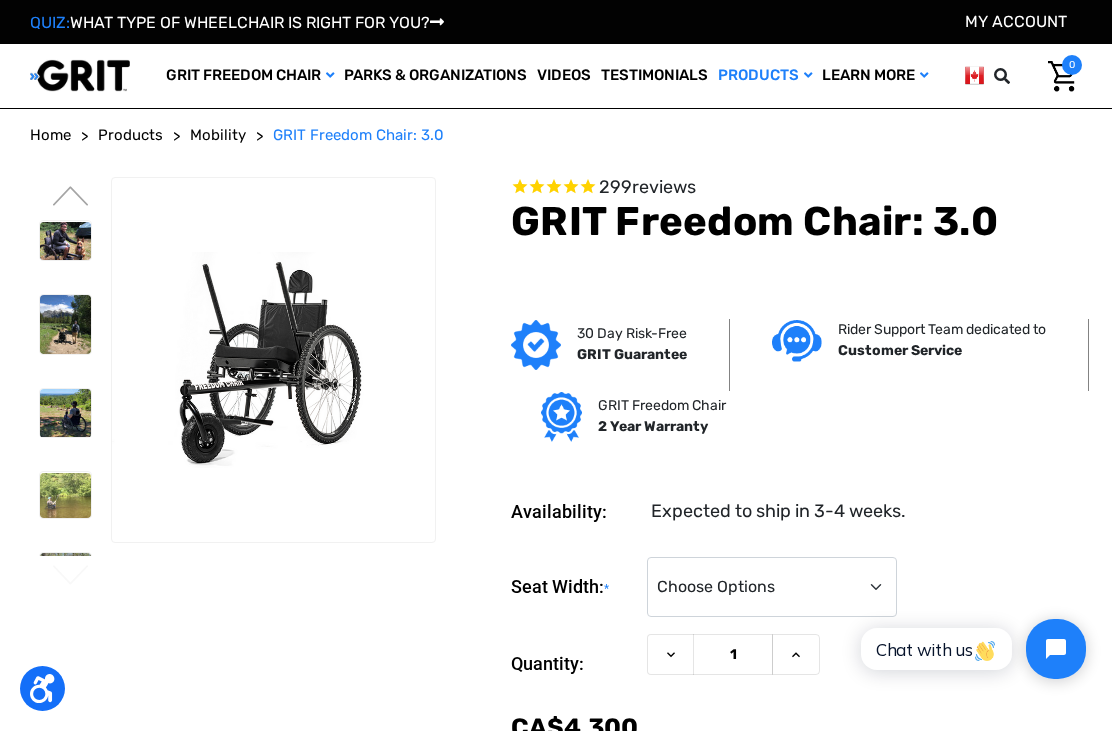 click on "Previous" at bounding box center (71, 198) 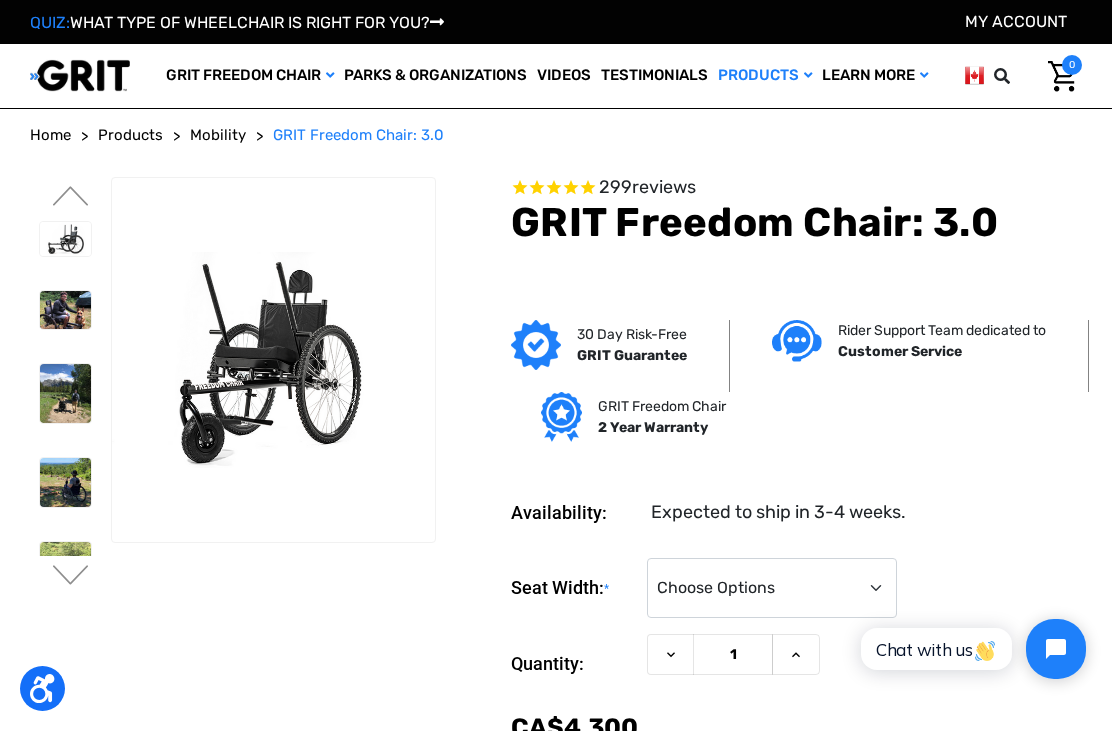 click at bounding box center (65, 239) 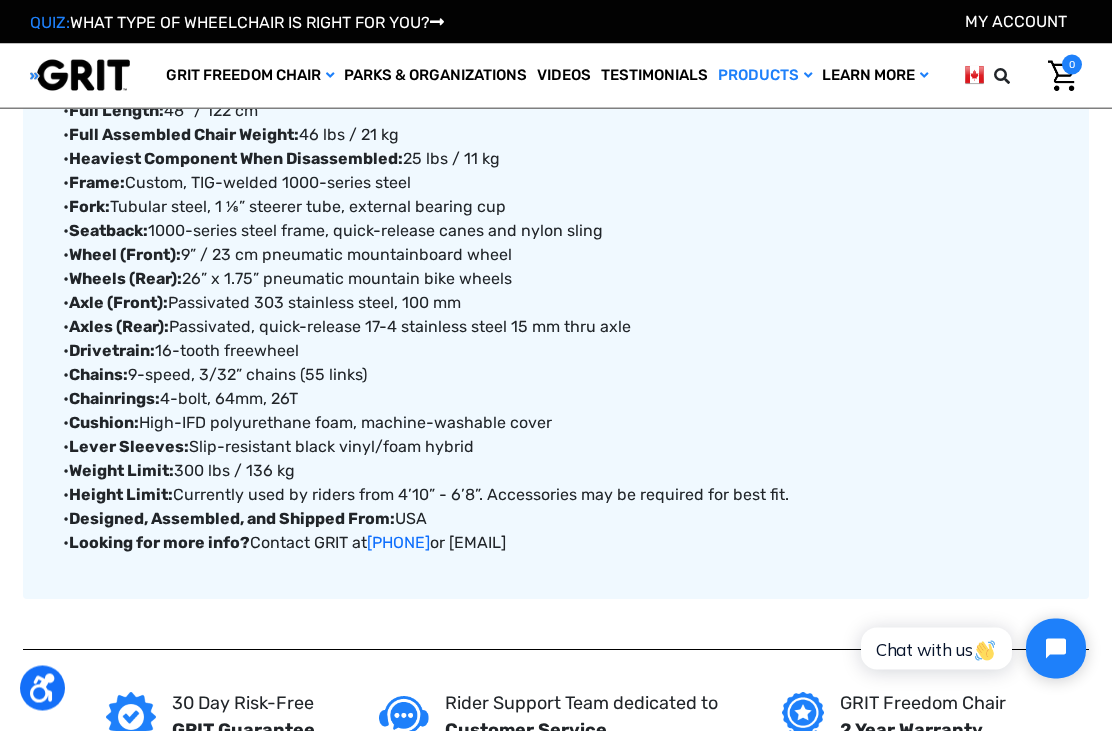 scroll, scrollTop: 919, scrollLeft: 0, axis: vertical 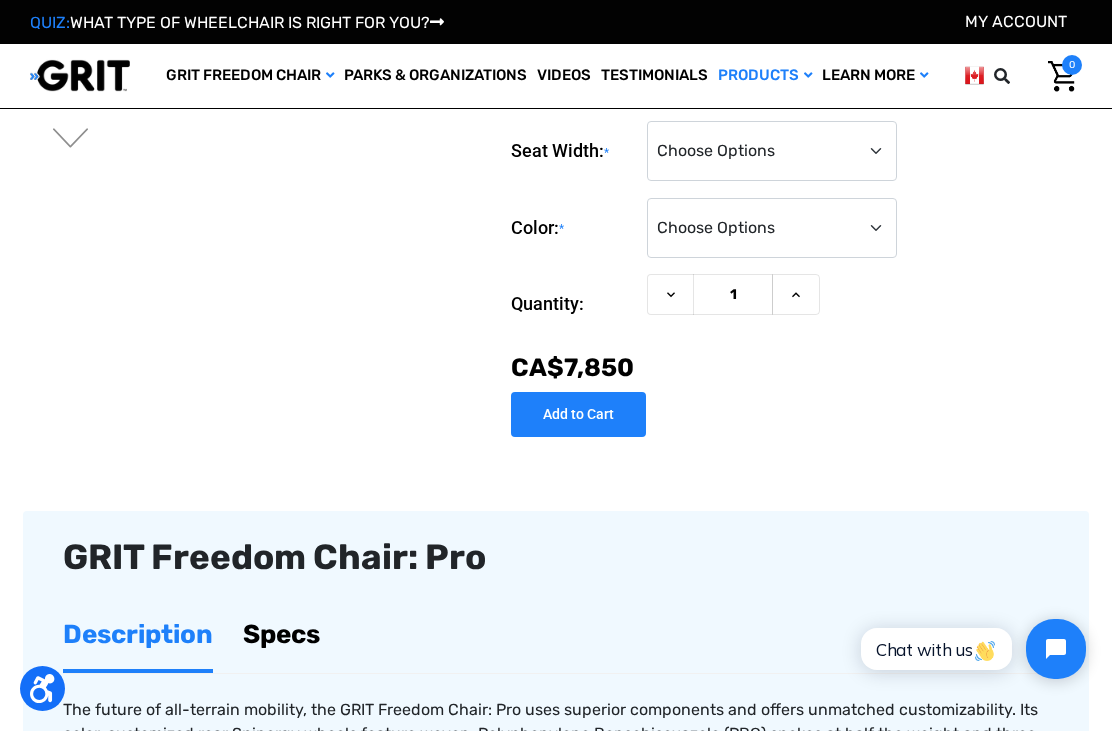 click on "Specs" at bounding box center [281, 634] 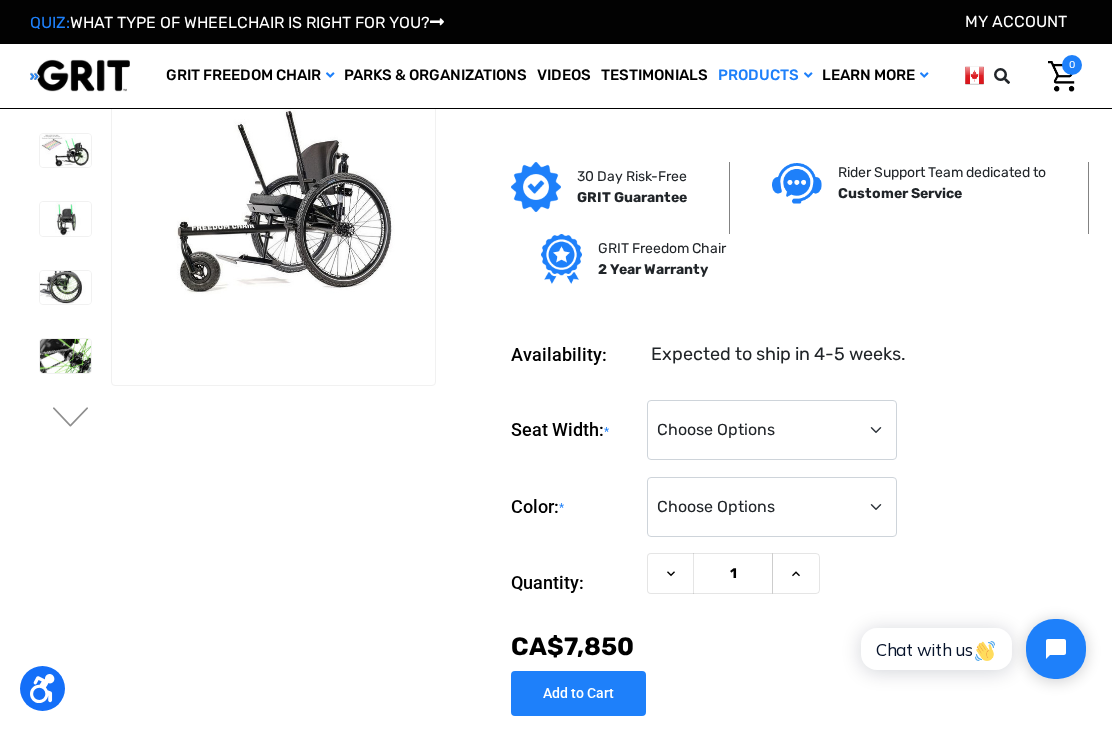 scroll, scrollTop: 48, scrollLeft: 0, axis: vertical 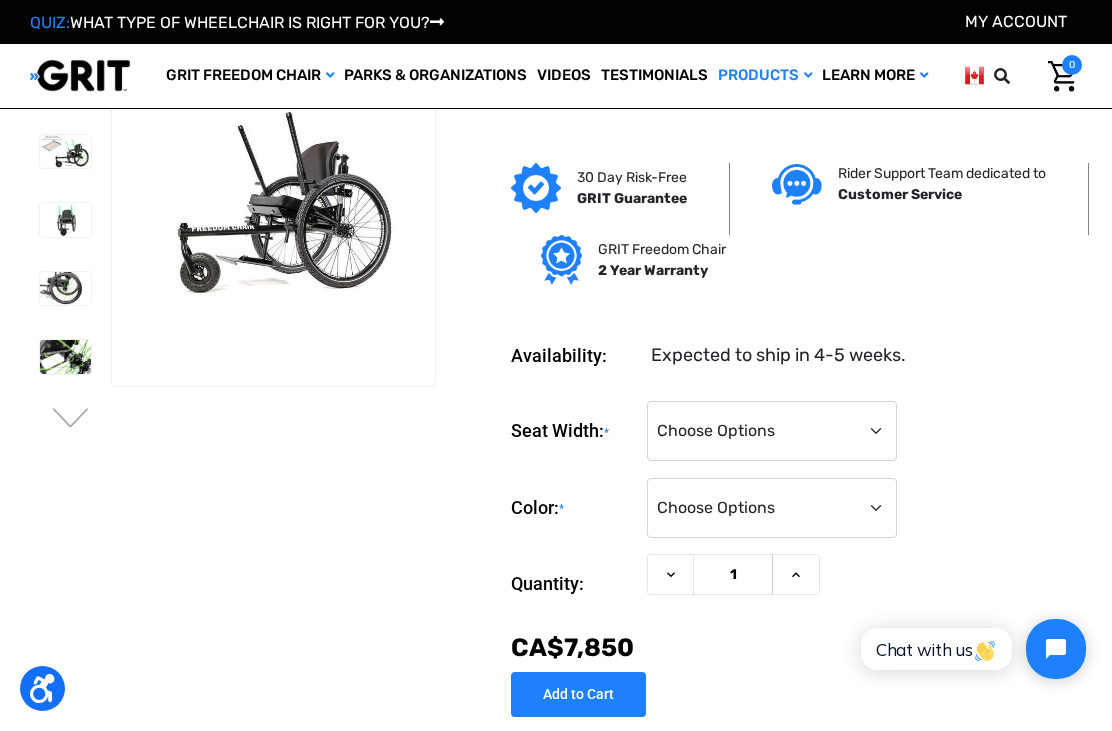 click on "Next" at bounding box center (71, 420) 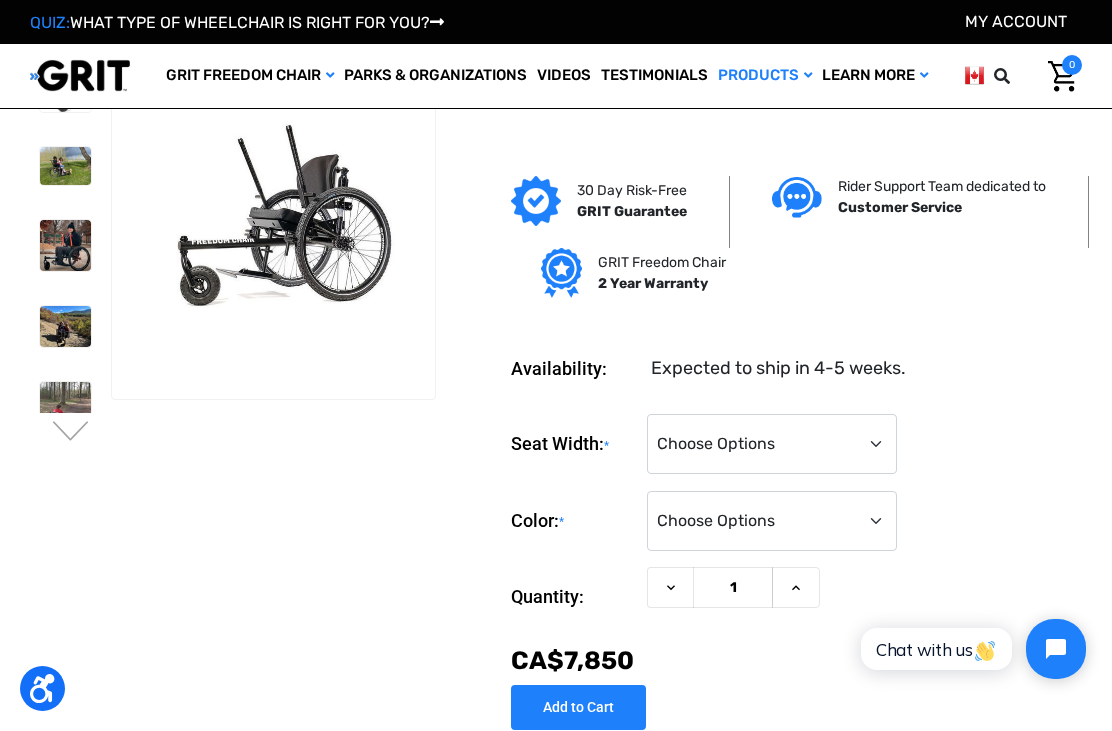 scroll, scrollTop: 0, scrollLeft: 0, axis: both 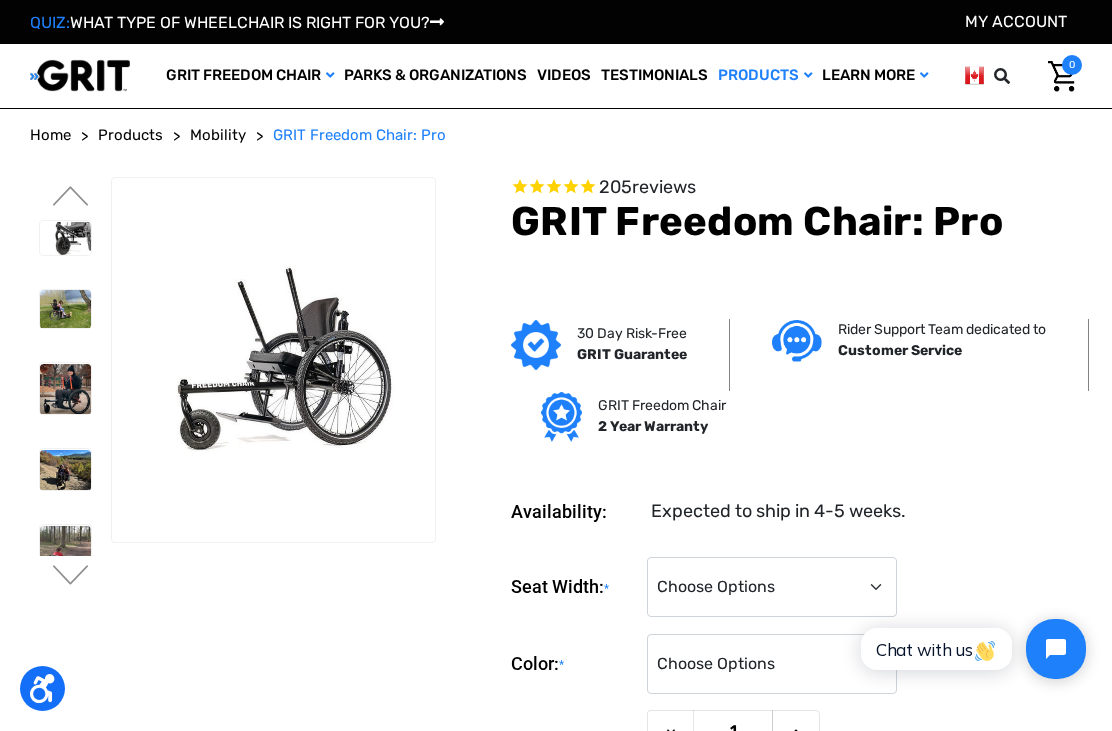 click at bounding box center (65, 239) 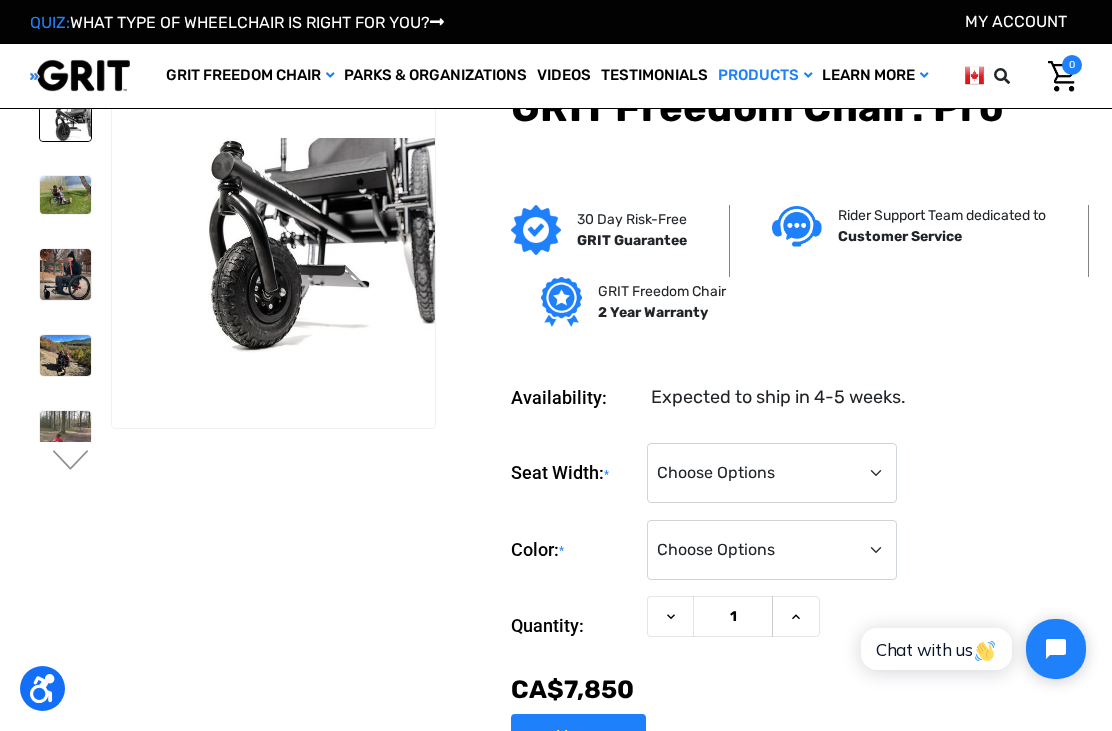 scroll, scrollTop: 0, scrollLeft: 0, axis: both 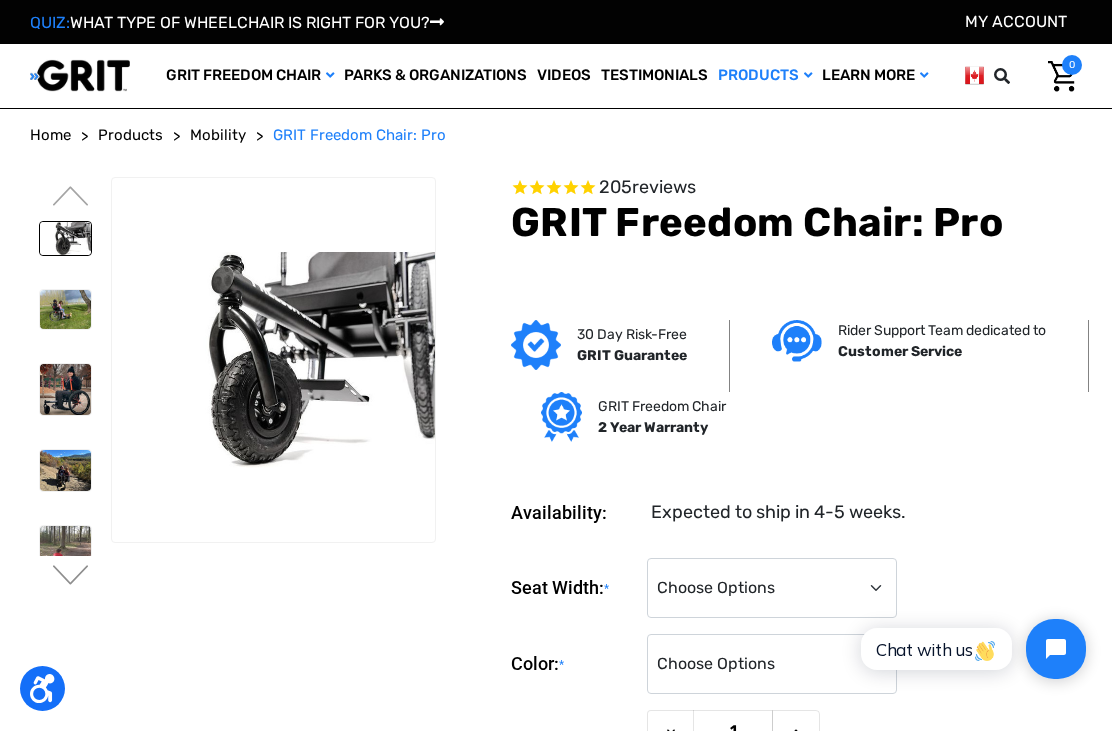 click on "Previous" at bounding box center [71, 198] 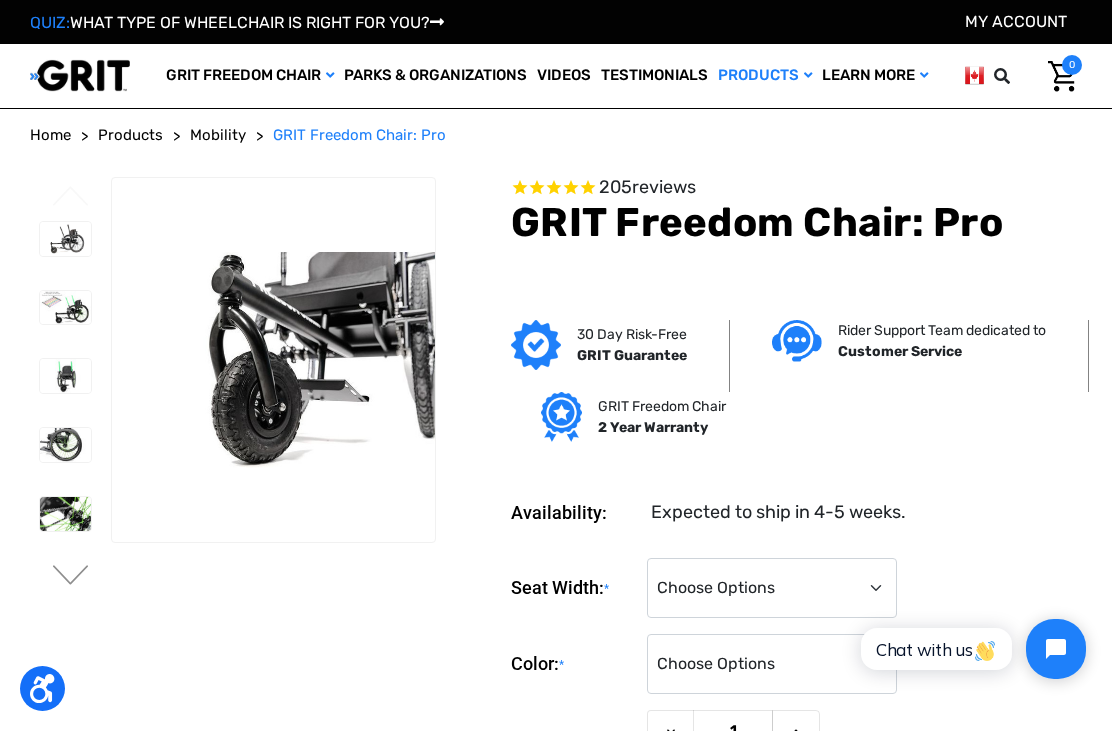 click at bounding box center [65, 376] 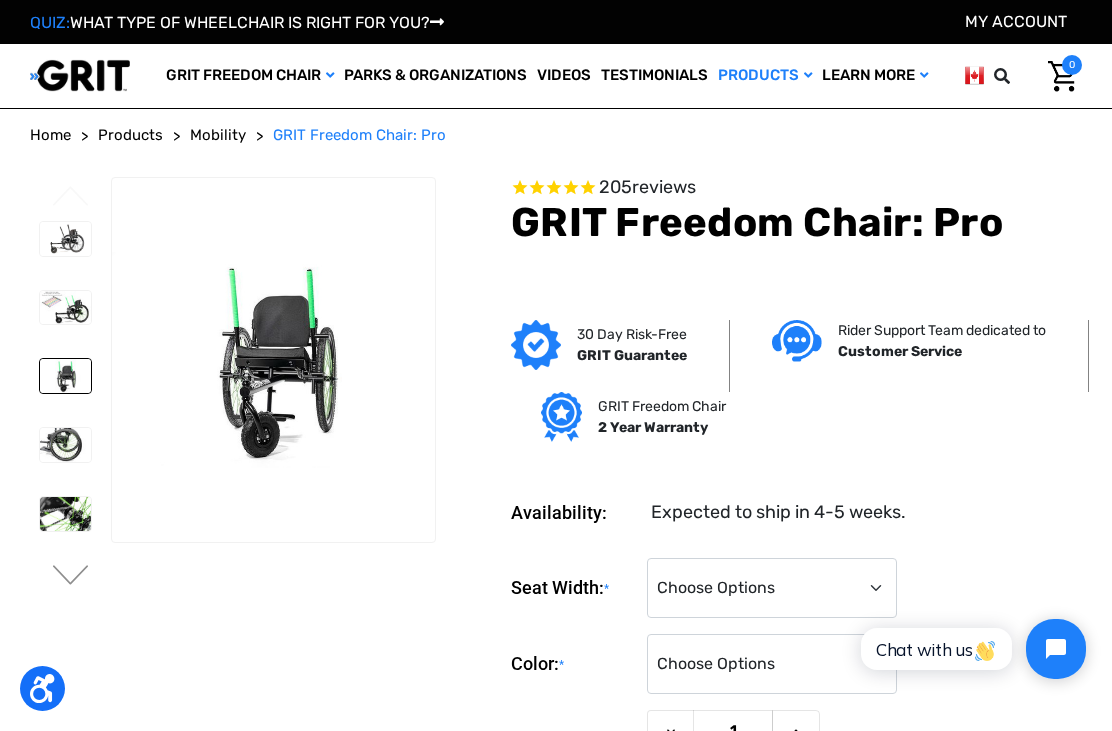 click at bounding box center [65, 307] 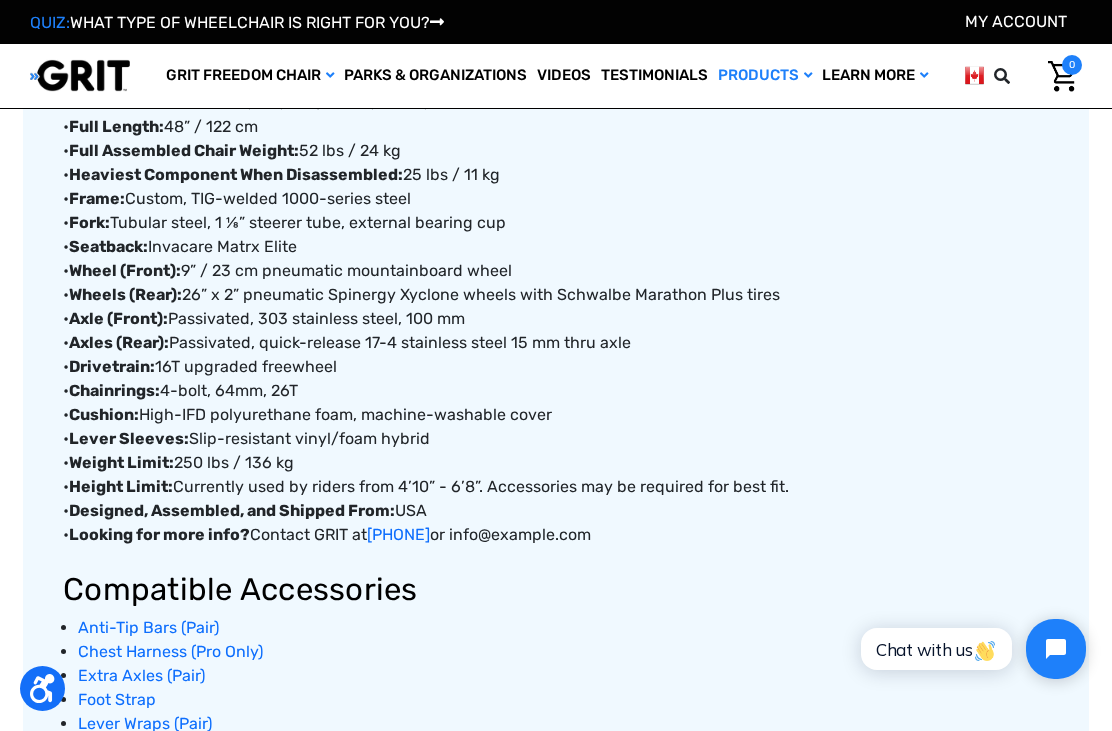 scroll, scrollTop: 989, scrollLeft: 0, axis: vertical 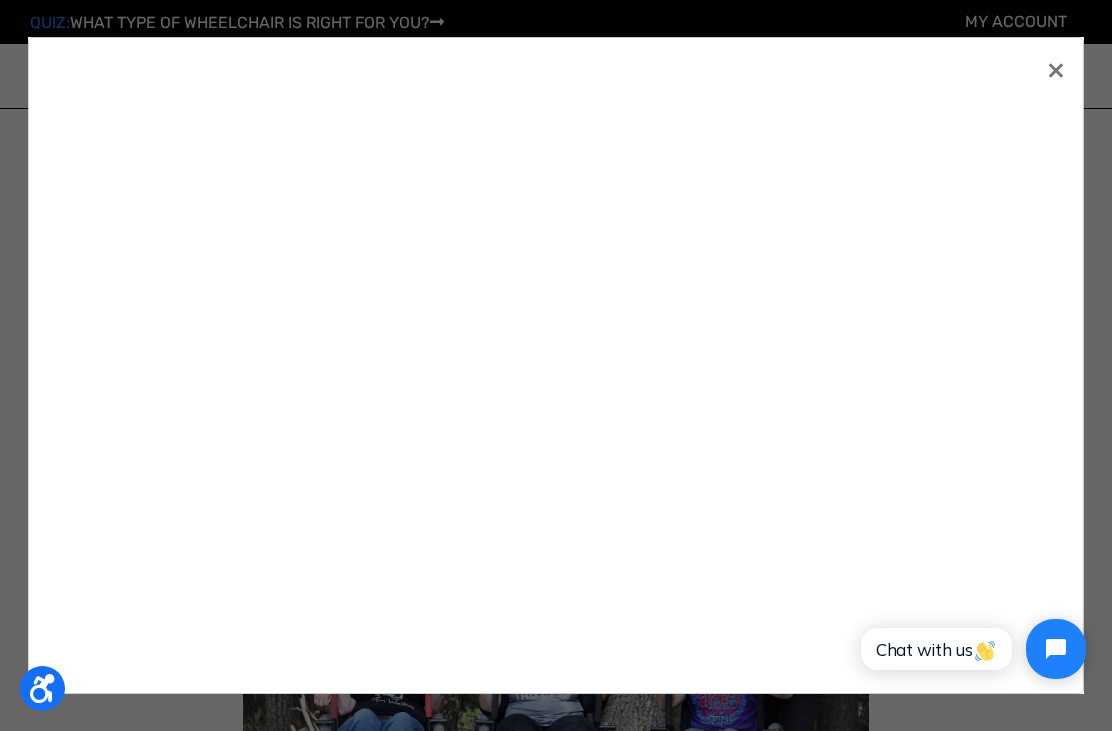 click at bounding box center (556, 365) 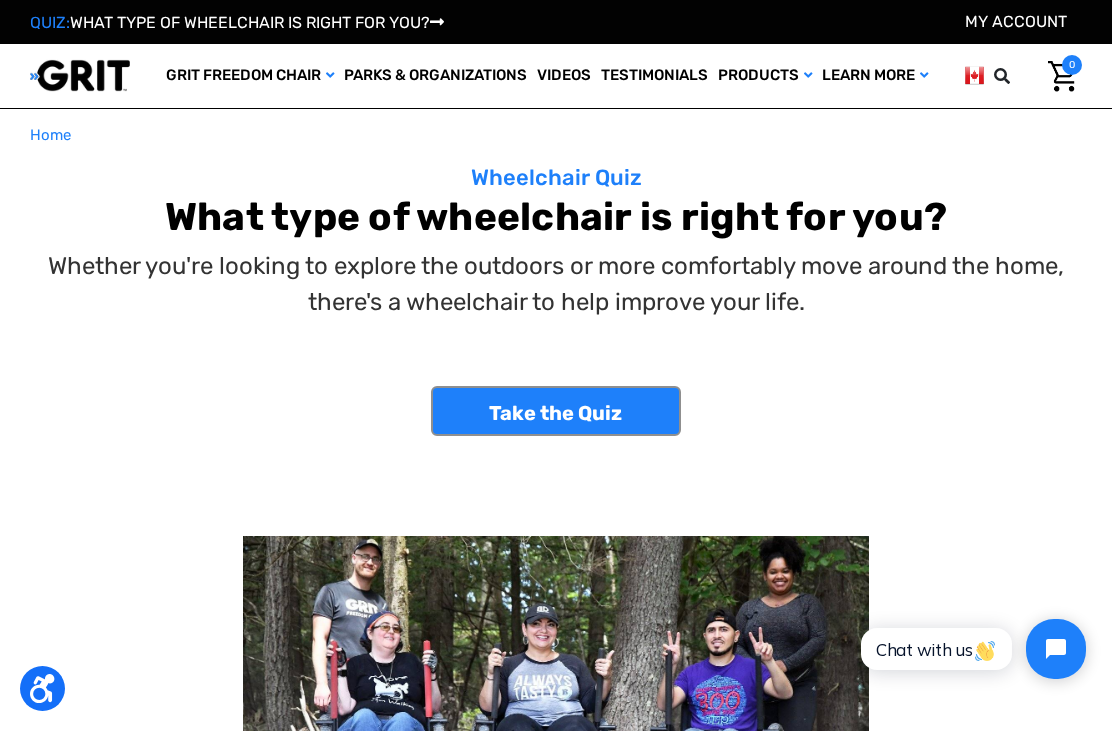 click on "Home
Wheelchair Quiz
What type of wheelchair is right for you?
Whether you're looking to explore the outdoors or more comfortably move around the home, there's a wheelchair to help improve your life.
Take the Quiz
×
Take the Quiz
Take the Quiz" at bounding box center (556, 948) 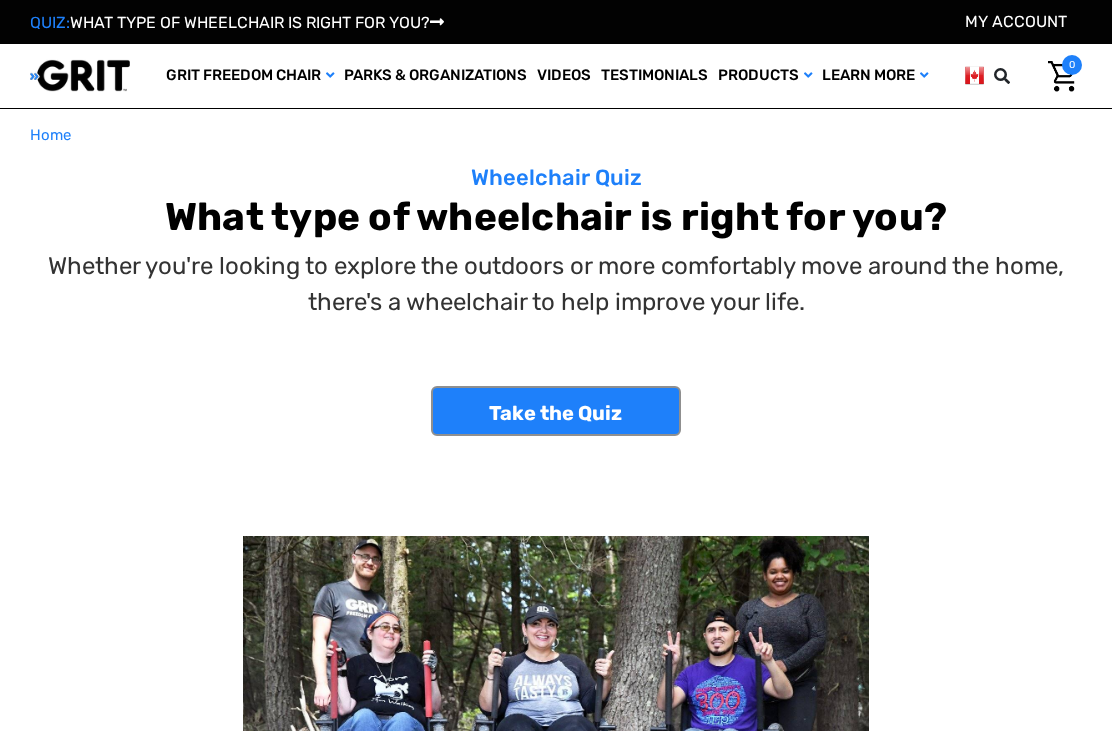 scroll, scrollTop: 0, scrollLeft: 0, axis: both 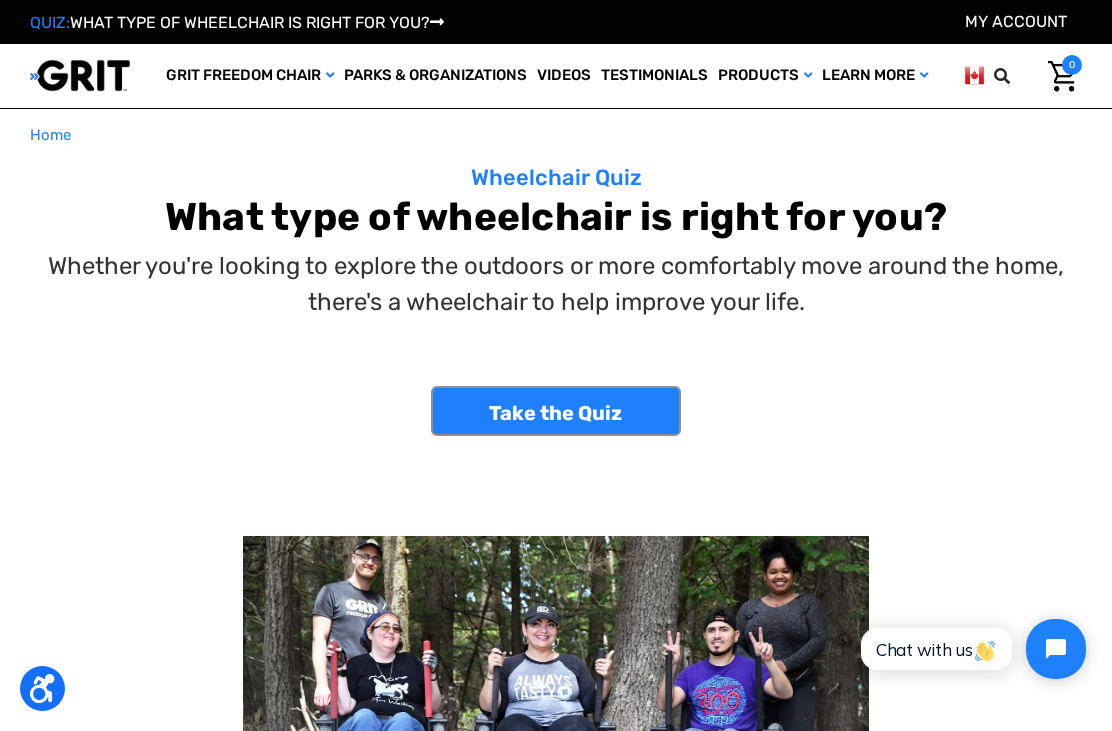 click on "Take the Quiz" at bounding box center (556, 411) 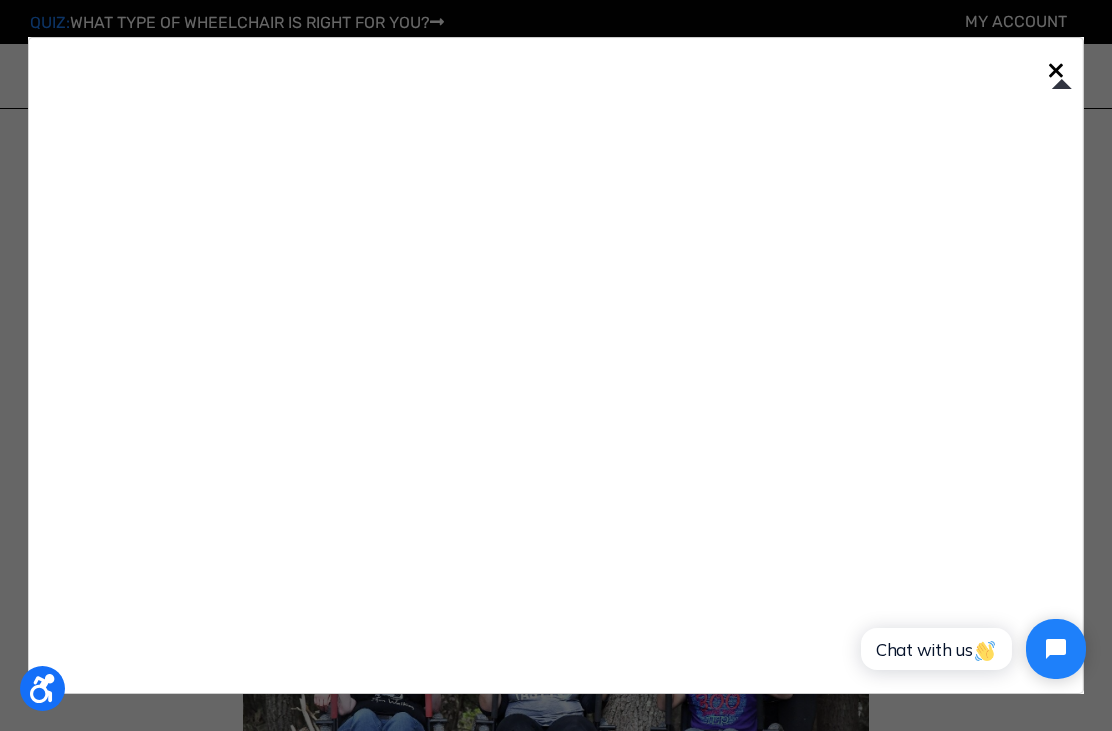 scroll, scrollTop: 0, scrollLeft: 0, axis: both 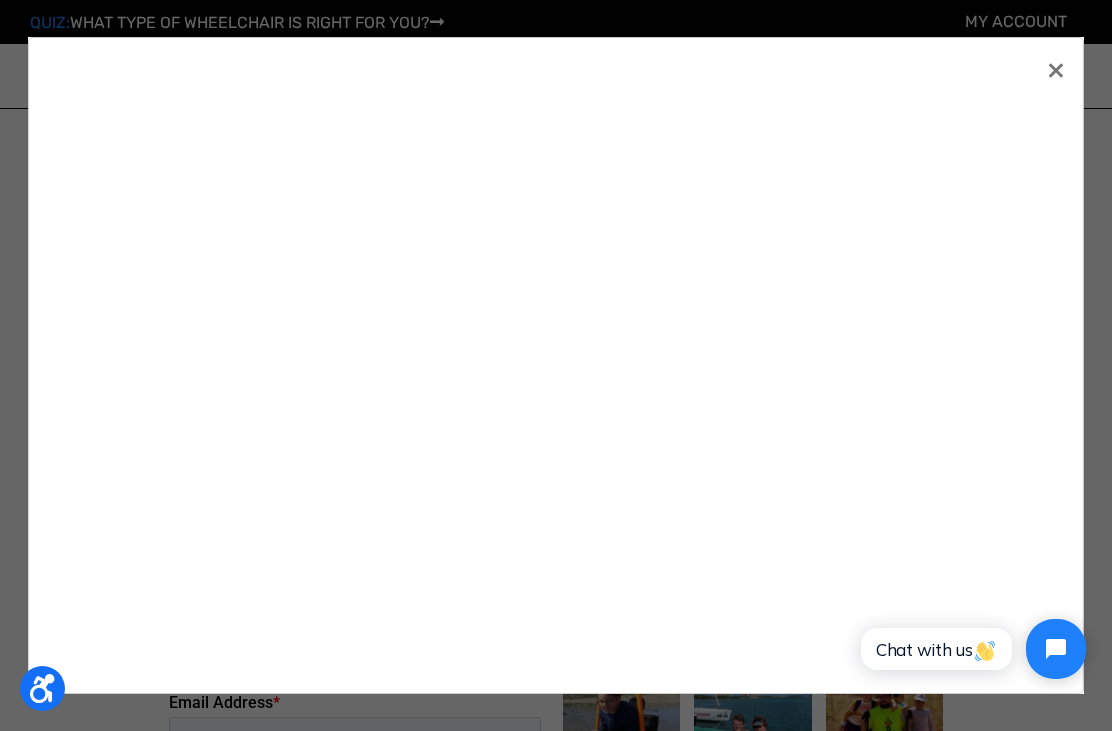 click on "×" at bounding box center [1056, 69] 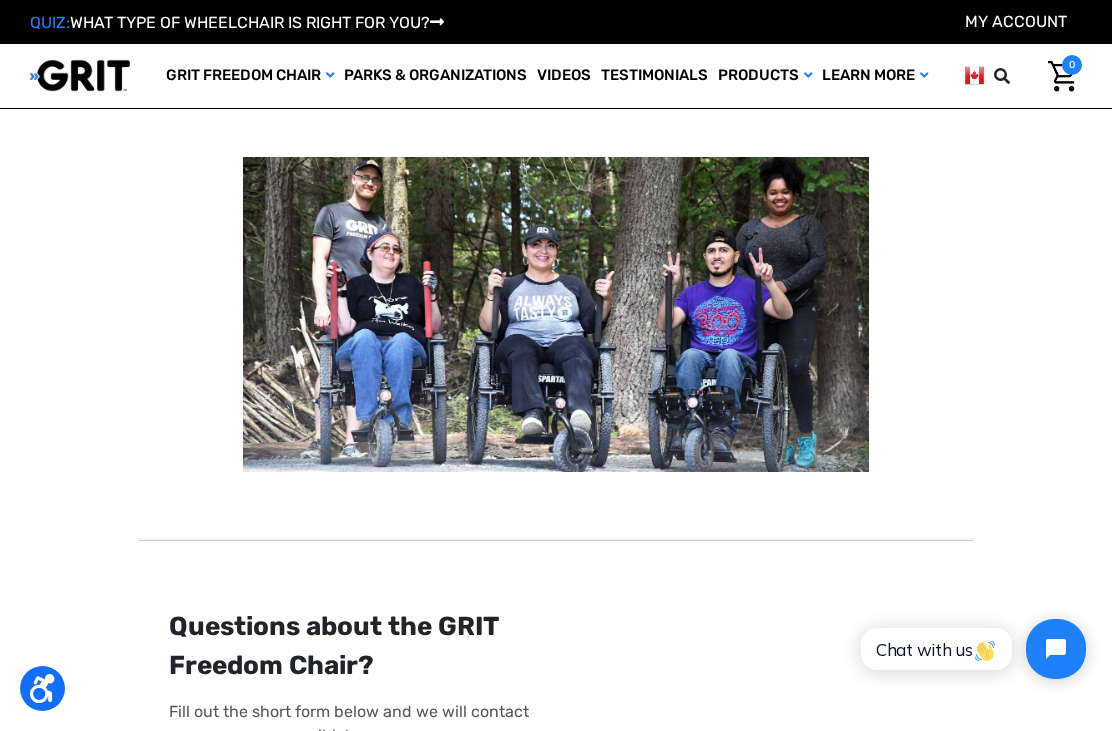 scroll, scrollTop: 0, scrollLeft: 0, axis: both 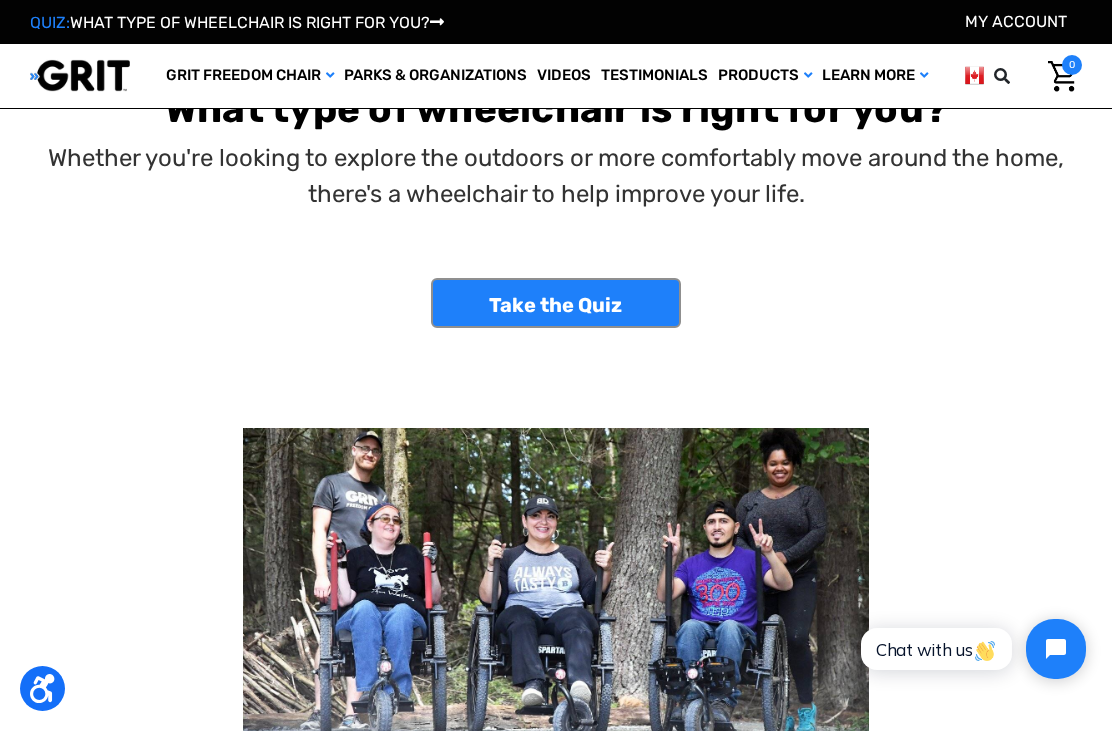 click on "Exercise & Fitness" at bounding box center [0, 0] 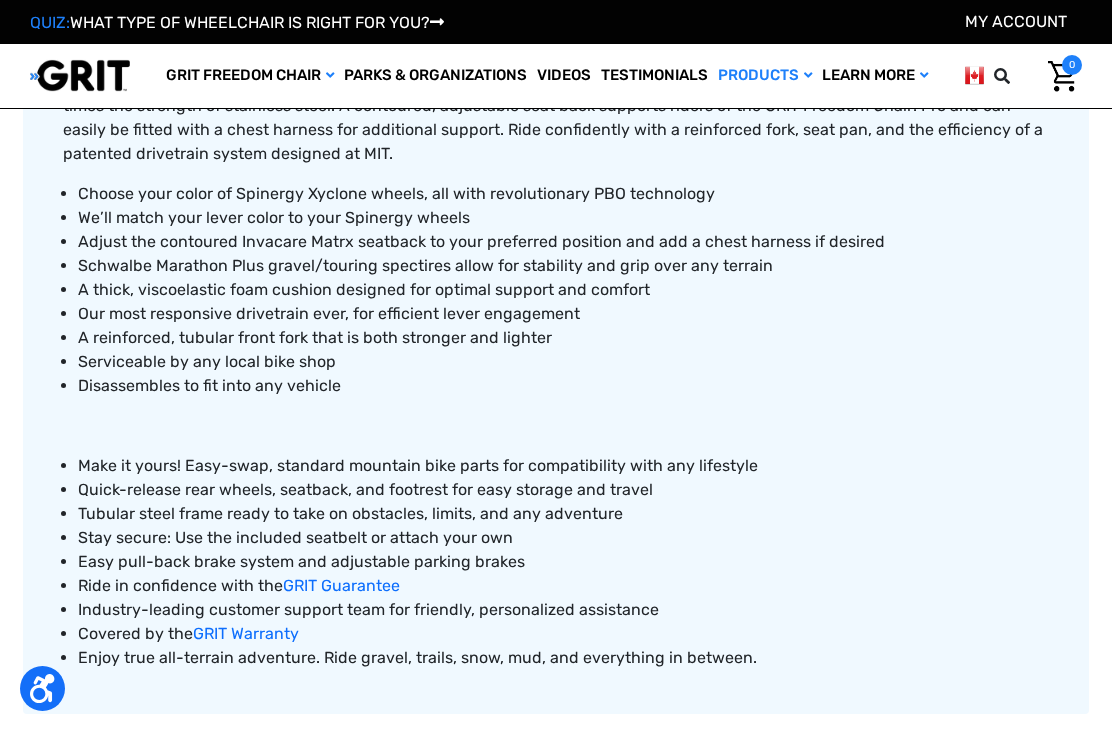 scroll, scrollTop: 980, scrollLeft: 0, axis: vertical 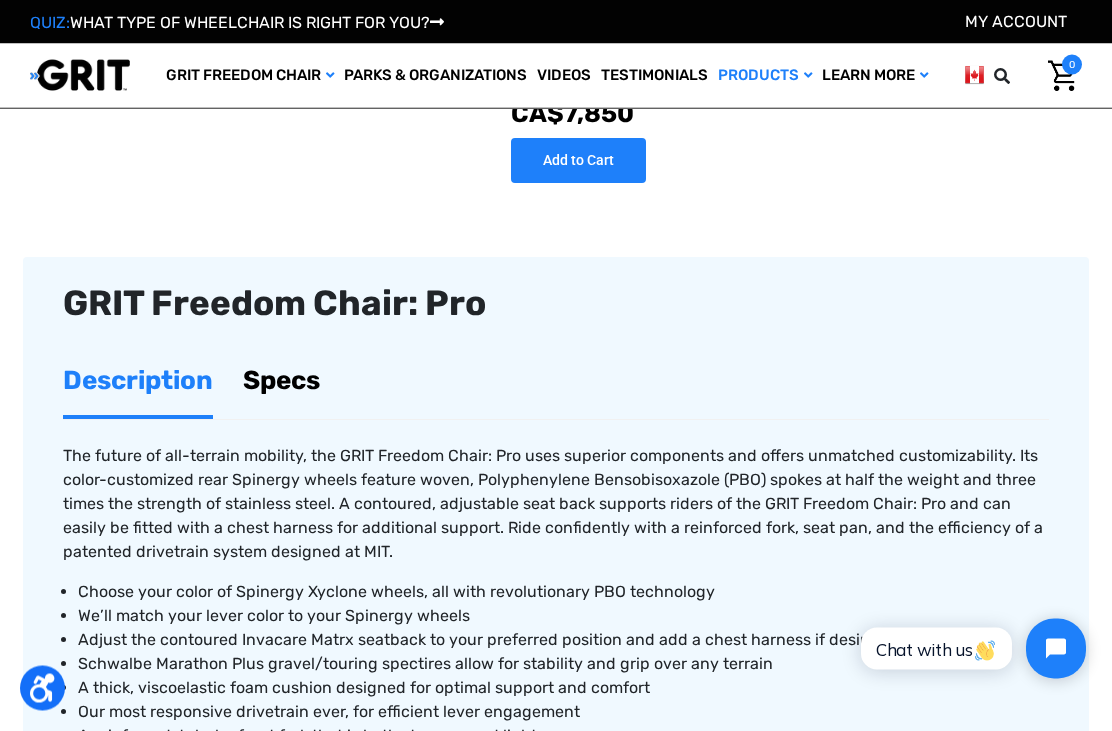 click on "Specs" at bounding box center [281, 381] 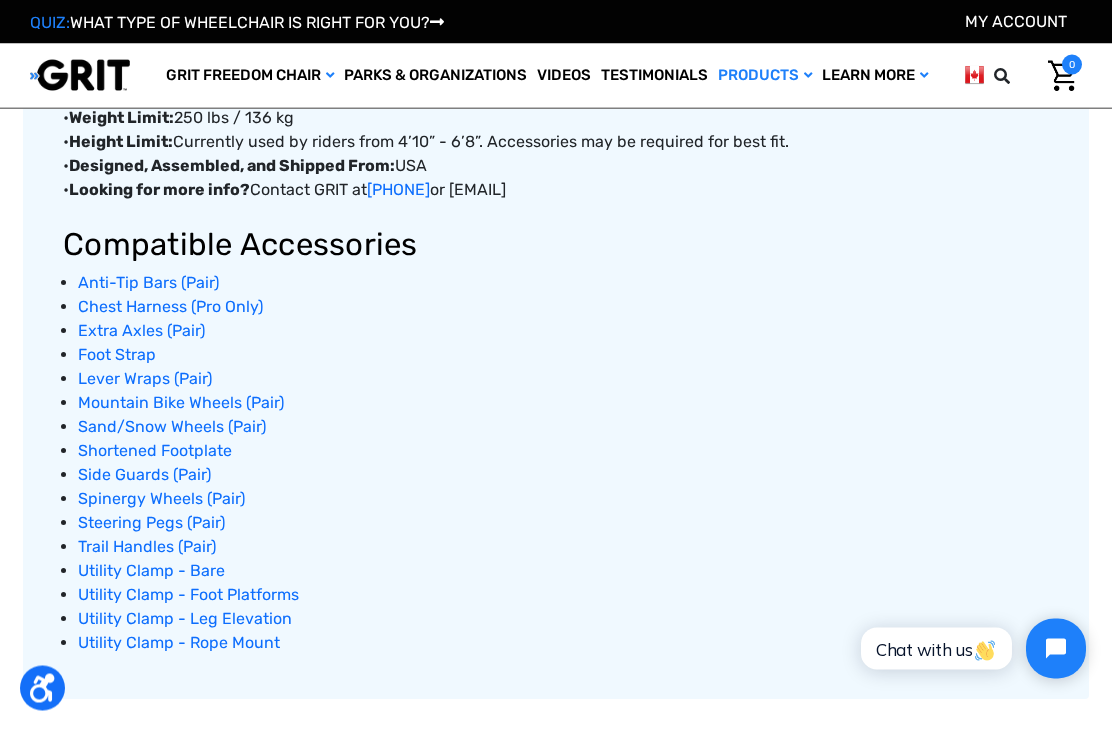 scroll, scrollTop: 1328, scrollLeft: 0, axis: vertical 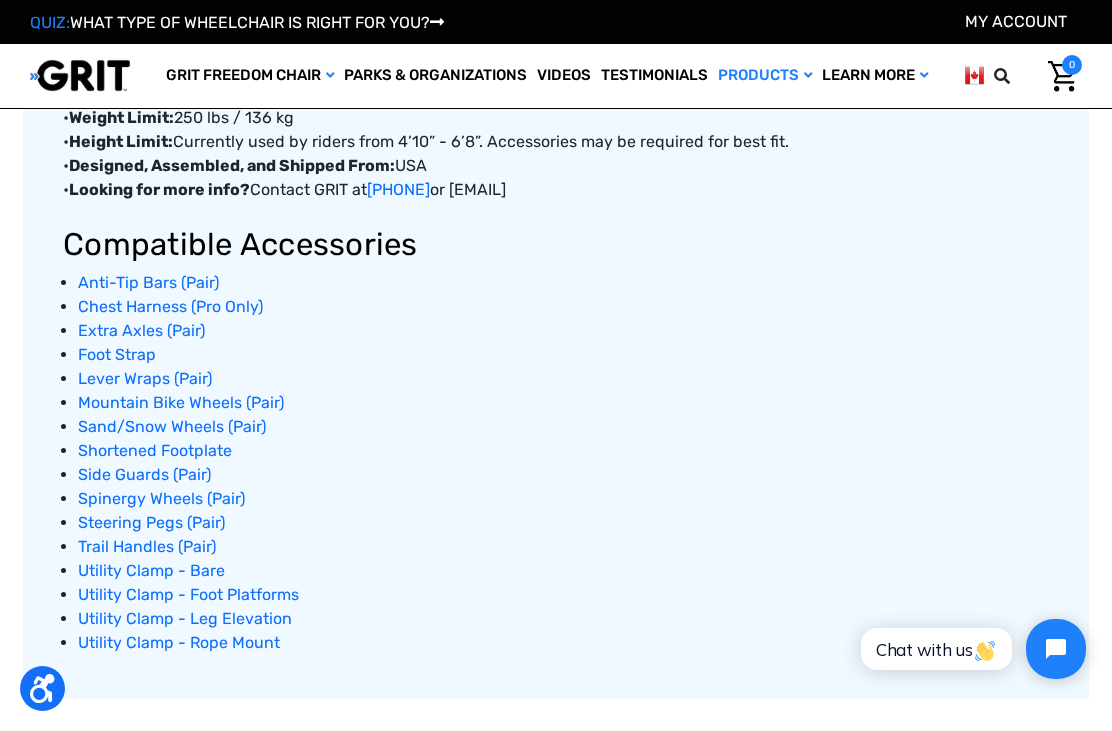 click on "Steering Pegs (Pair)" at bounding box center (151, 522) 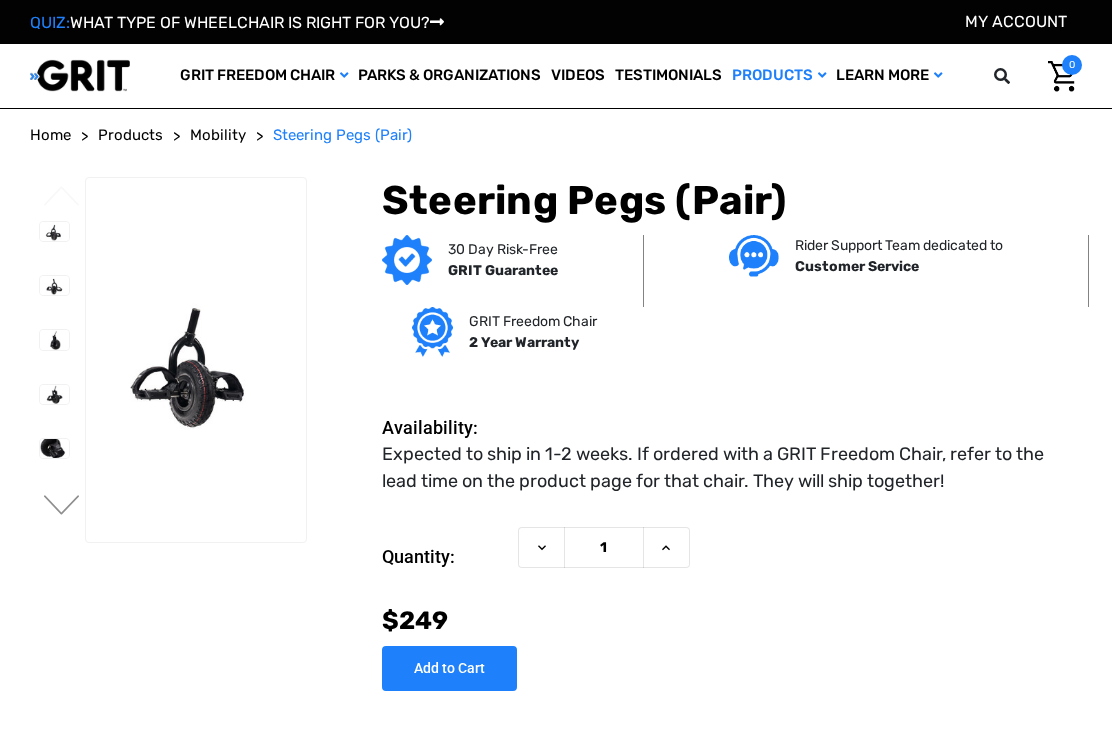scroll, scrollTop: 0, scrollLeft: 0, axis: both 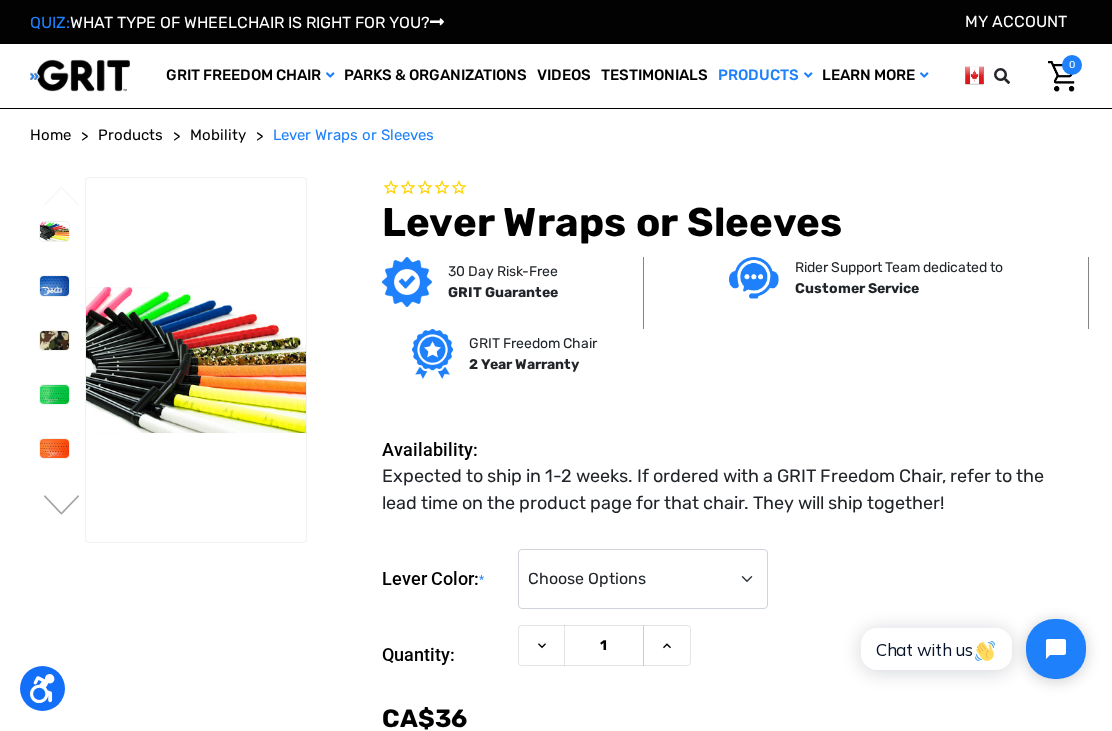 click on "Next" at bounding box center (62, 507) 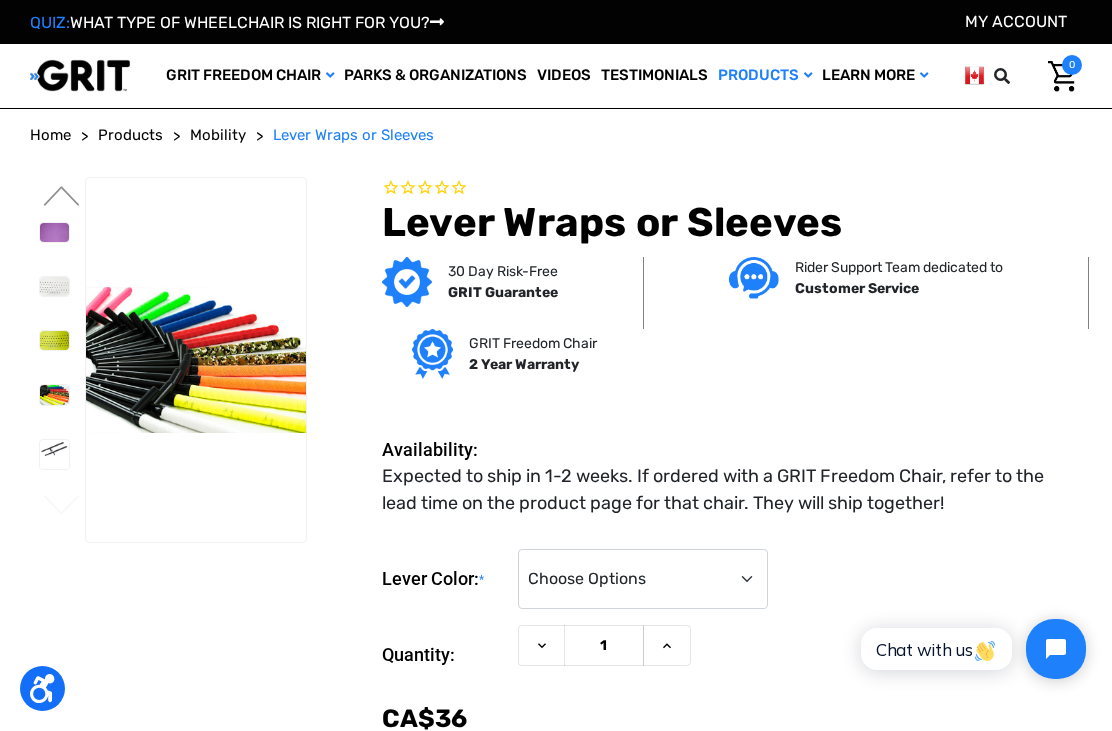 click at bounding box center [53, 185] 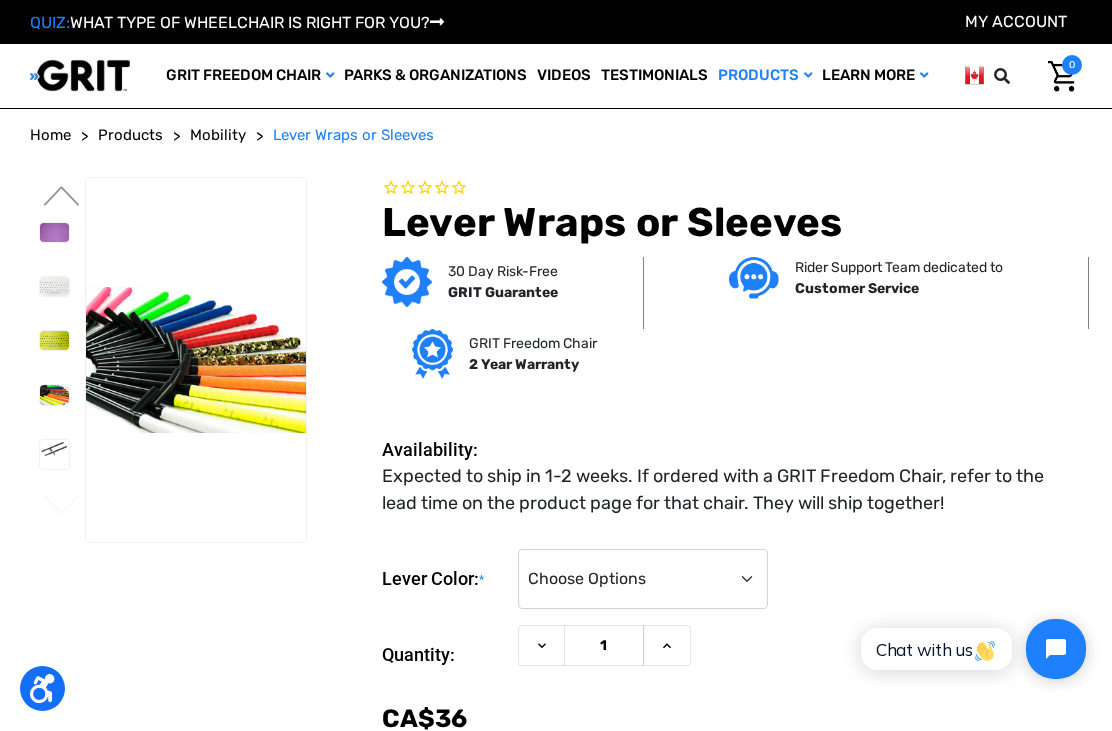 click at bounding box center (54, 454) 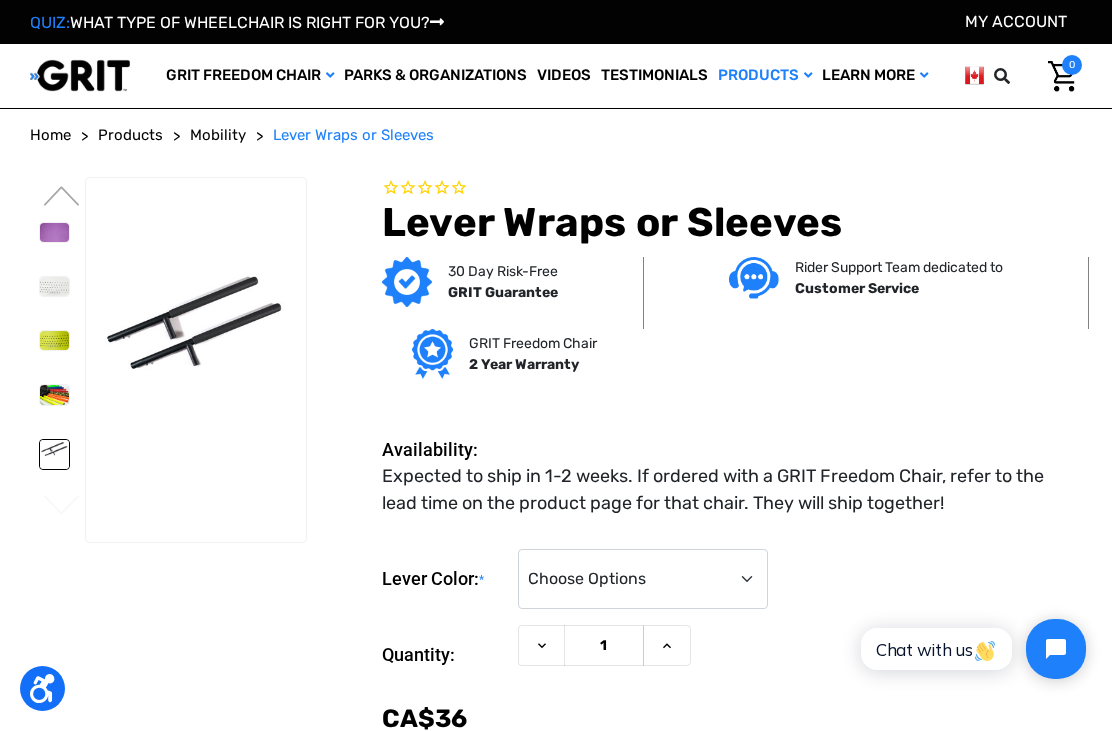 click on "Previous" at bounding box center [62, 198] 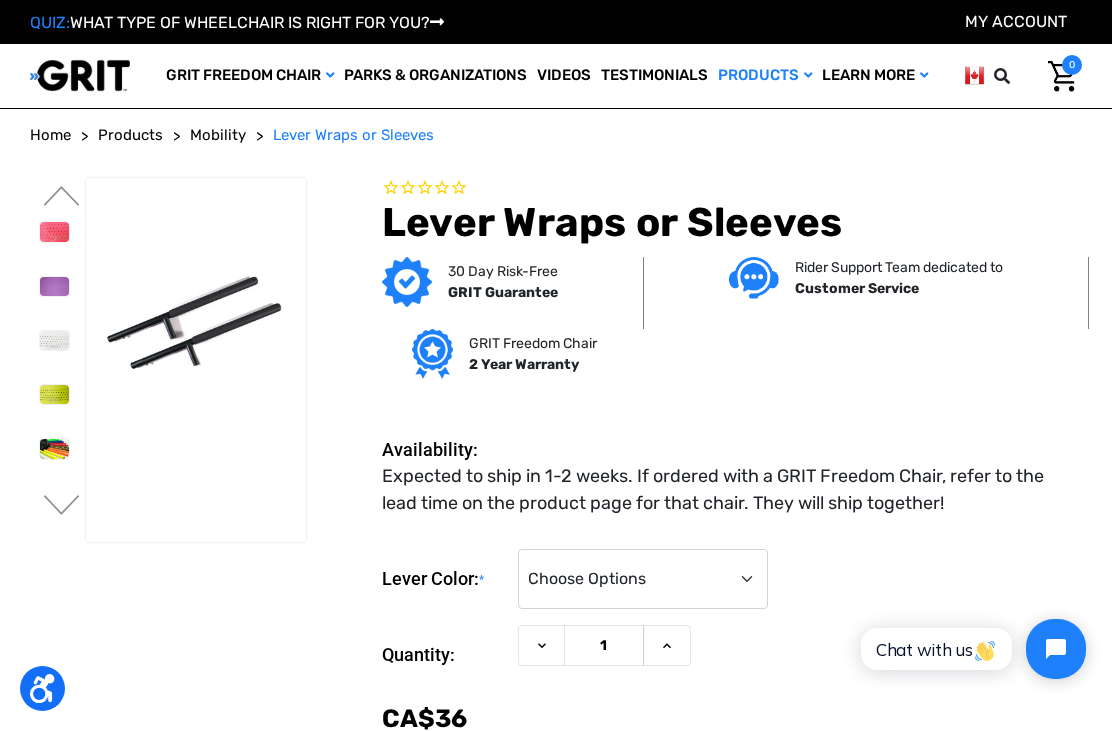 click at bounding box center (54, 286) 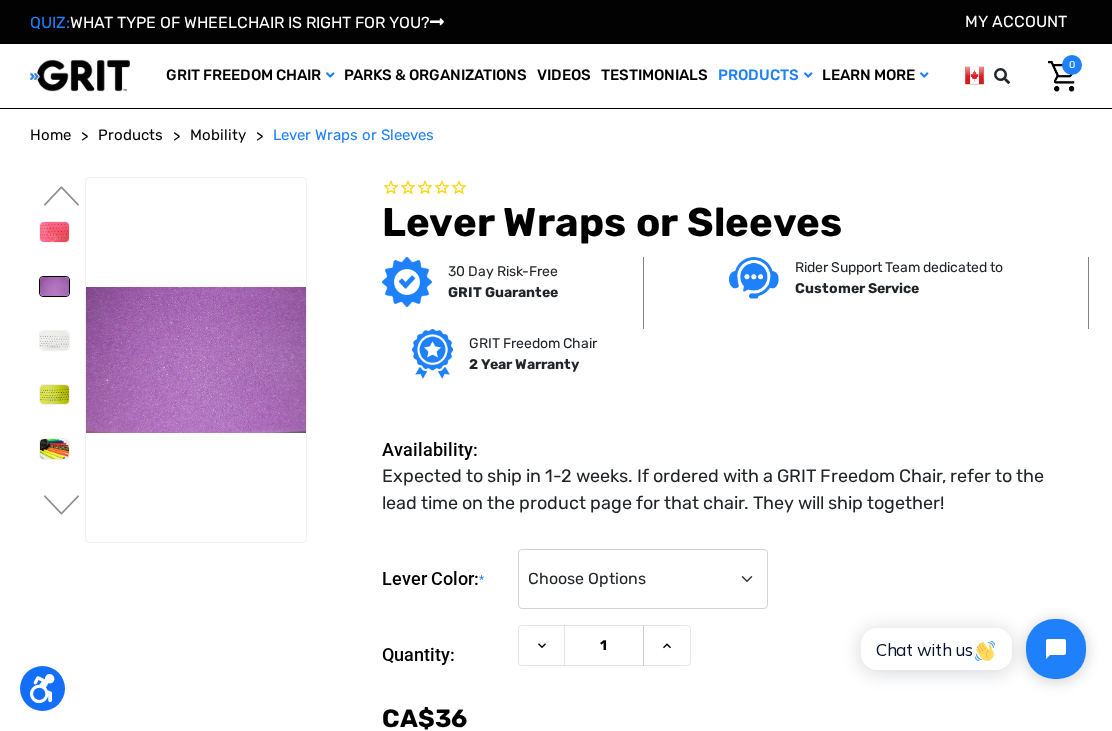 click on "Previous" at bounding box center (57, 347) 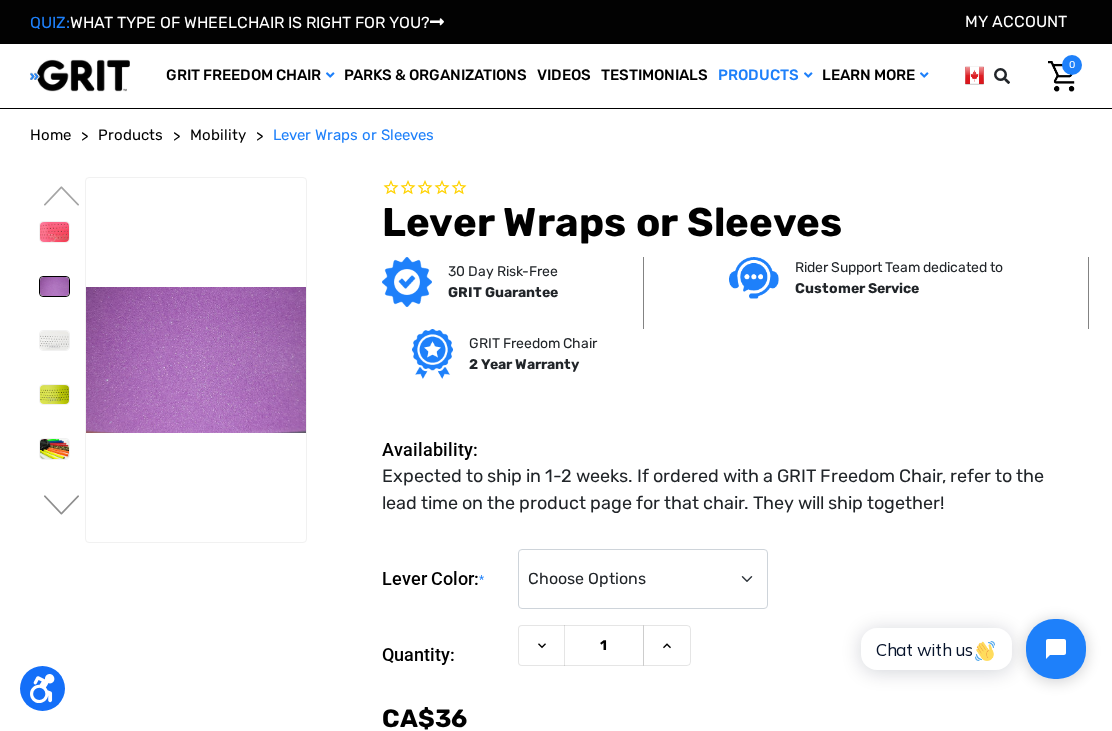 click on "Previous" at bounding box center (62, 198) 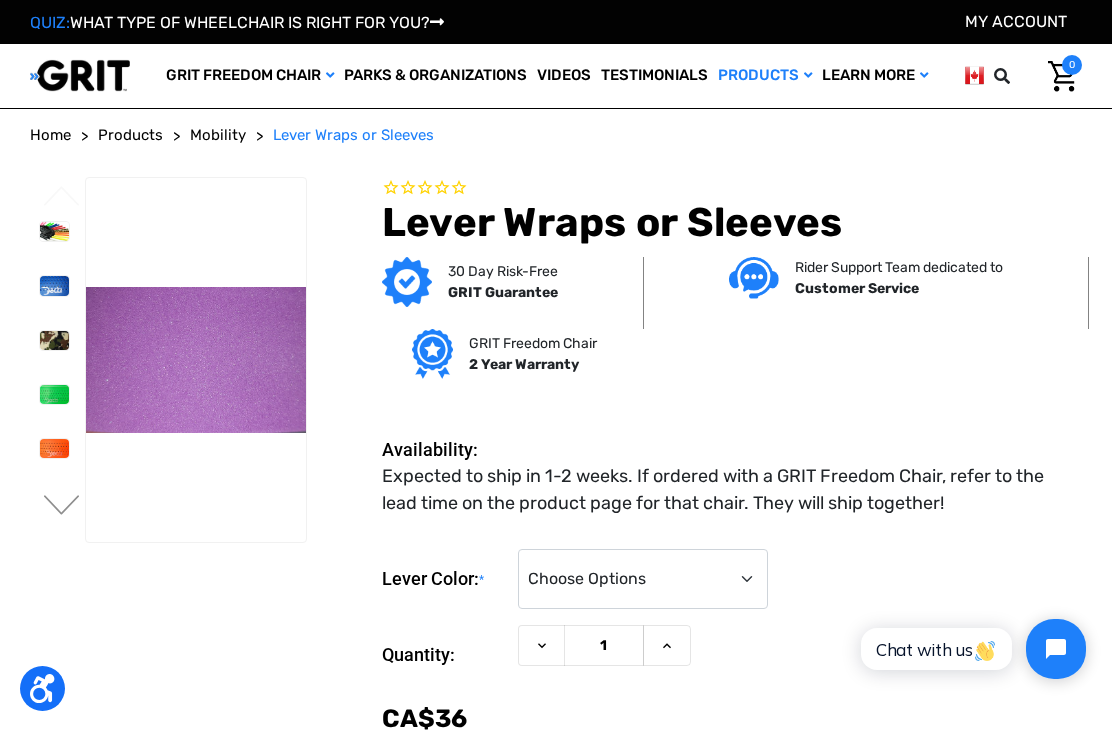 click at bounding box center (54, 394) 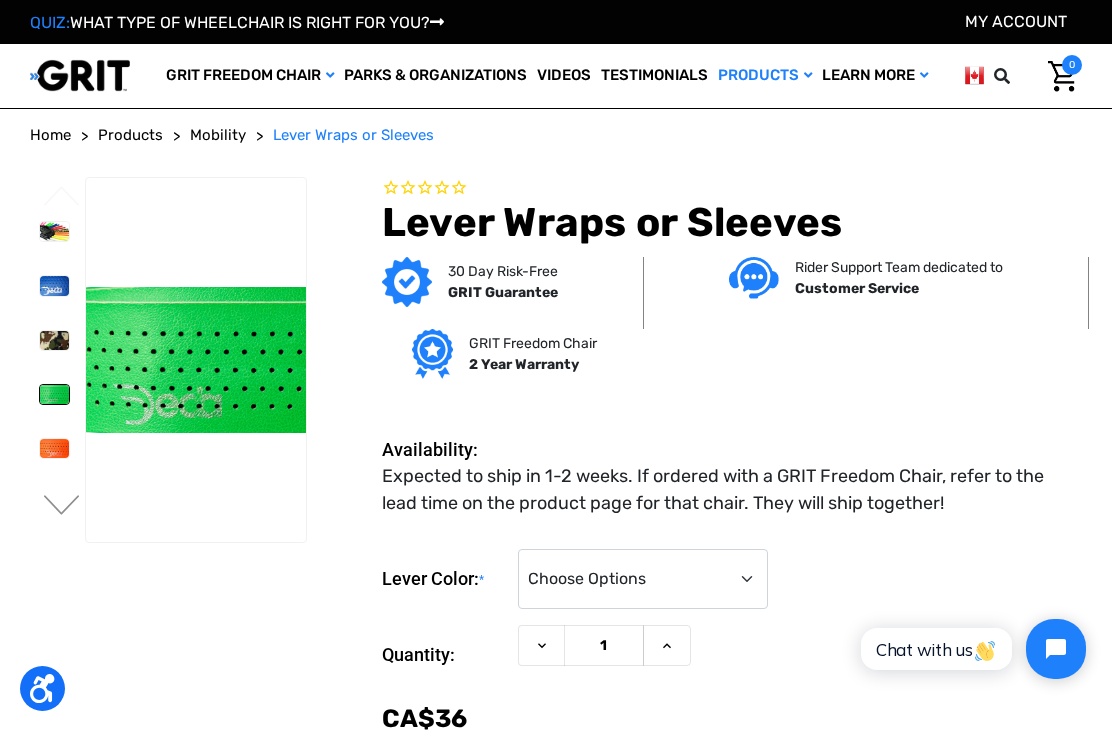 scroll, scrollTop: 0, scrollLeft: 0, axis: both 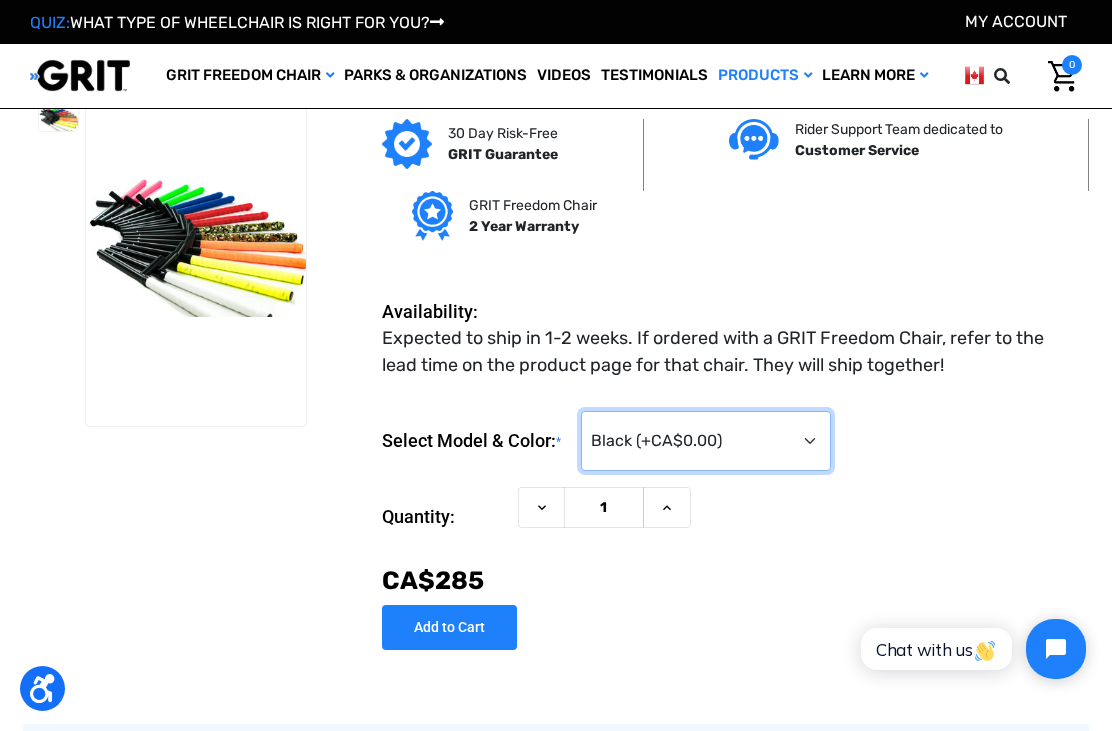 click on "Choose Options
Black (+CA$‌0.00)
Red (+CA$‌36.00)
Blue (+CA$‌36.00)
Camo (+CA$‌36.00)
Green (+CA$‌36.00)
Orange (+CA$‌36.00)
Pink (+CA$‌36.00)
Purple (+CA$‌36.00)
White (+CA$‌36.00)
Yellow (+CA$‌36.00)
GRIT Junior Levers (Black Only, +CA$‌0.00)" at bounding box center [706, 441] 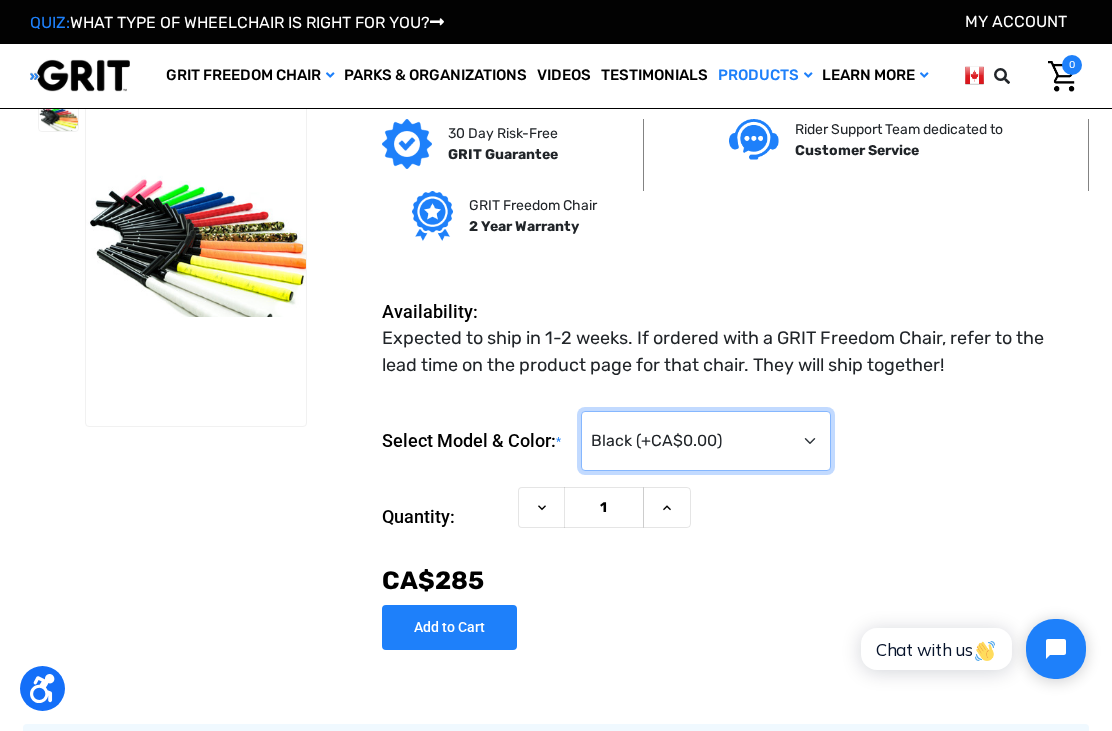 scroll, scrollTop: 0, scrollLeft: 0, axis: both 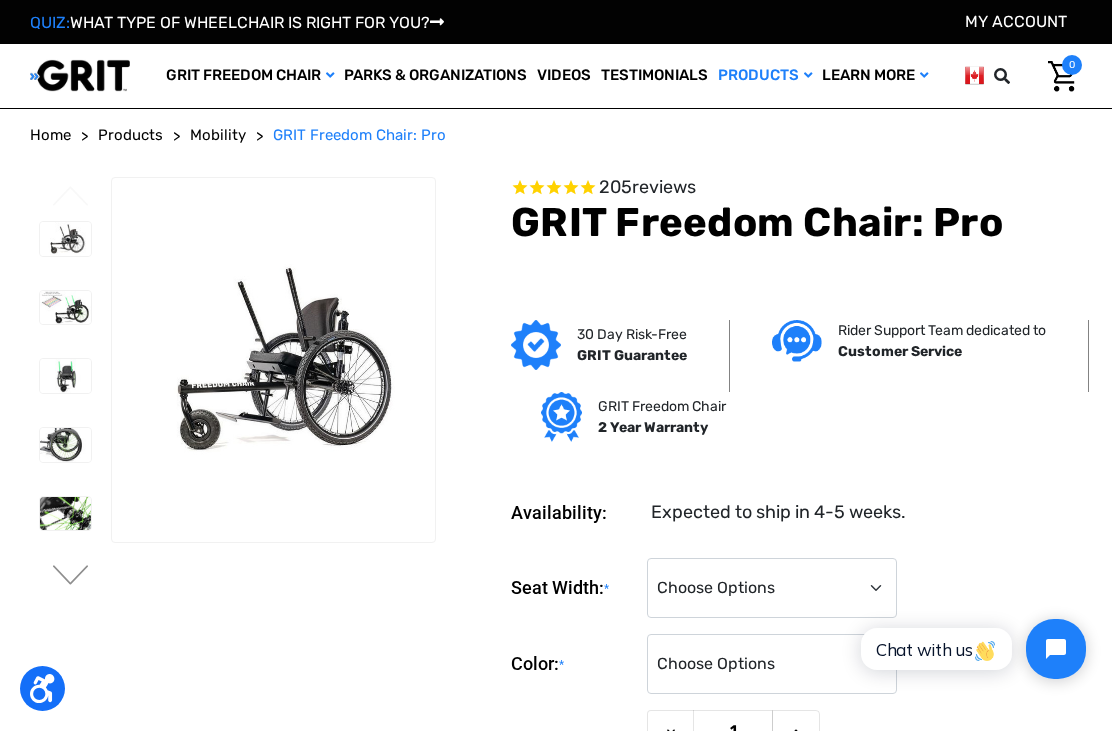click at bounding box center (65, 307) 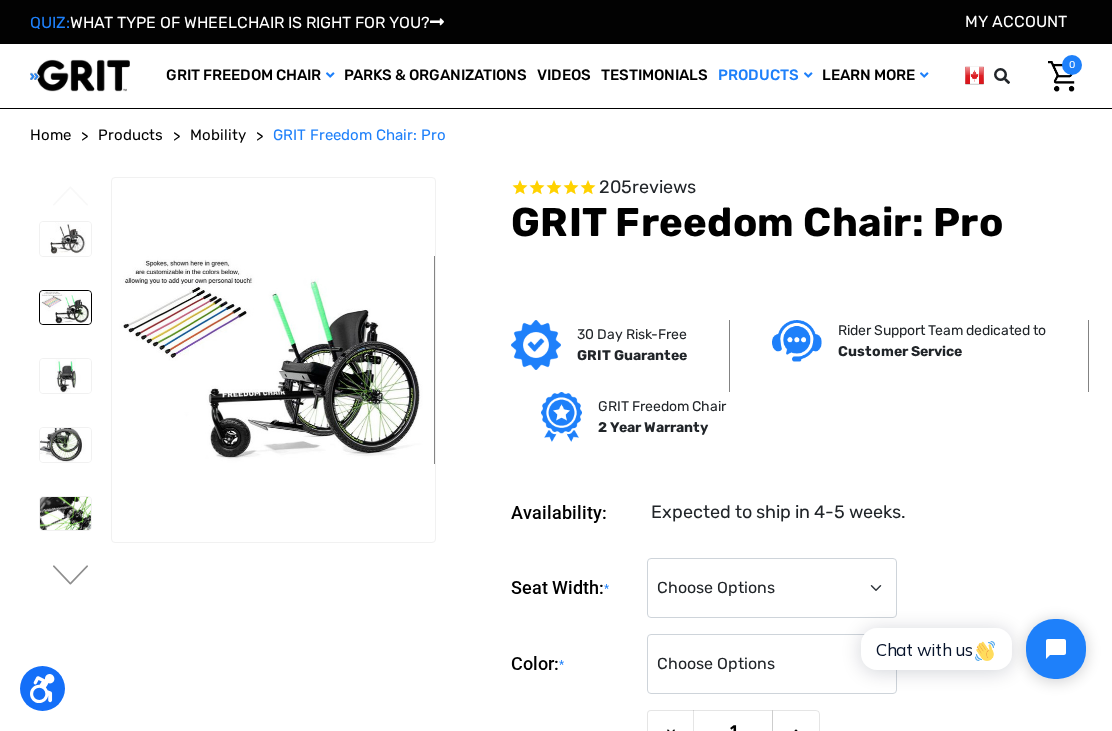 click at bounding box center [65, 239] 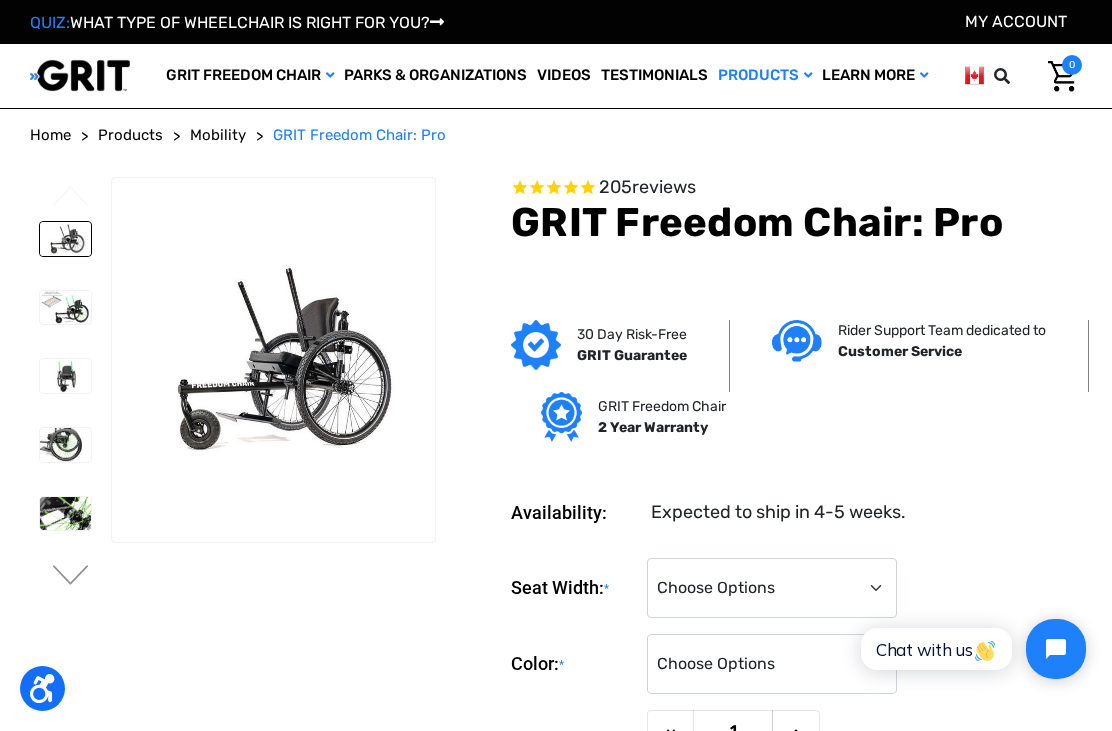 scroll, scrollTop: 0, scrollLeft: 0, axis: both 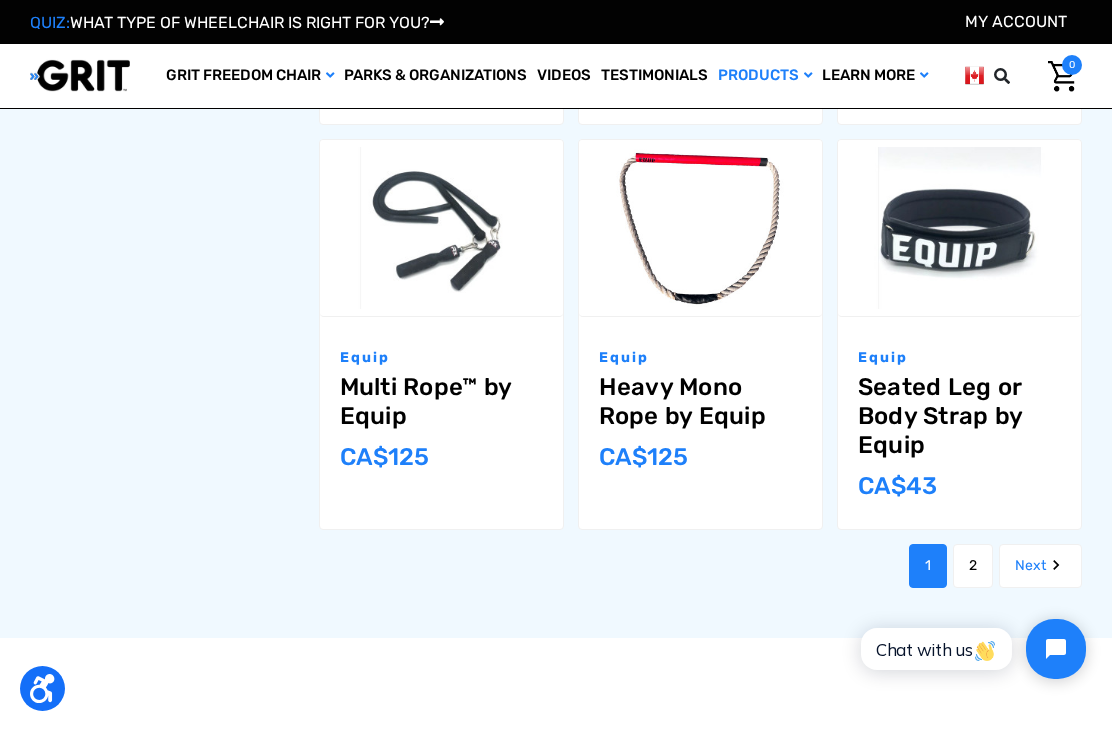 click on "Next" at bounding box center (1040, 566) 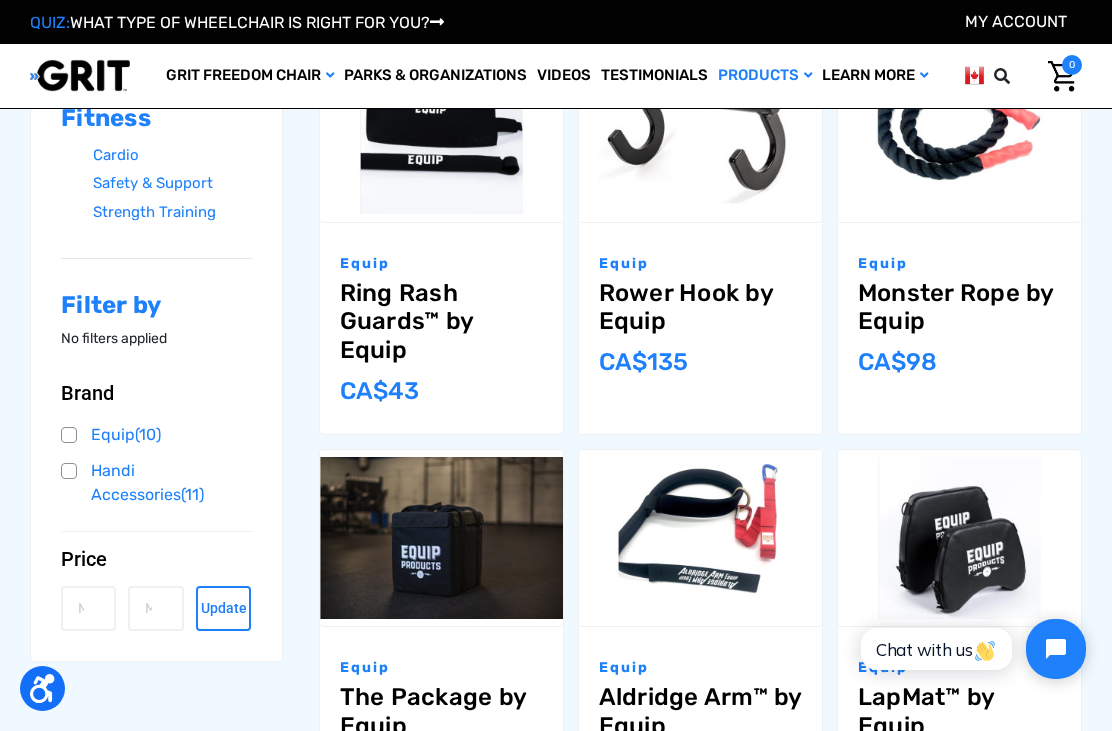 scroll, scrollTop: 0, scrollLeft: 0, axis: both 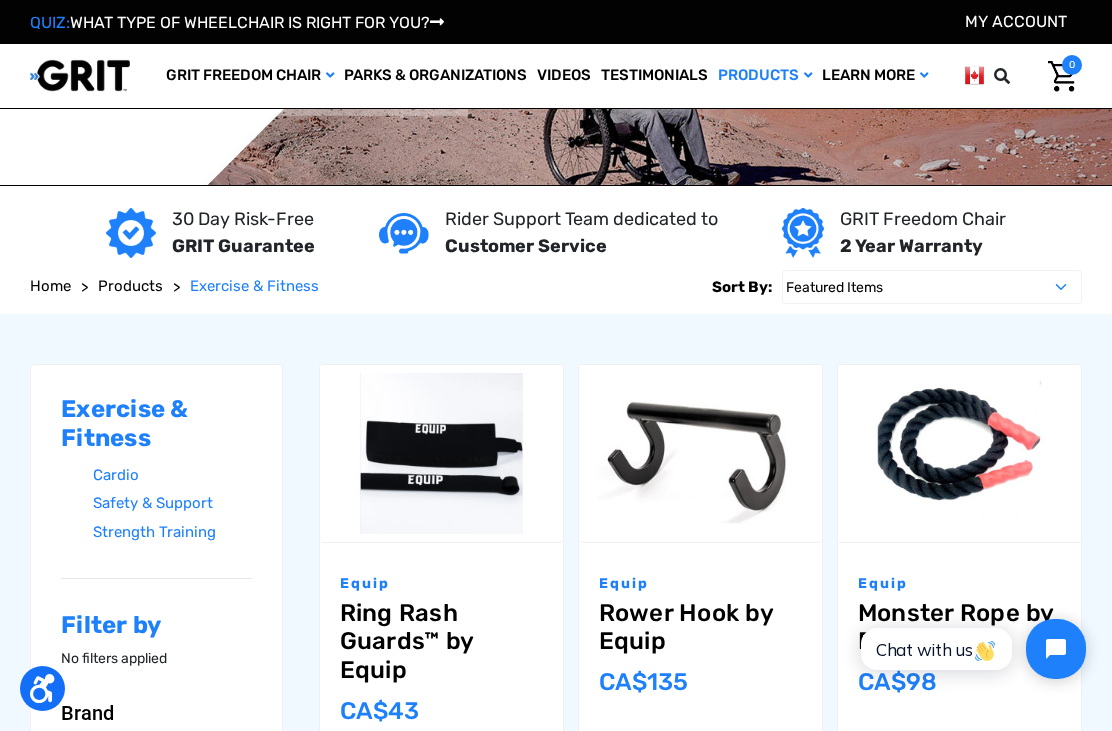 click on "Videos" at bounding box center (564, 76) 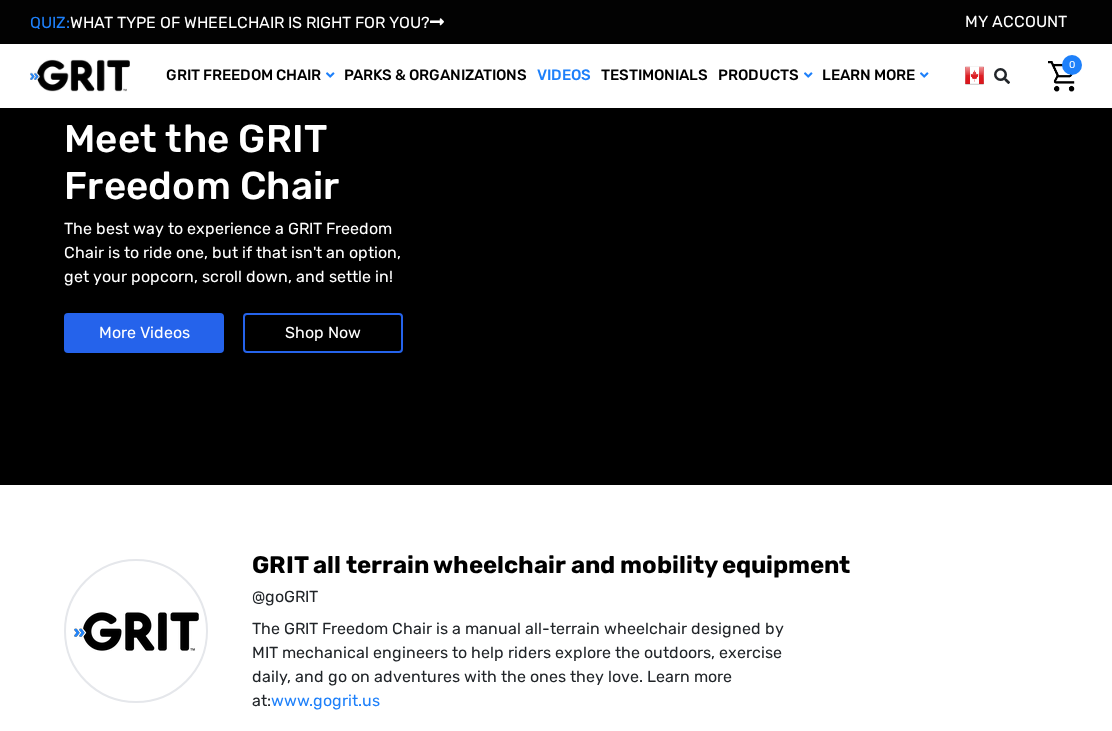 click on "DIFFERENT TERRAINS" at bounding box center (433, 808) 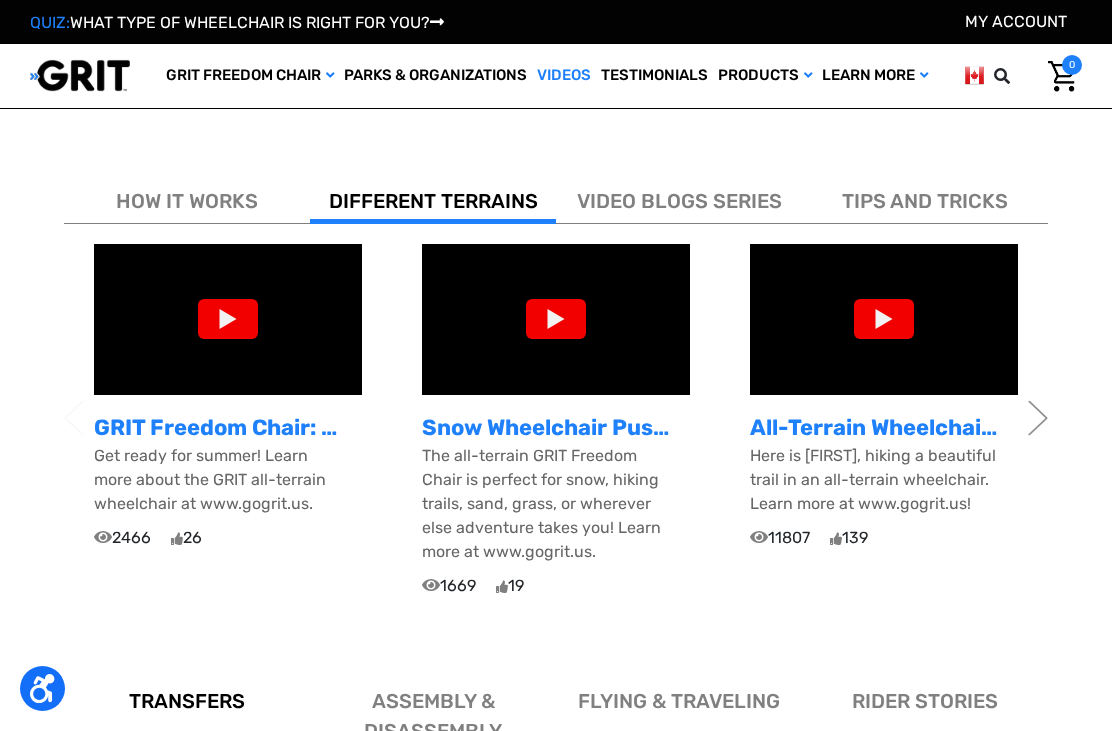 scroll, scrollTop: 0, scrollLeft: 0, axis: both 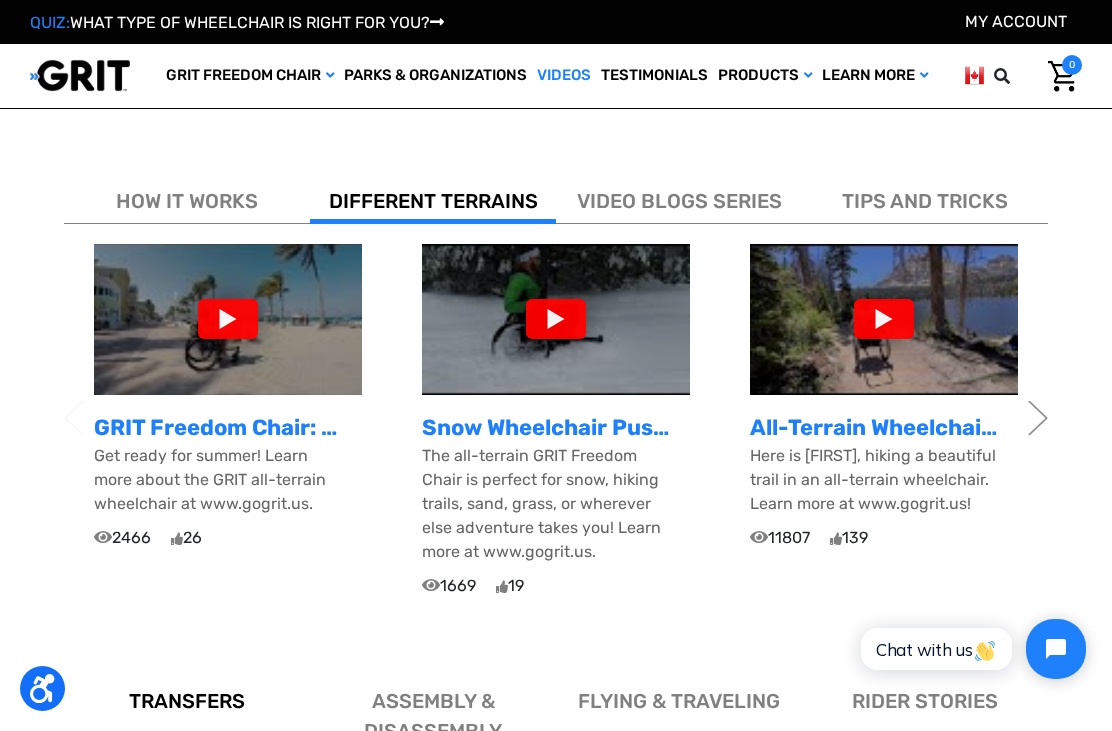 click on "Snow Wheelchair Pushes Easily Over Powder" at bounding box center [556, 427] 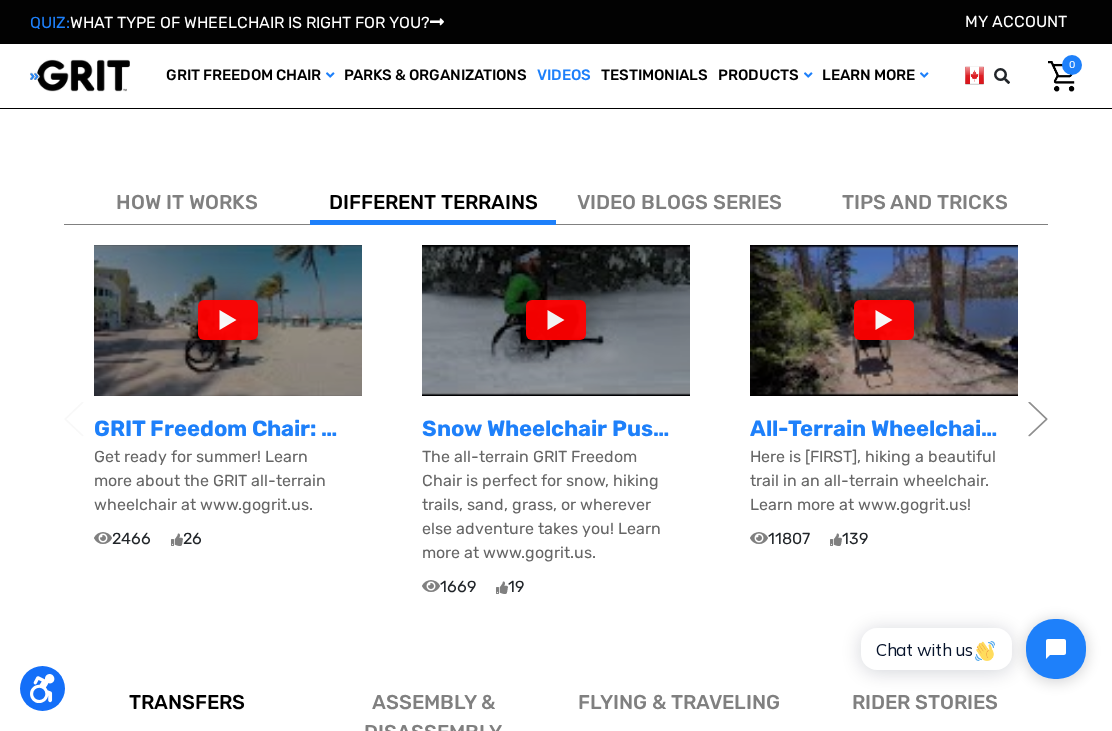 click on "Snow Wheelchair Pushes Easily Over Powder" at bounding box center [556, 428] 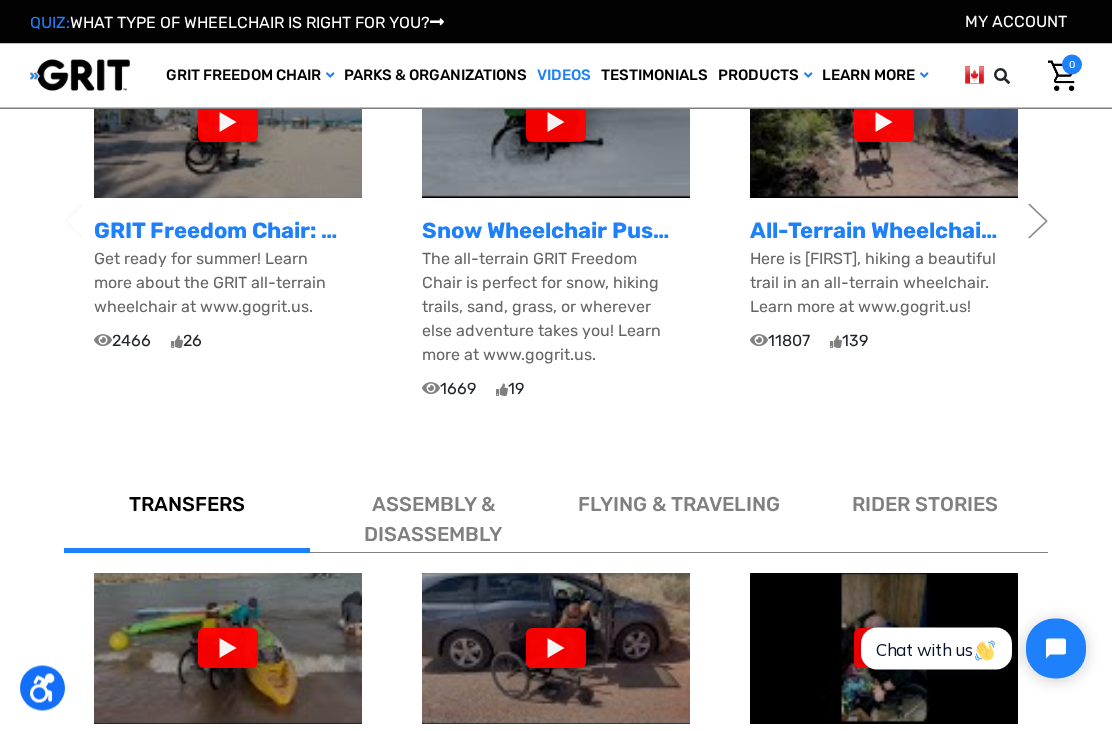 scroll, scrollTop: 636, scrollLeft: 0, axis: vertical 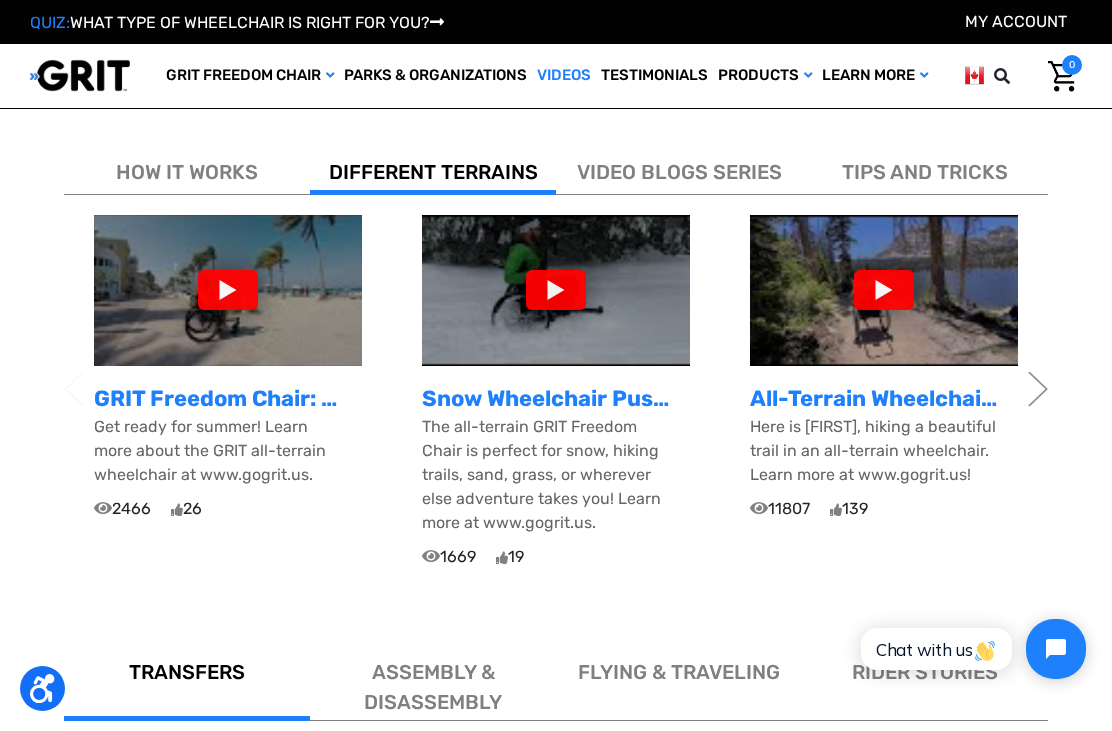 click on "Snow Wheelchair Pushes Easily Over Powder" at bounding box center [556, 398] 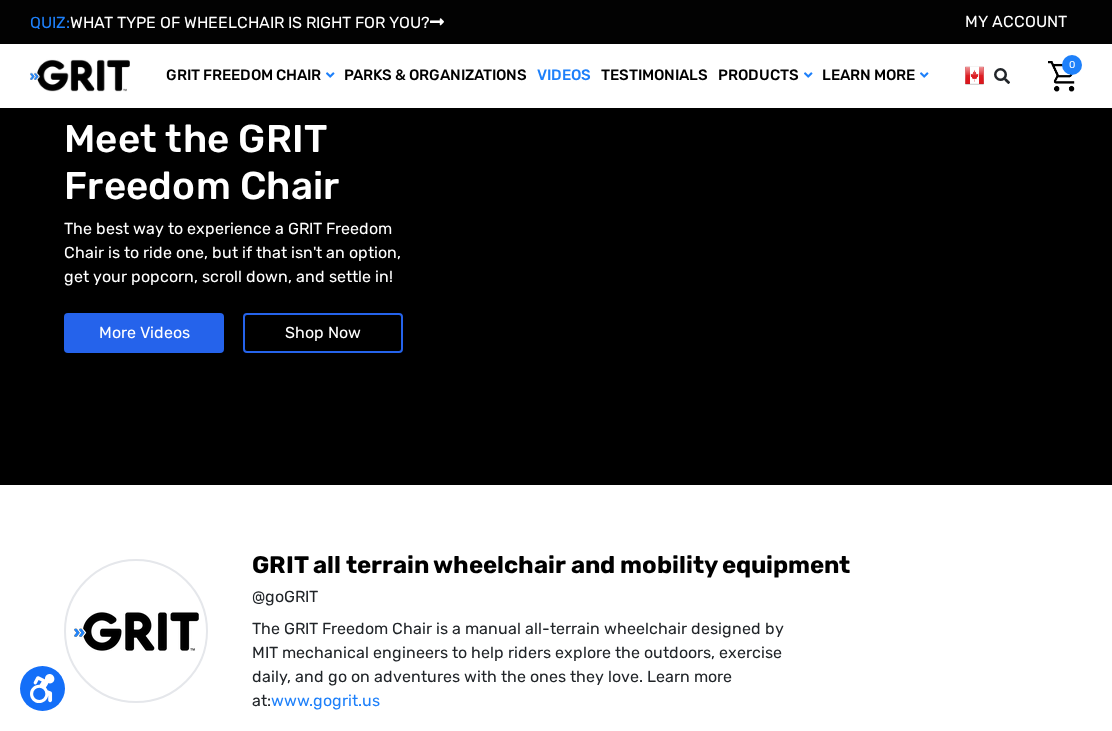 scroll, scrollTop: 446, scrollLeft: 0, axis: vertical 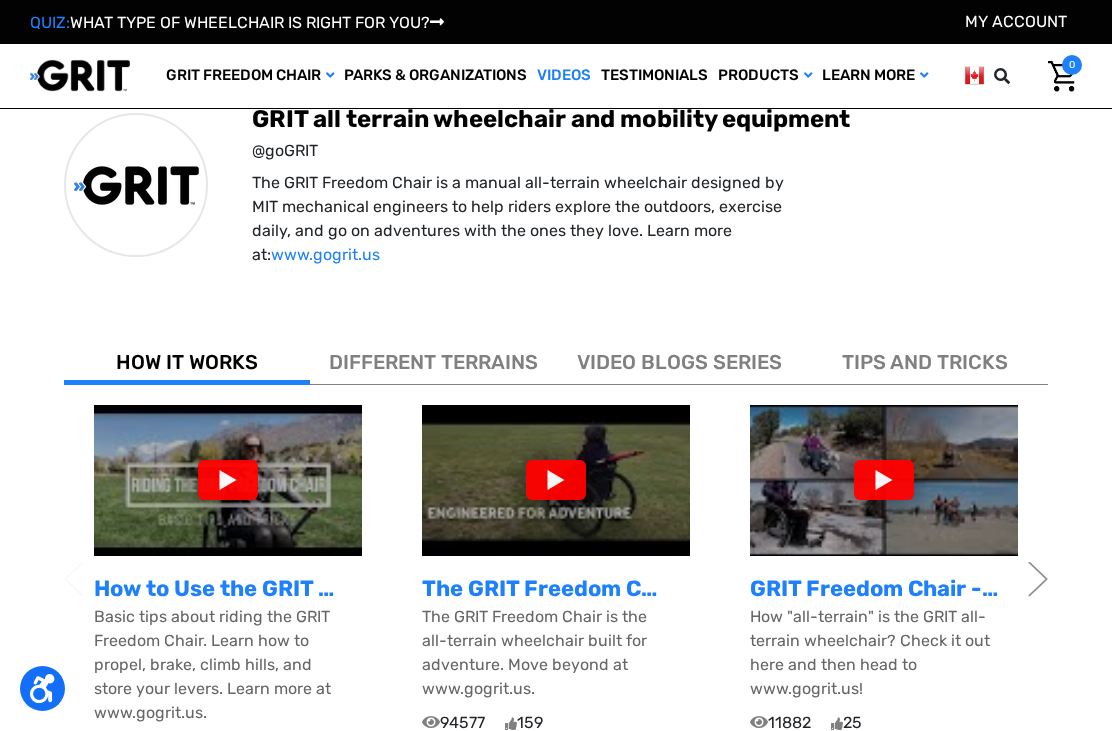 click on "DIFFERENT TERRAINS" at bounding box center (433, 362) 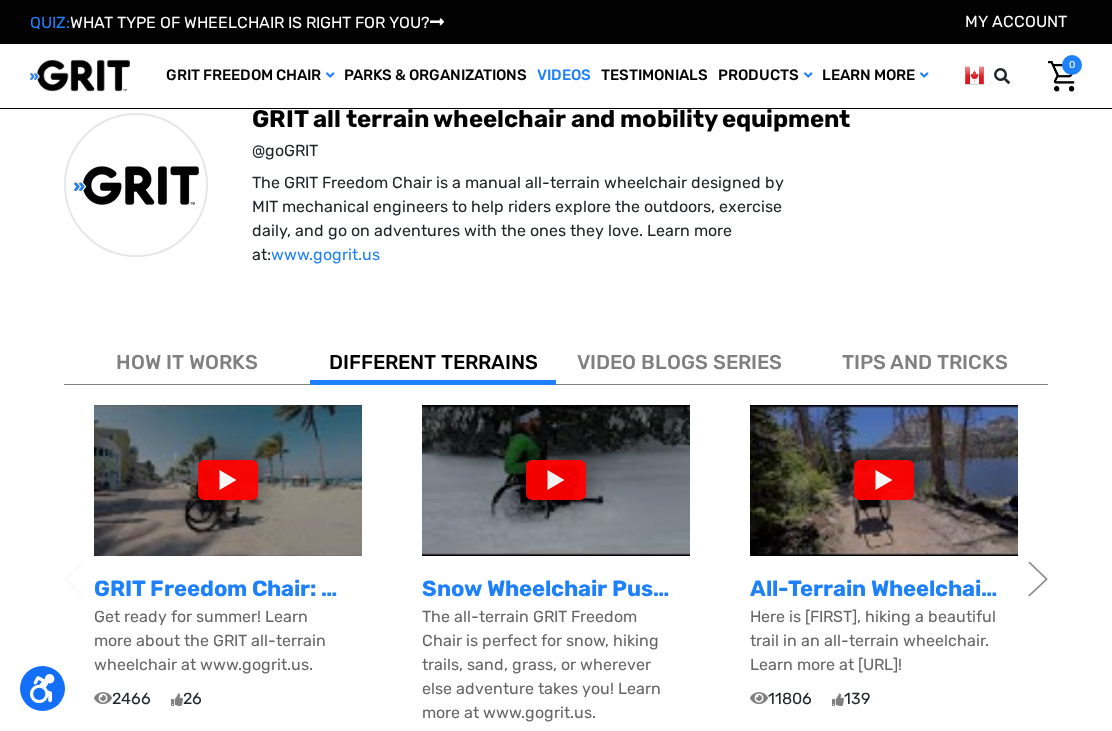 click at bounding box center (556, 480) 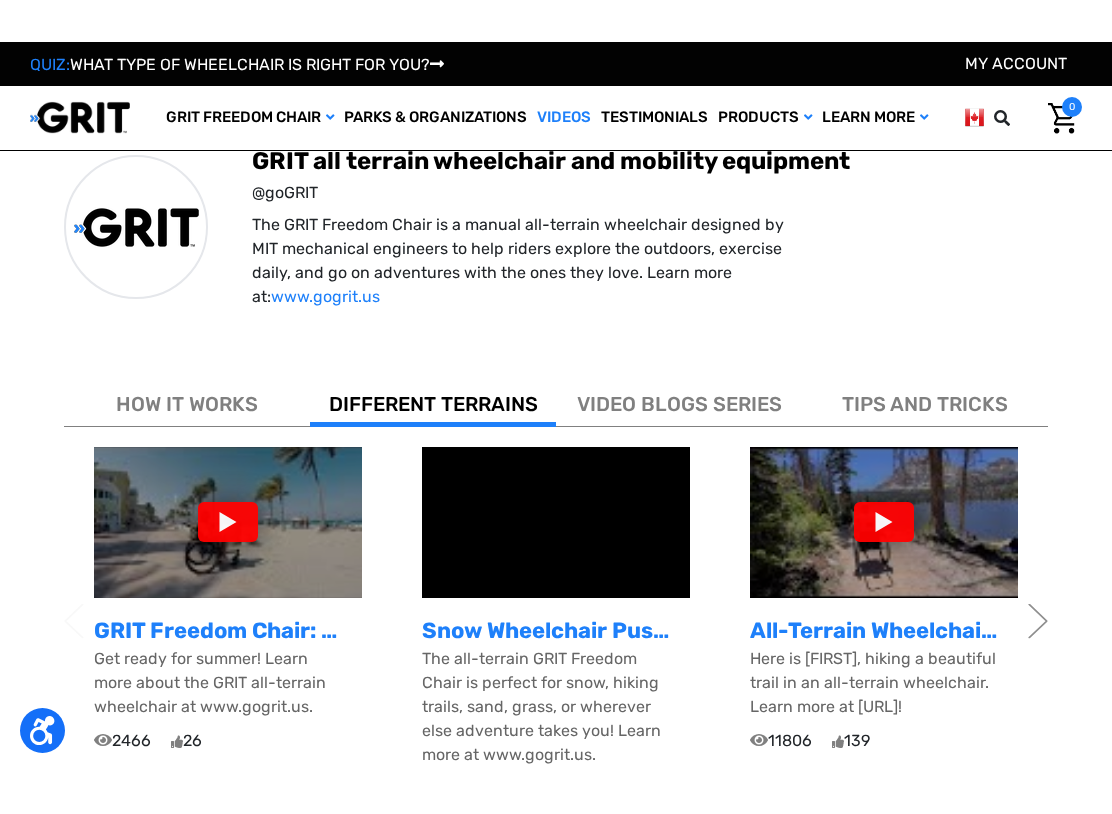 scroll, scrollTop: 20, scrollLeft: 0, axis: vertical 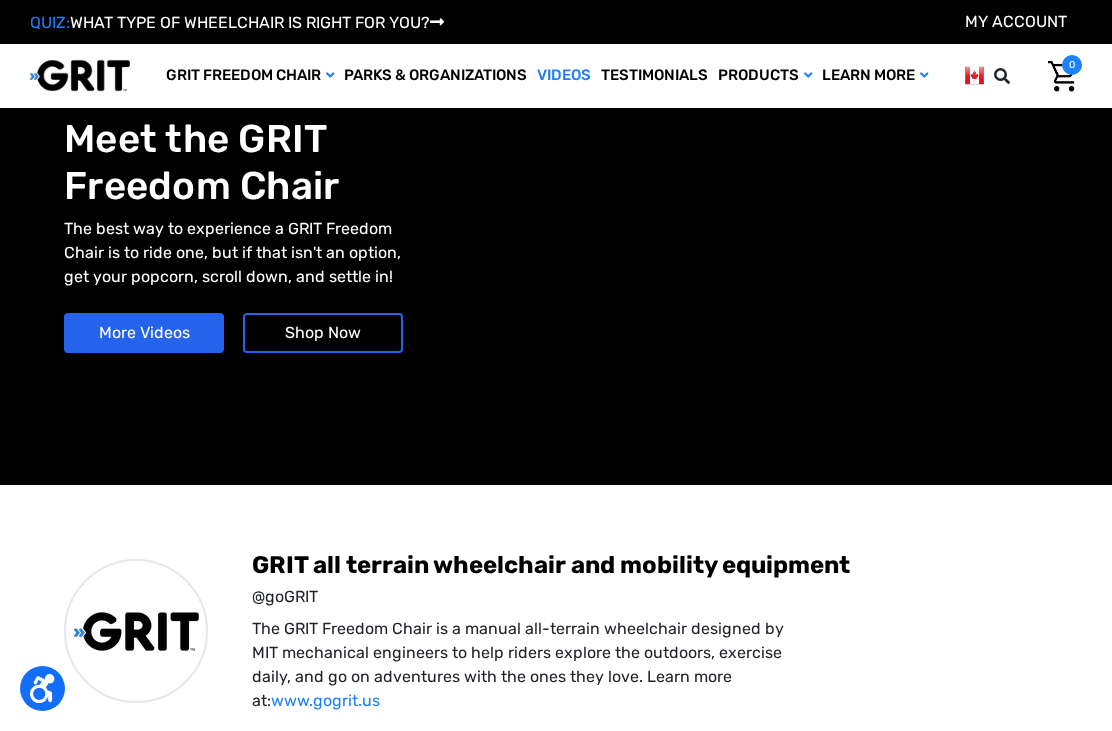 click on "Testimonials" at bounding box center [654, 76] 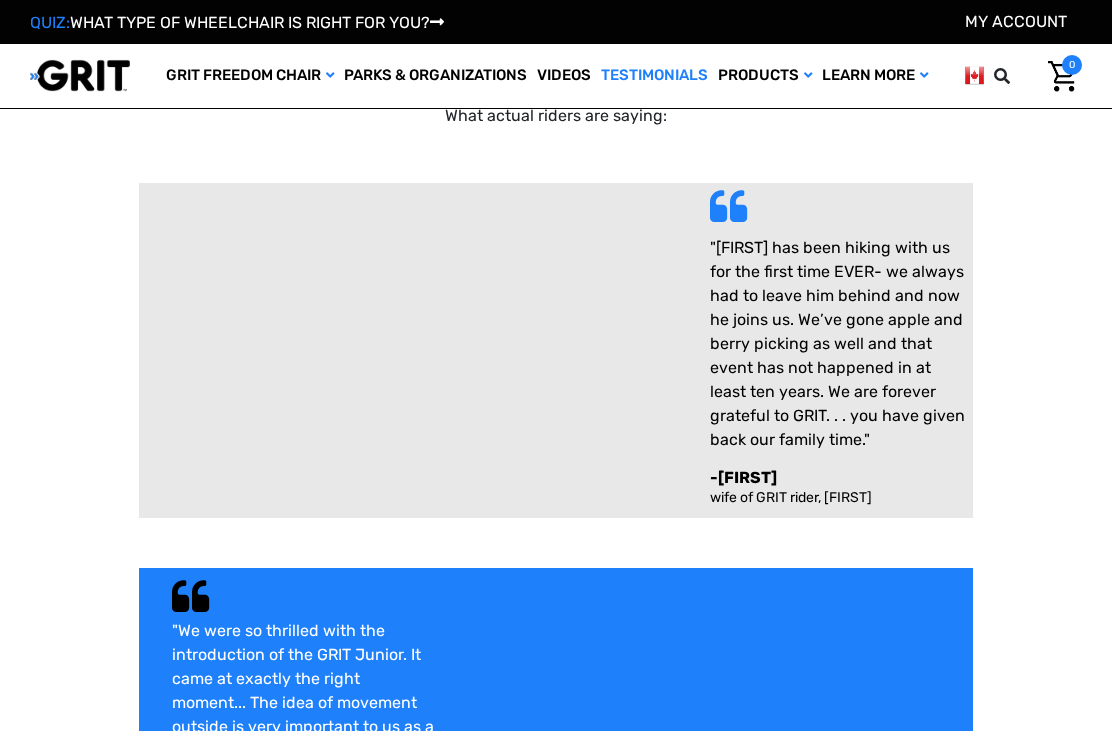 scroll, scrollTop: 94, scrollLeft: 0, axis: vertical 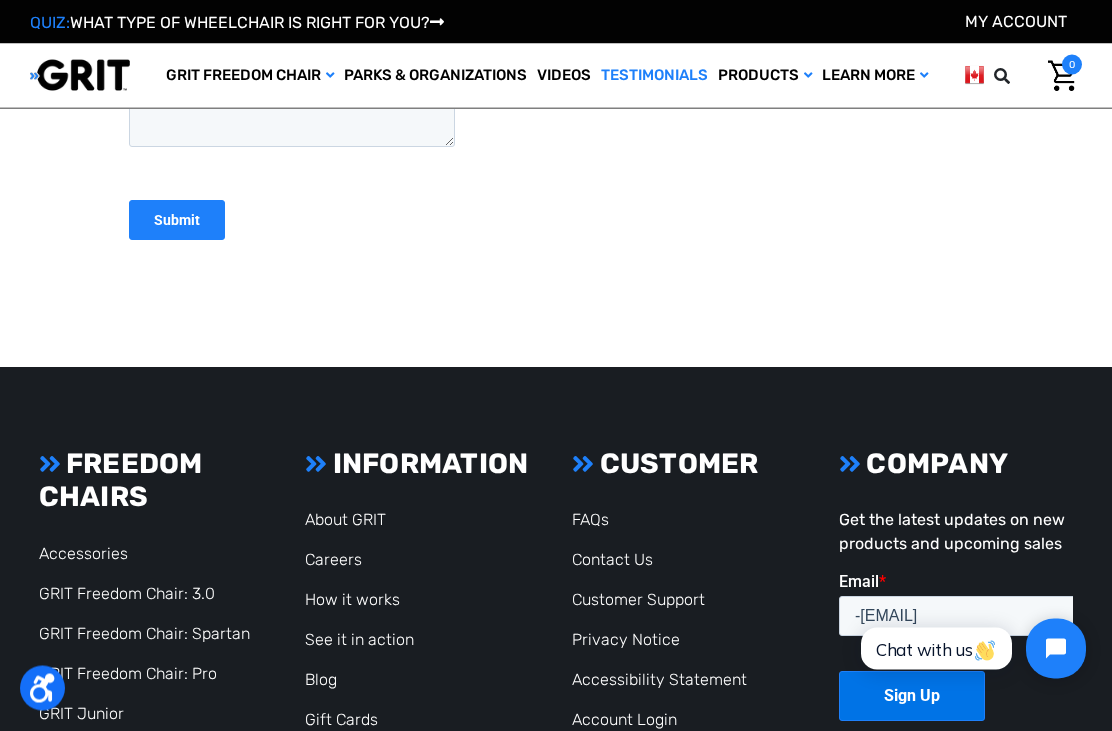 click on "FAQs" at bounding box center [590, 520] 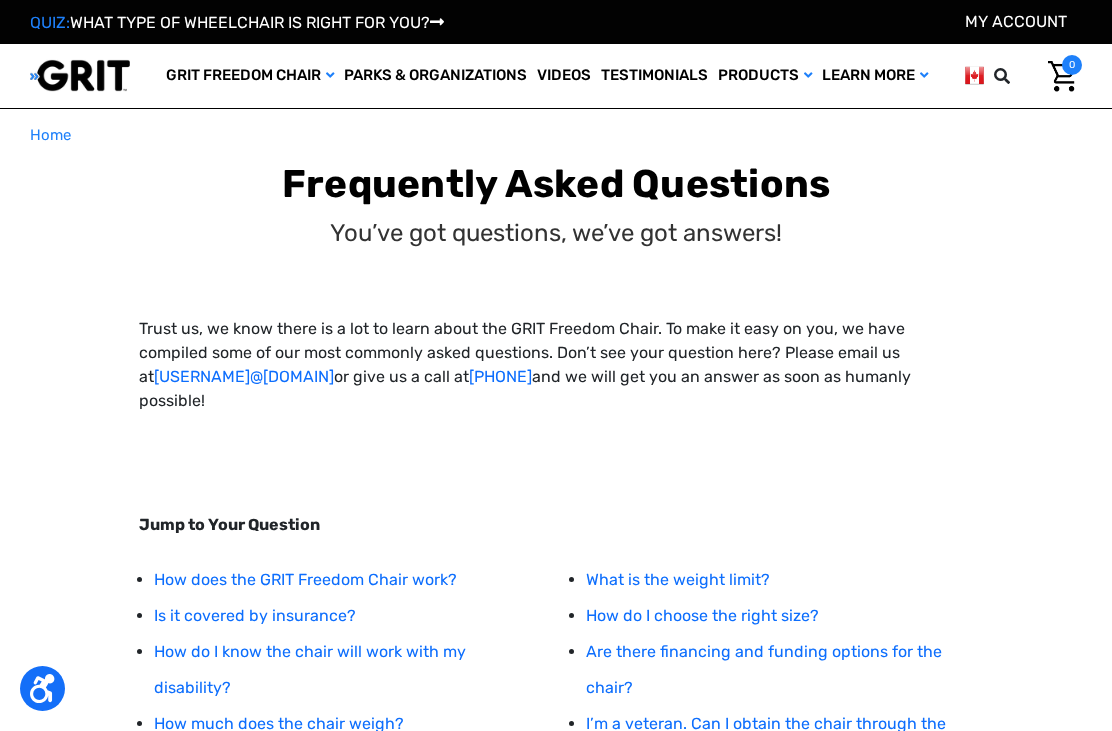 scroll, scrollTop: 0, scrollLeft: 0, axis: both 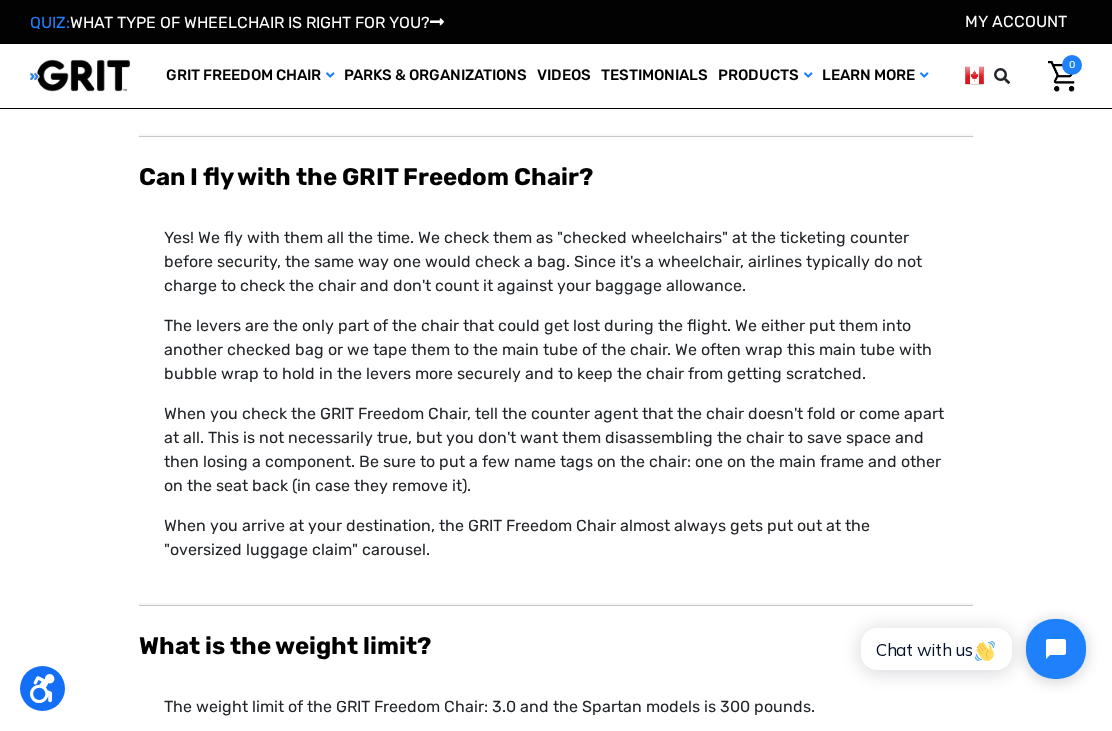 click at bounding box center (556, 604) 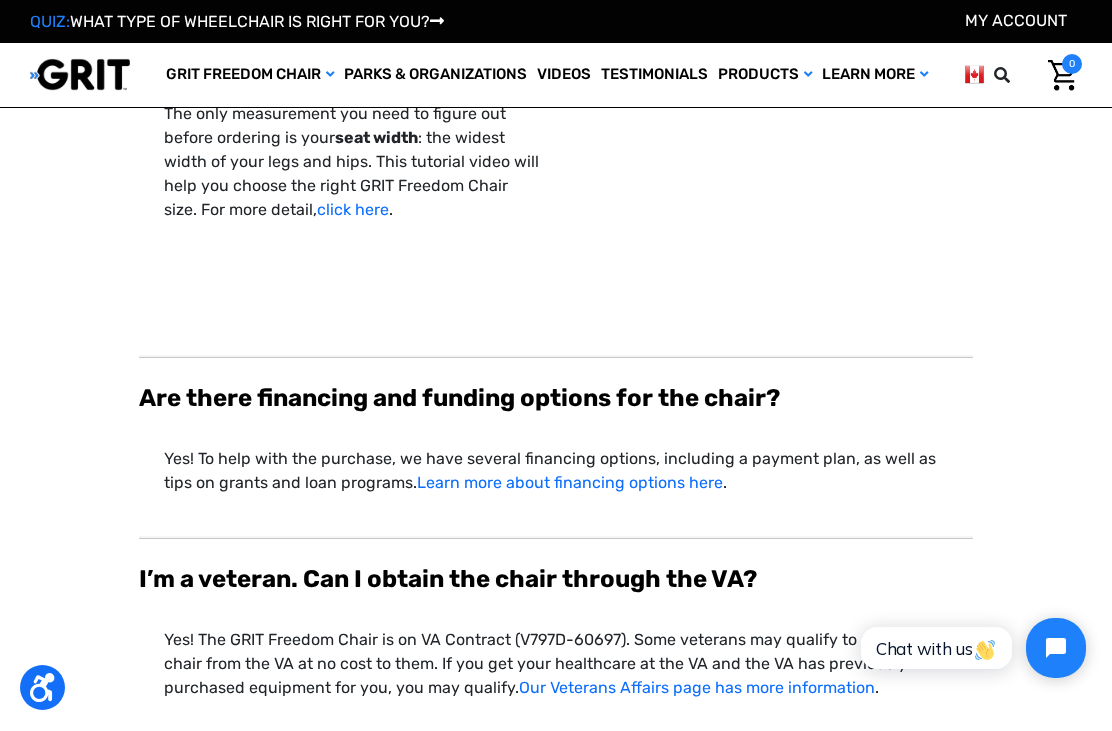 scroll, scrollTop: 5120, scrollLeft: 0, axis: vertical 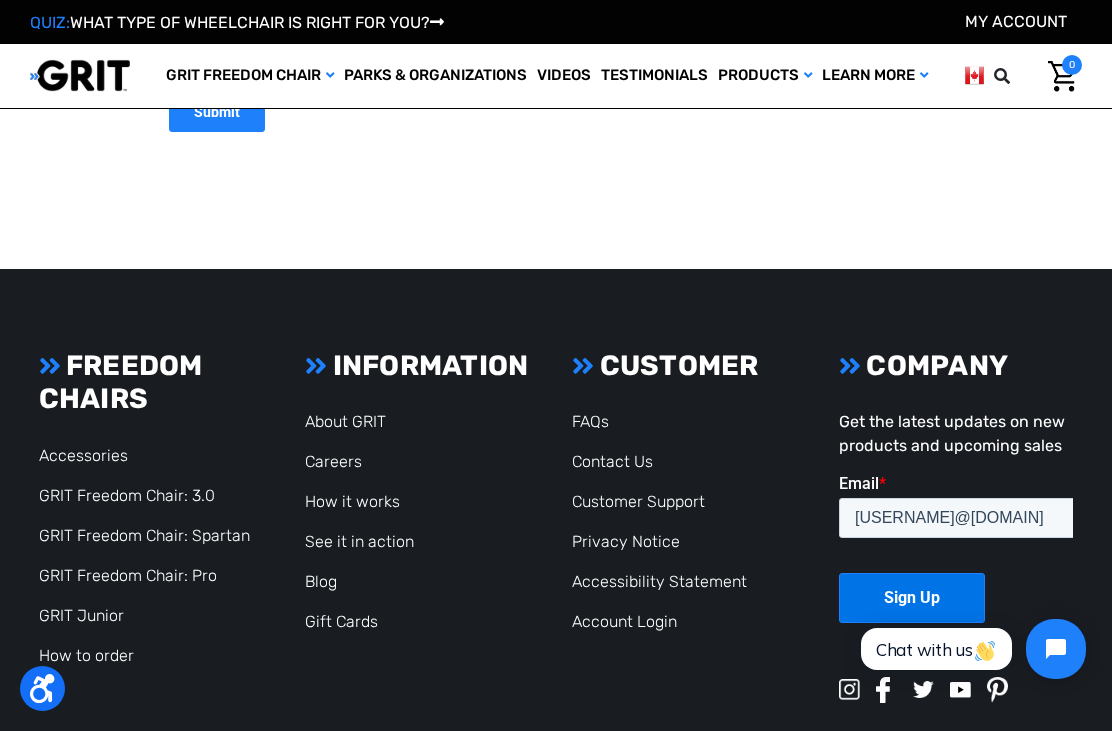 click on "See it in action" at bounding box center (359, 541) 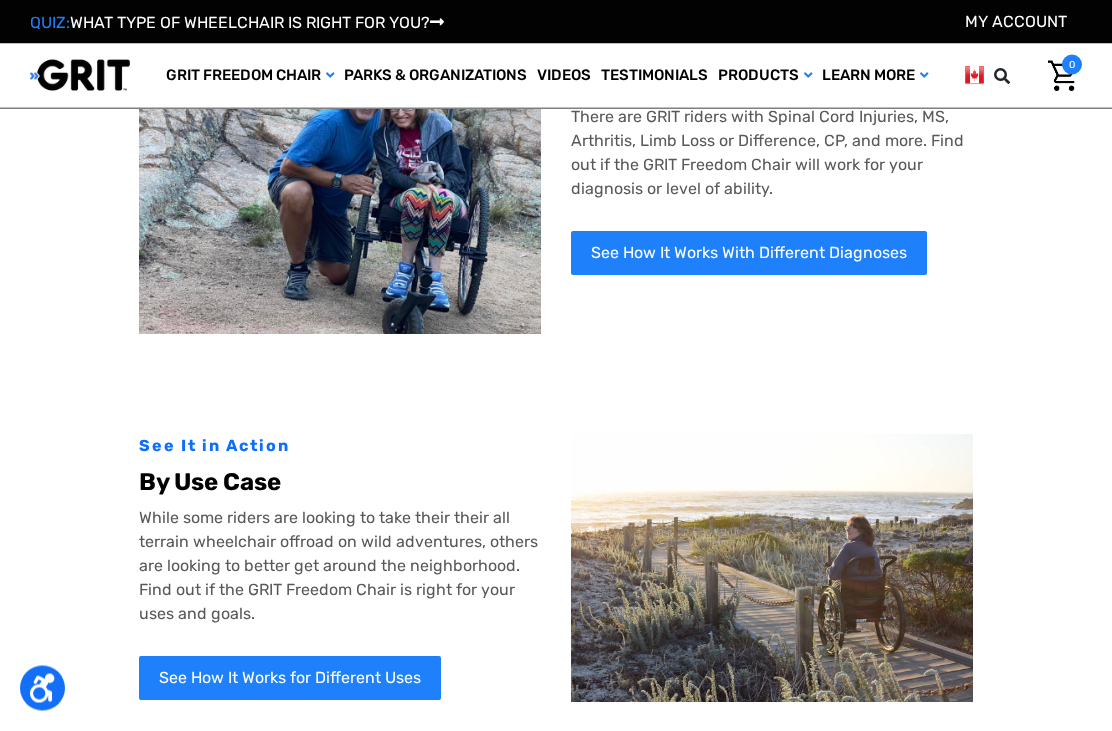 scroll, scrollTop: 562, scrollLeft: 0, axis: vertical 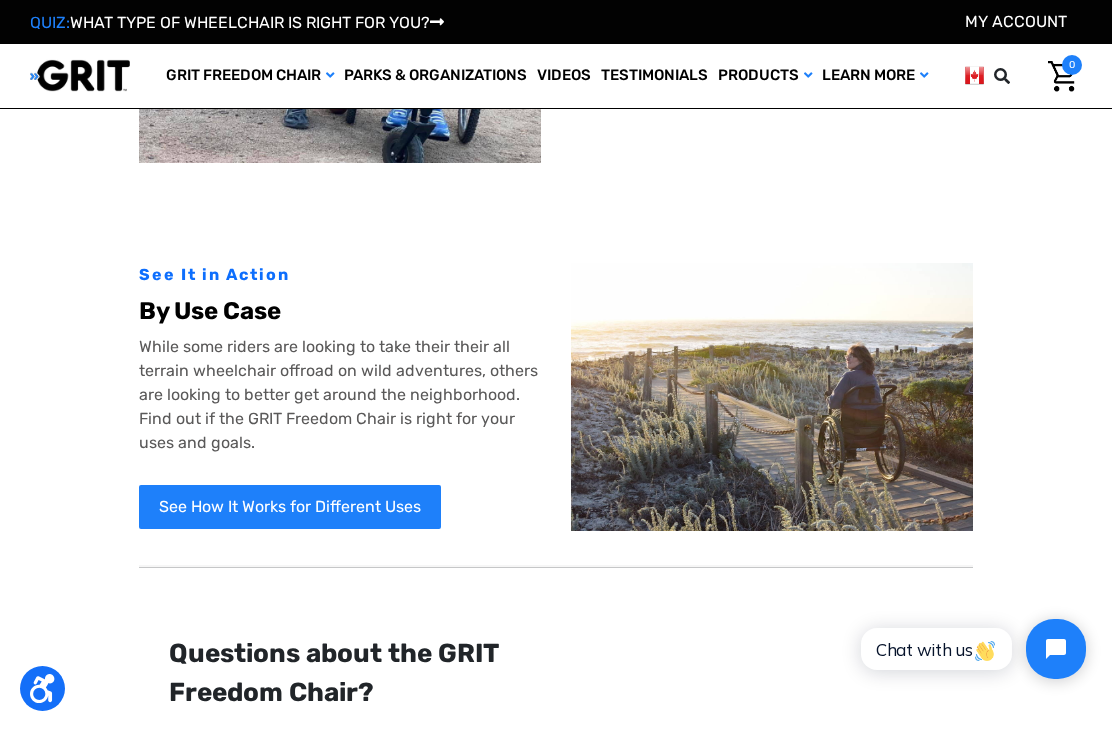click on "See How It Works for Different Uses" at bounding box center (290, 507) 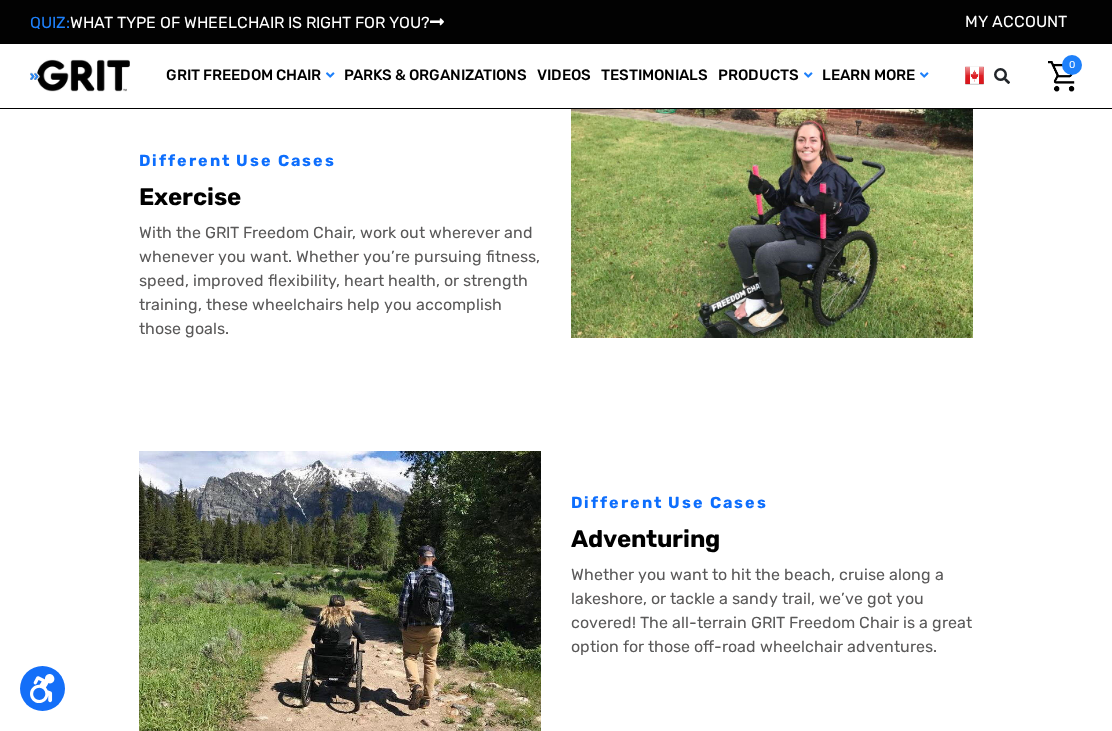 scroll, scrollTop: 100, scrollLeft: 0, axis: vertical 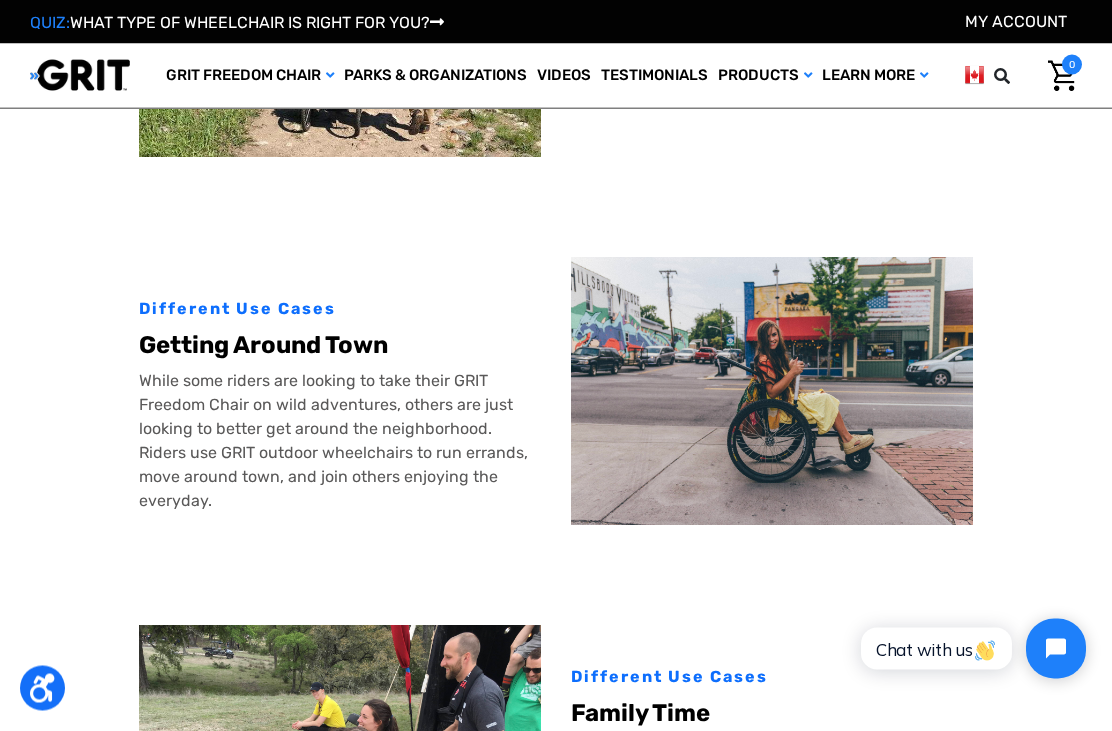 click on "Different Use Cases" at bounding box center (340, 310) 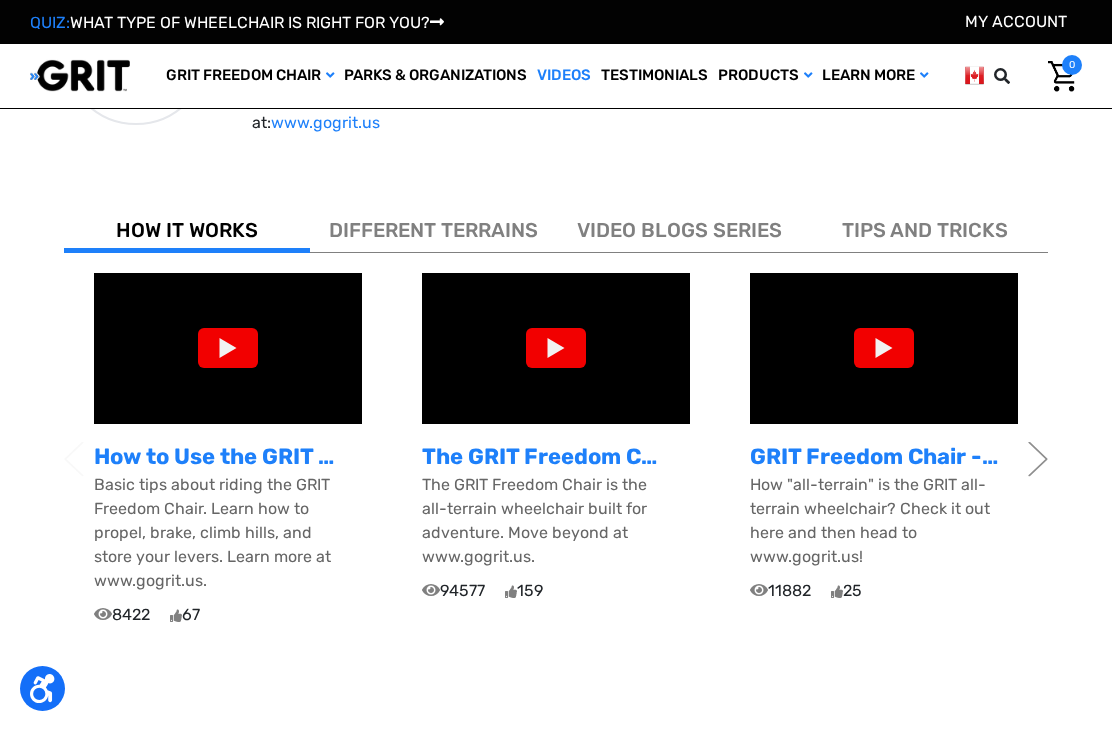 scroll, scrollTop: 578, scrollLeft: 0, axis: vertical 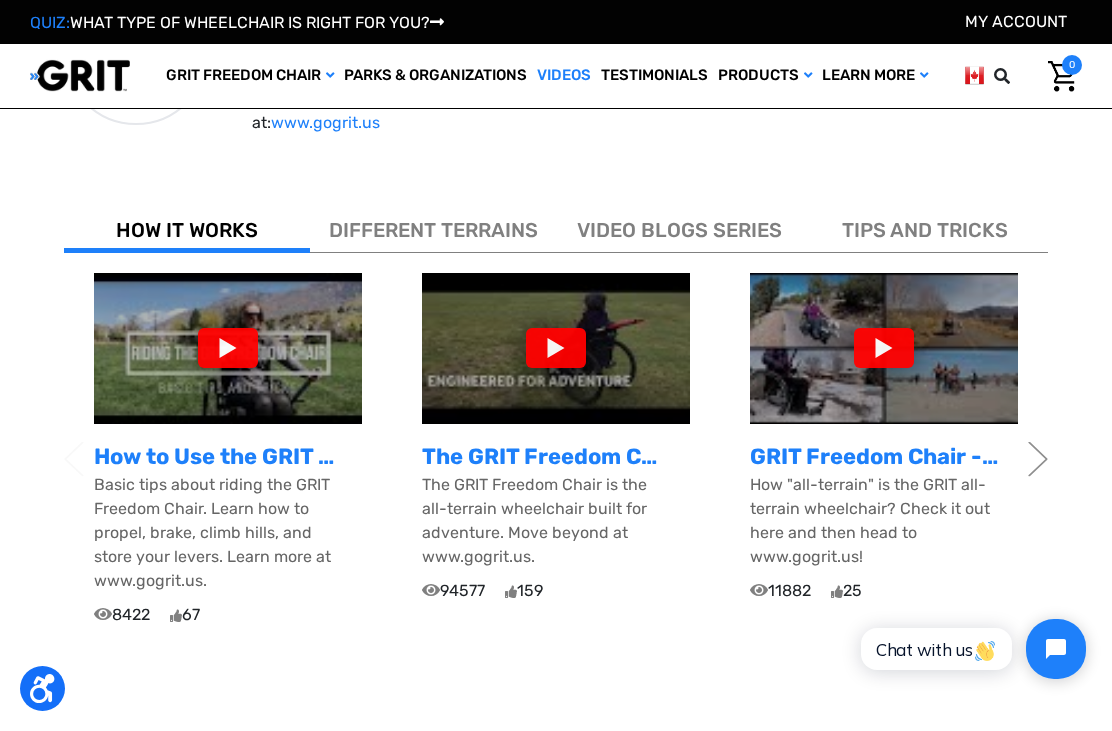 click on "How to Use the GRIT Freedom Chair" at bounding box center (228, 456) 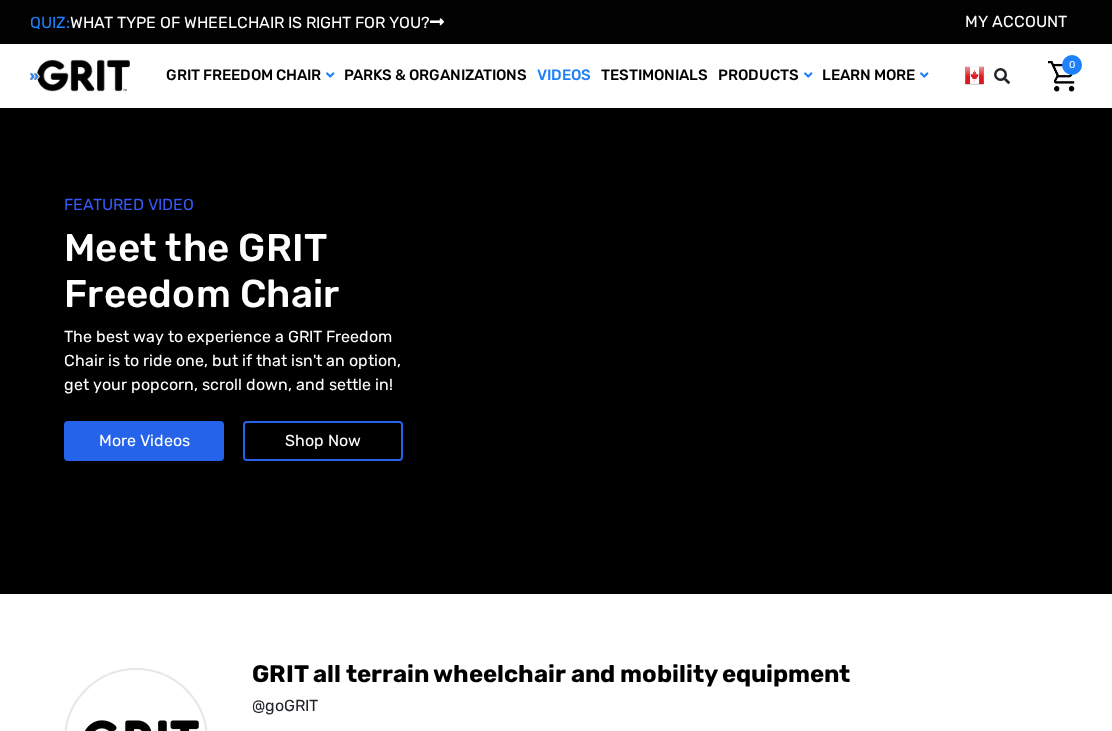 scroll, scrollTop: 0, scrollLeft: 0, axis: both 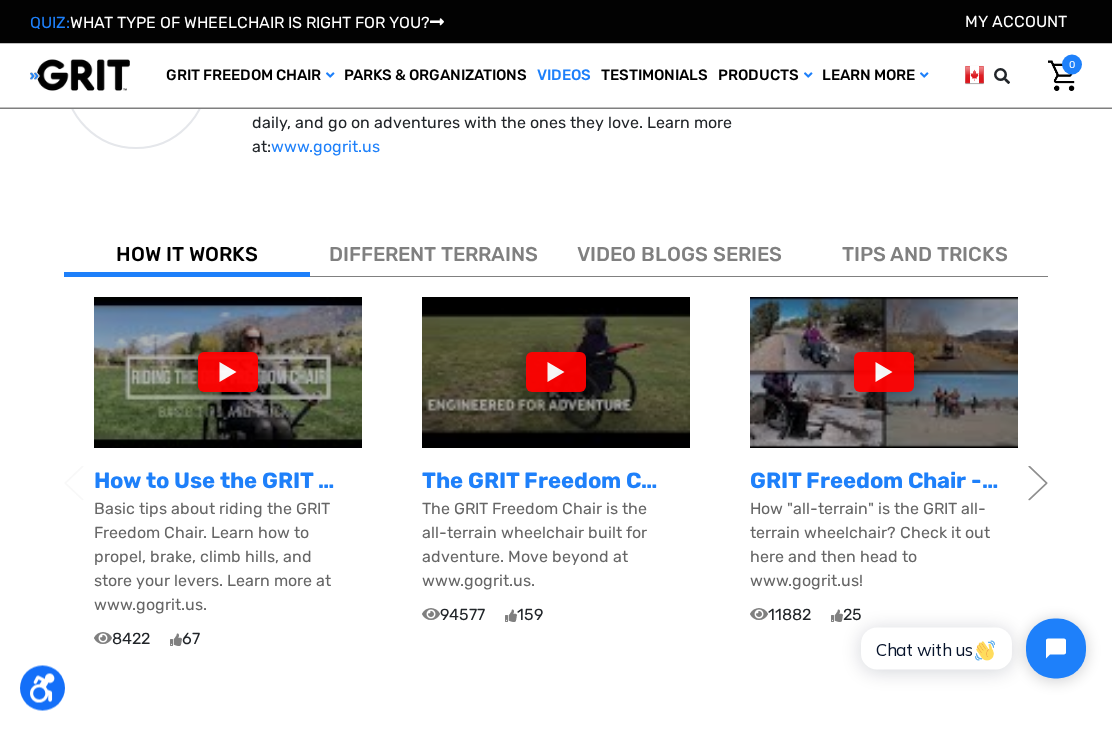 click at bounding box center (228, 373) 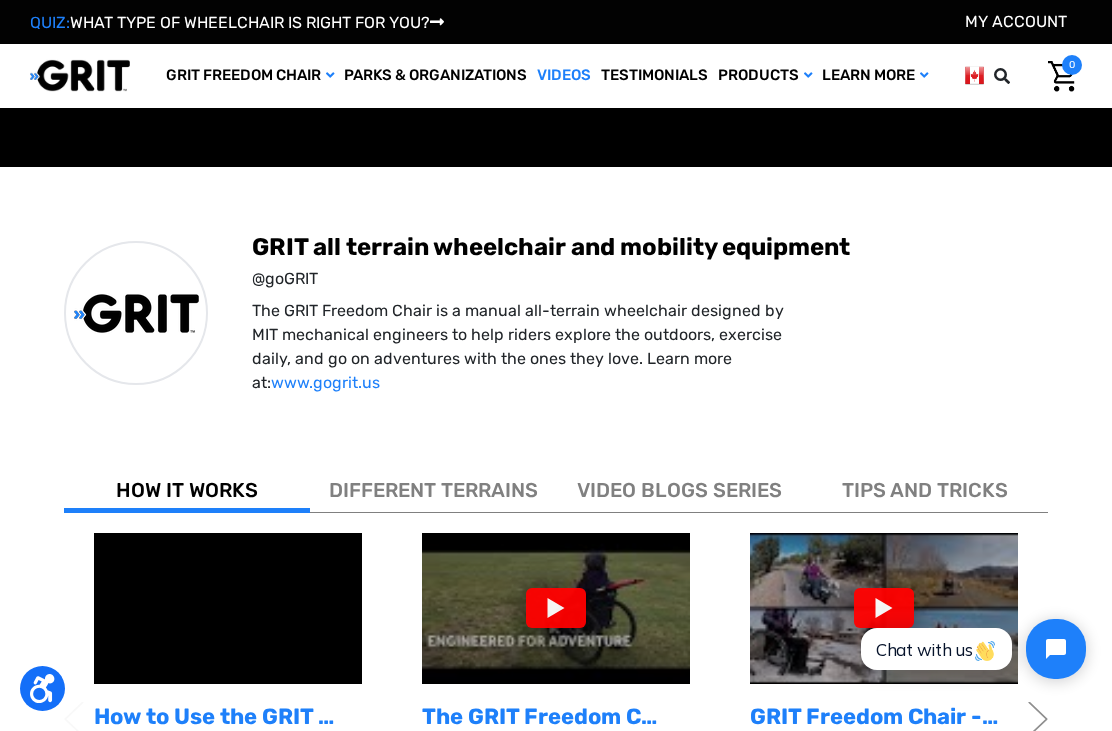 scroll, scrollTop: 561, scrollLeft: 0, axis: vertical 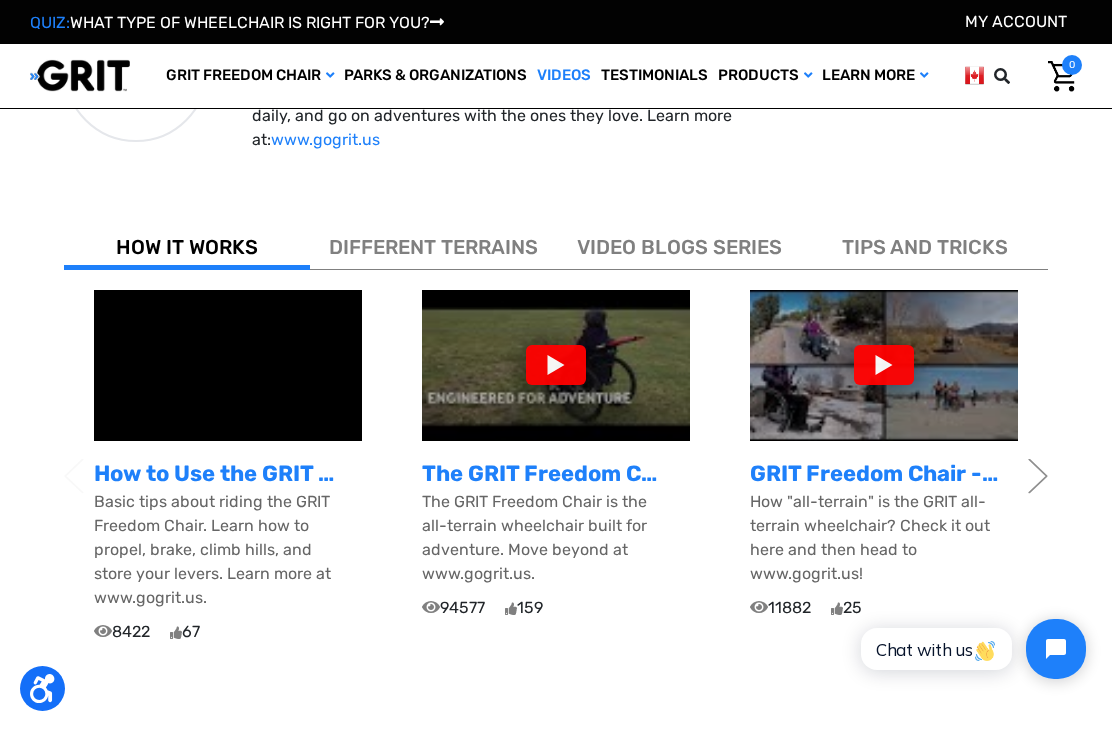 click at bounding box center [556, 365] 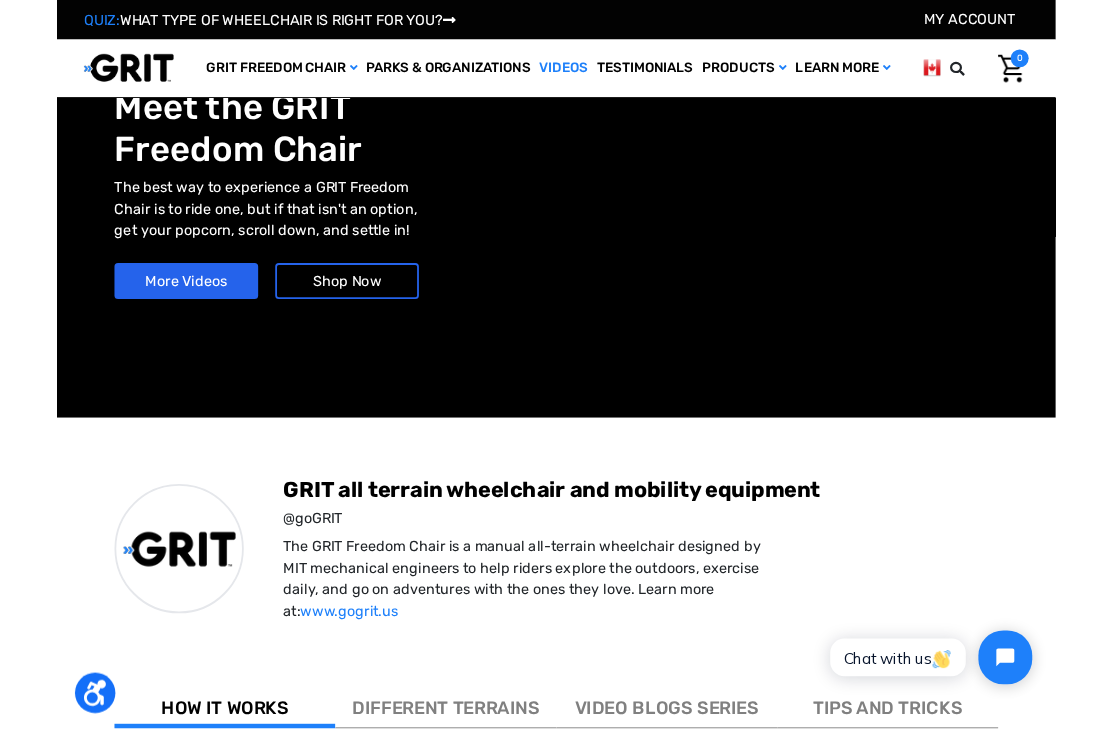 scroll, scrollTop: 561, scrollLeft: 0, axis: vertical 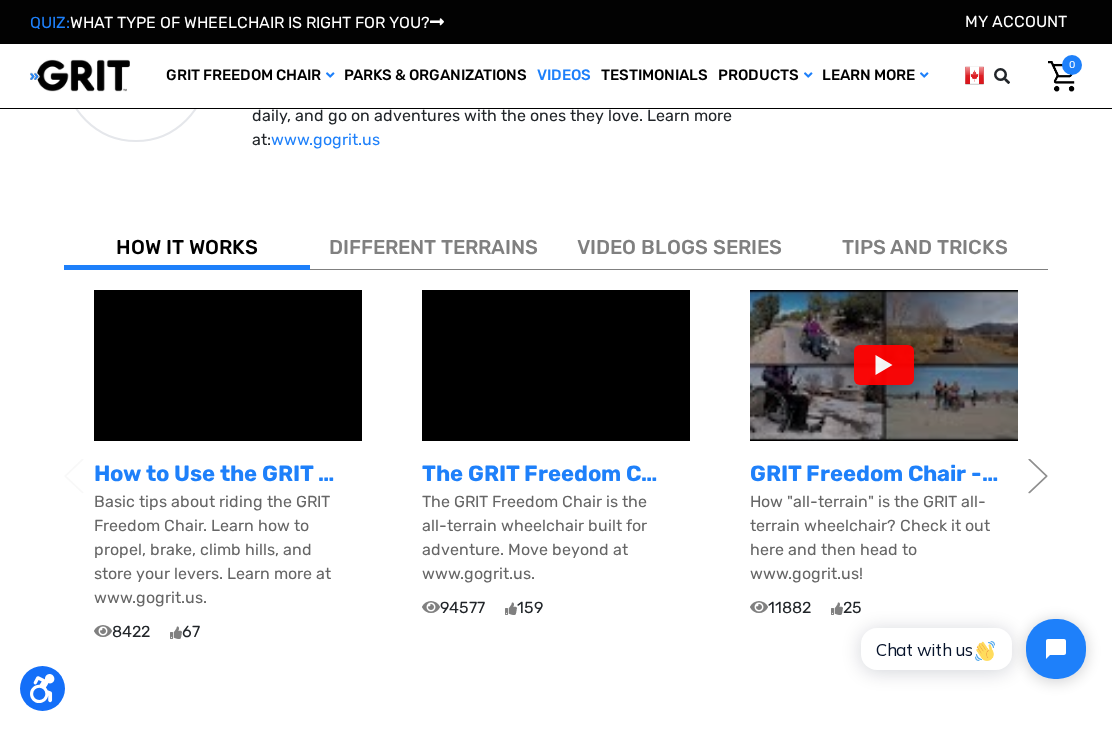 click at bounding box center [884, 365] 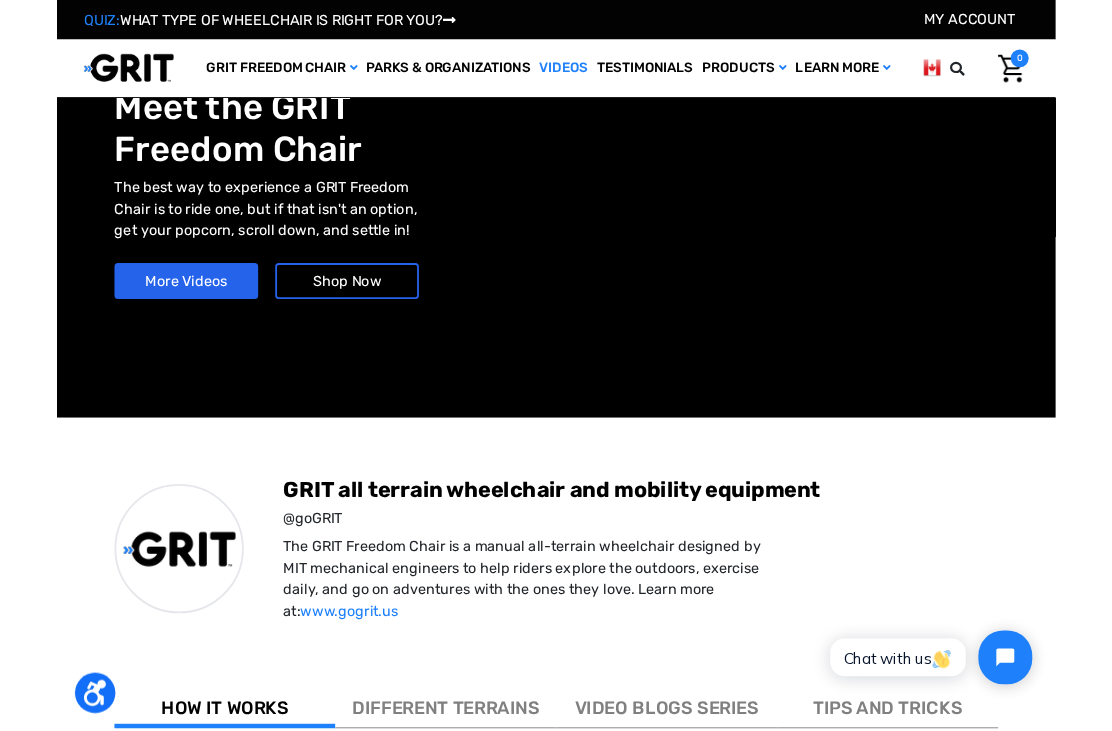 scroll, scrollTop: 561, scrollLeft: 0, axis: vertical 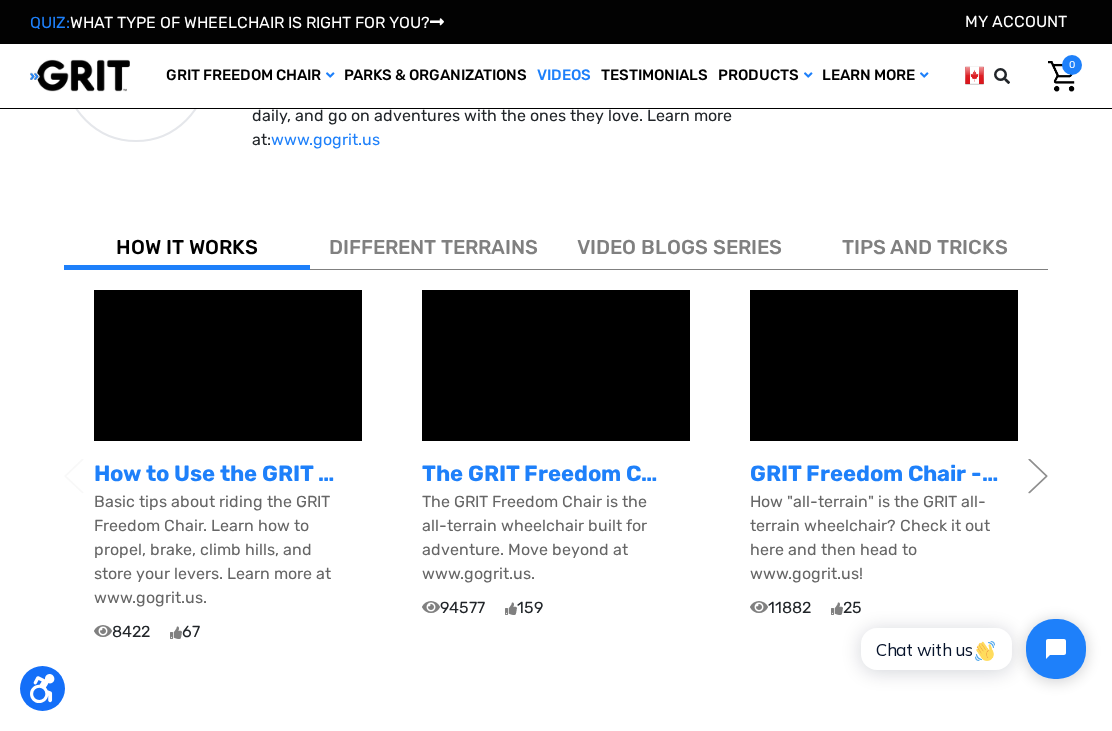 click on "Next" at bounding box center [1038, 475] 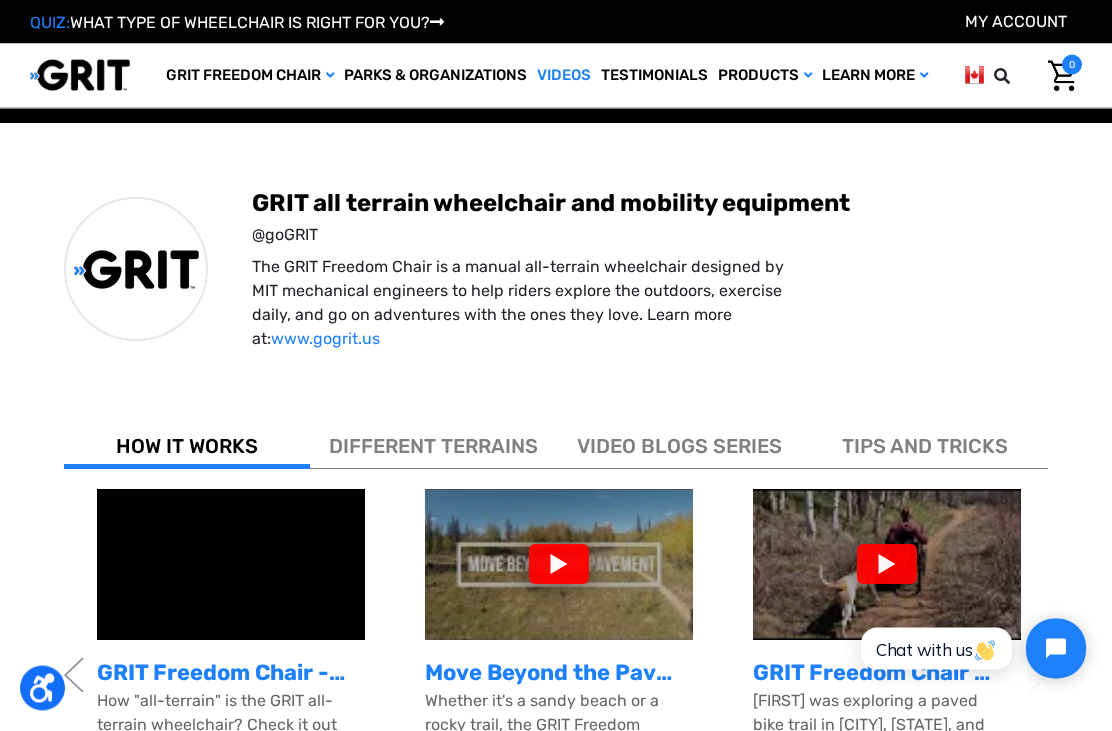 scroll, scrollTop: 362, scrollLeft: 0, axis: vertical 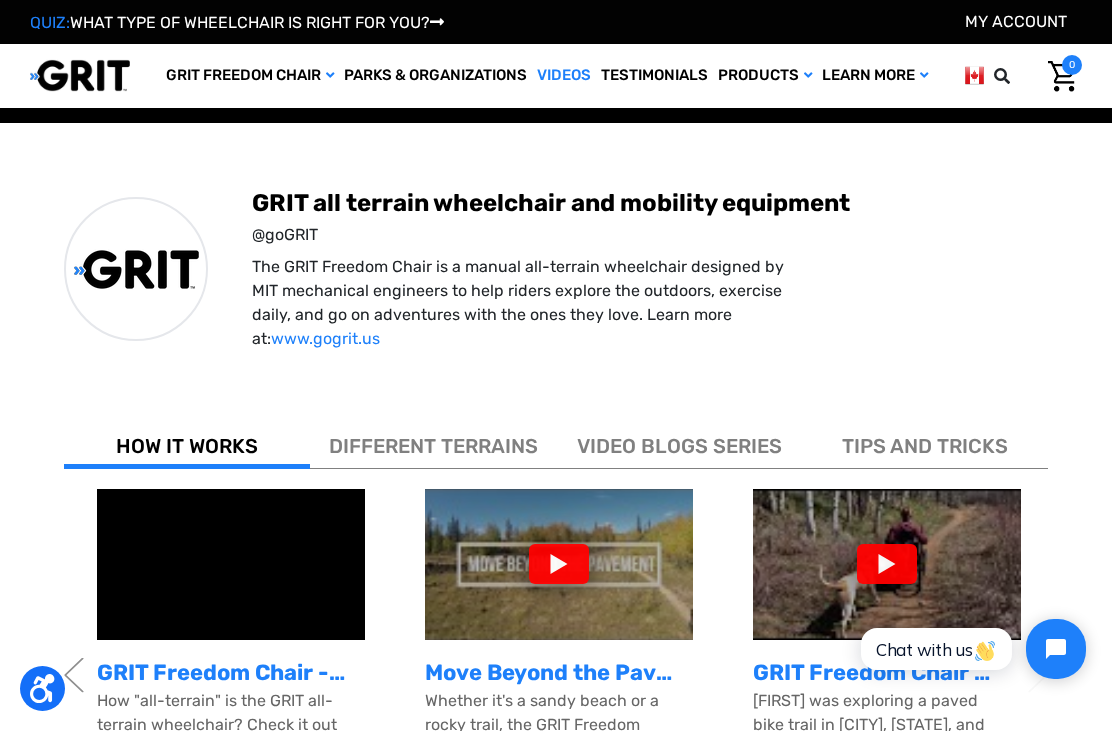 click on "DIFFERENT TERRAINS" at bounding box center (433, 446) 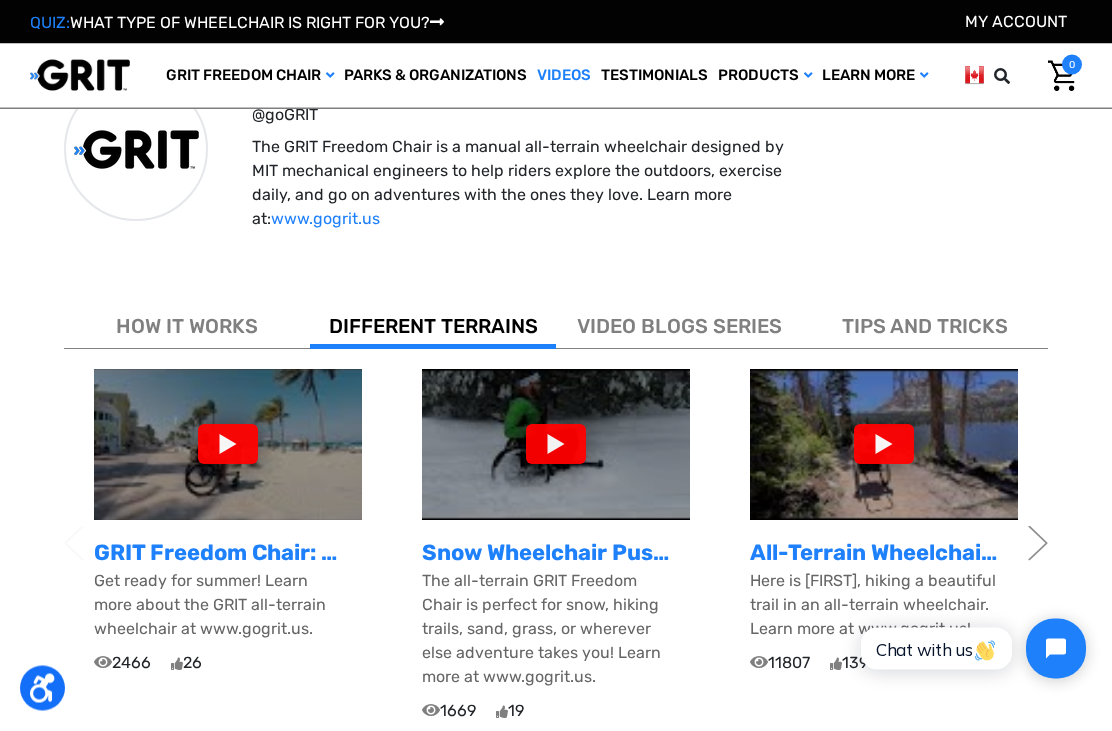 scroll, scrollTop: 484, scrollLeft: 0, axis: vertical 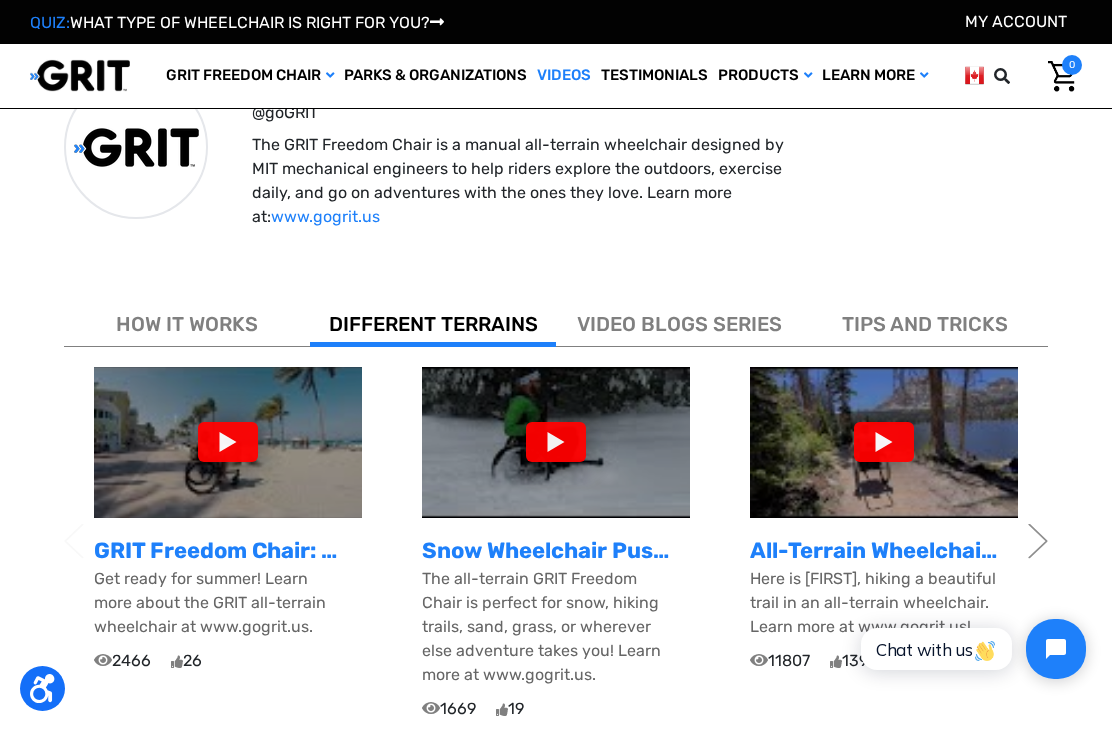 click on "Next" at bounding box center (1038, 540) 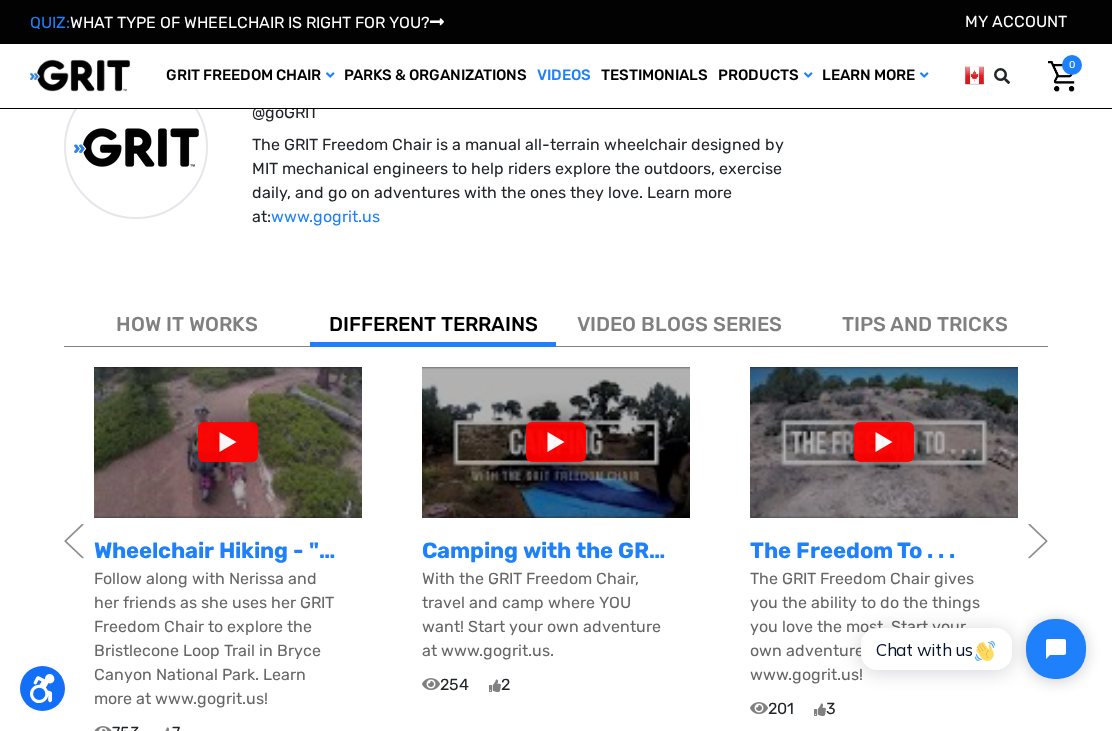 click on "Next" at bounding box center [1038, 540] 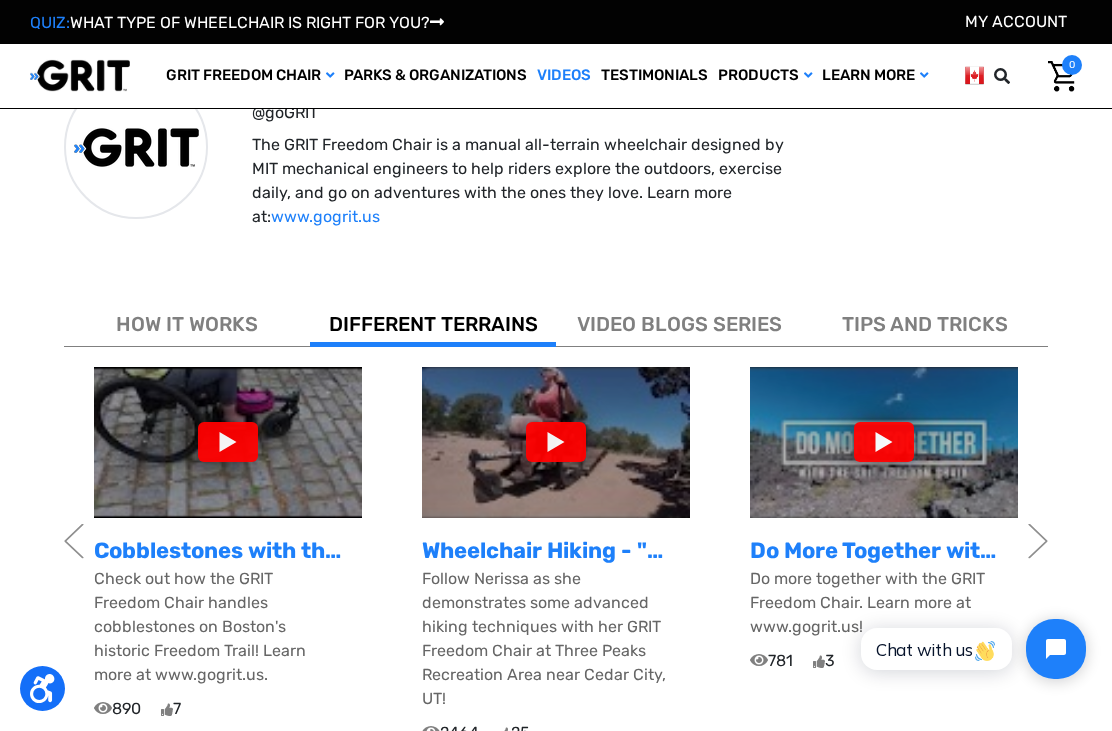 click on "Next" at bounding box center [1038, 540] 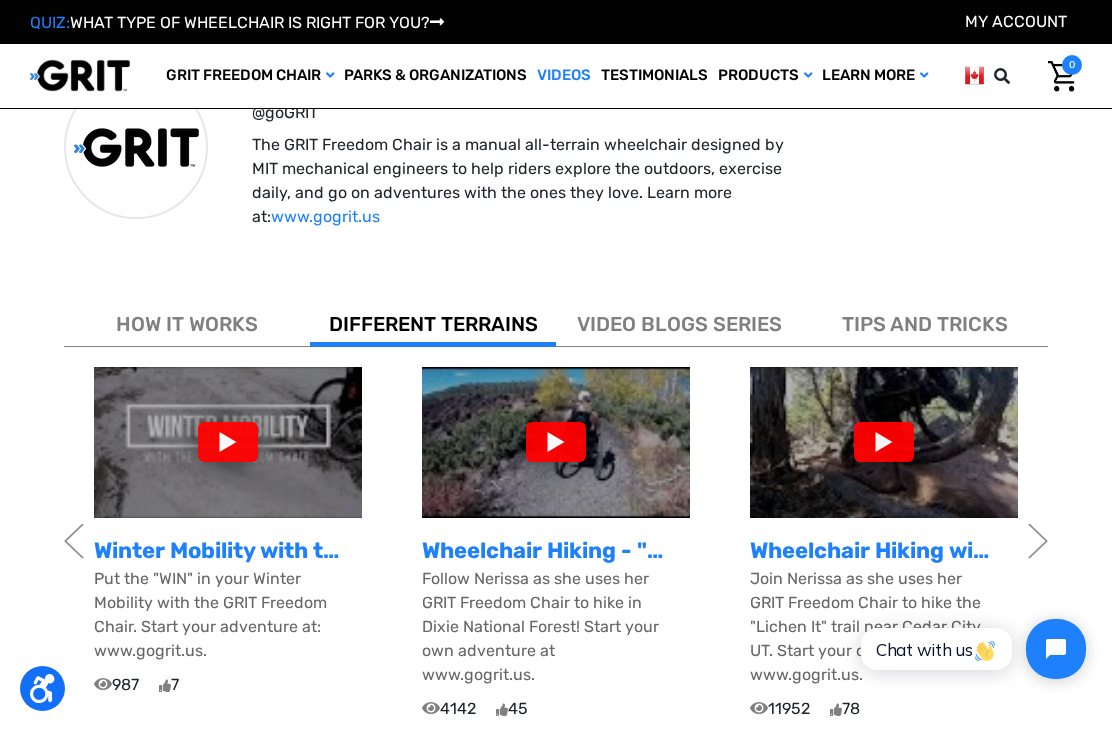 click on "Winter Mobility with the GRIT Freedom Chair" at bounding box center [228, 550] 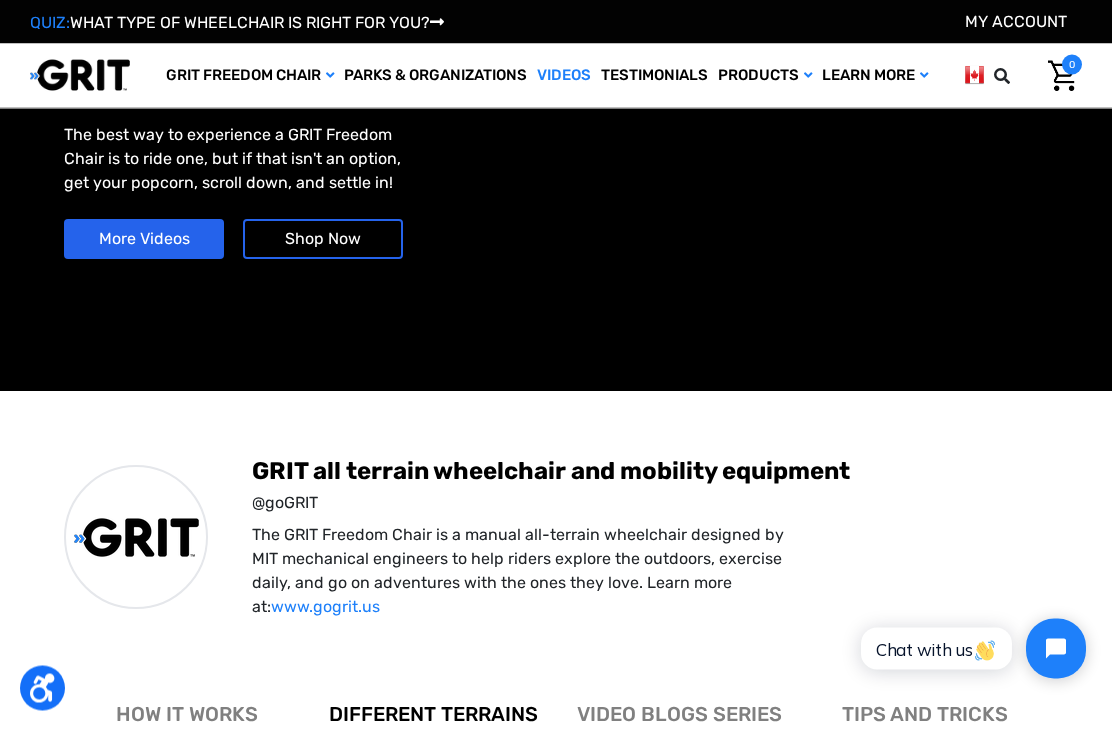 scroll, scrollTop: 561, scrollLeft: 0, axis: vertical 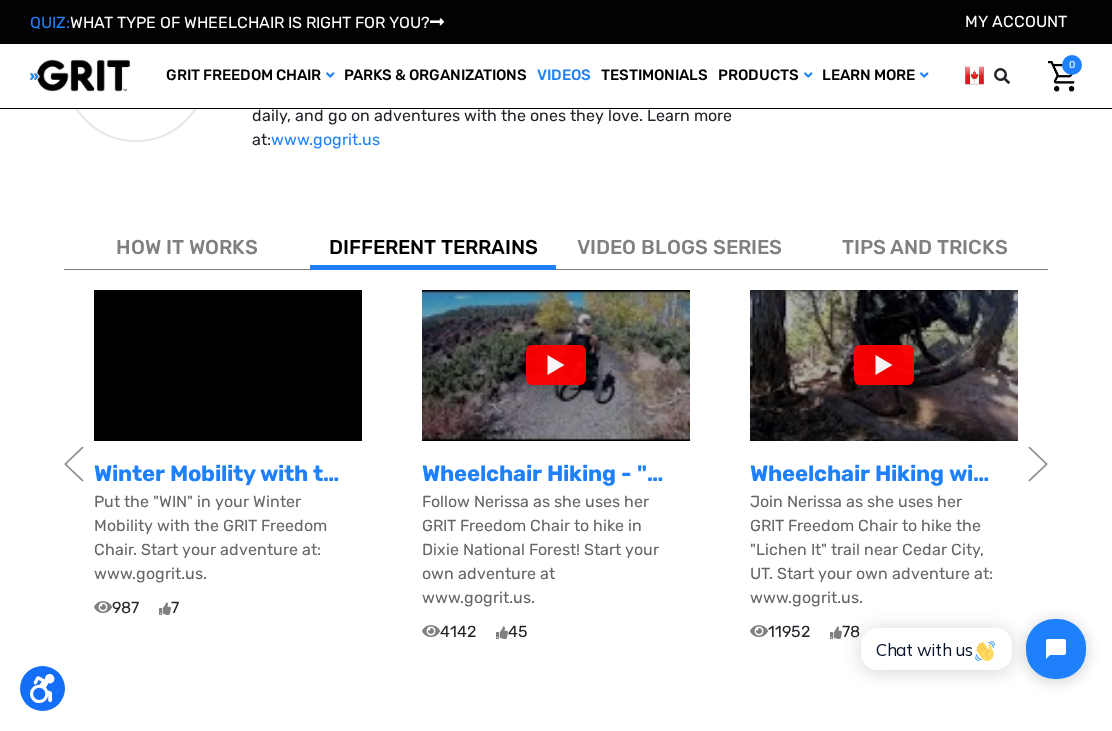 click on "Next" at bounding box center (1038, 463) 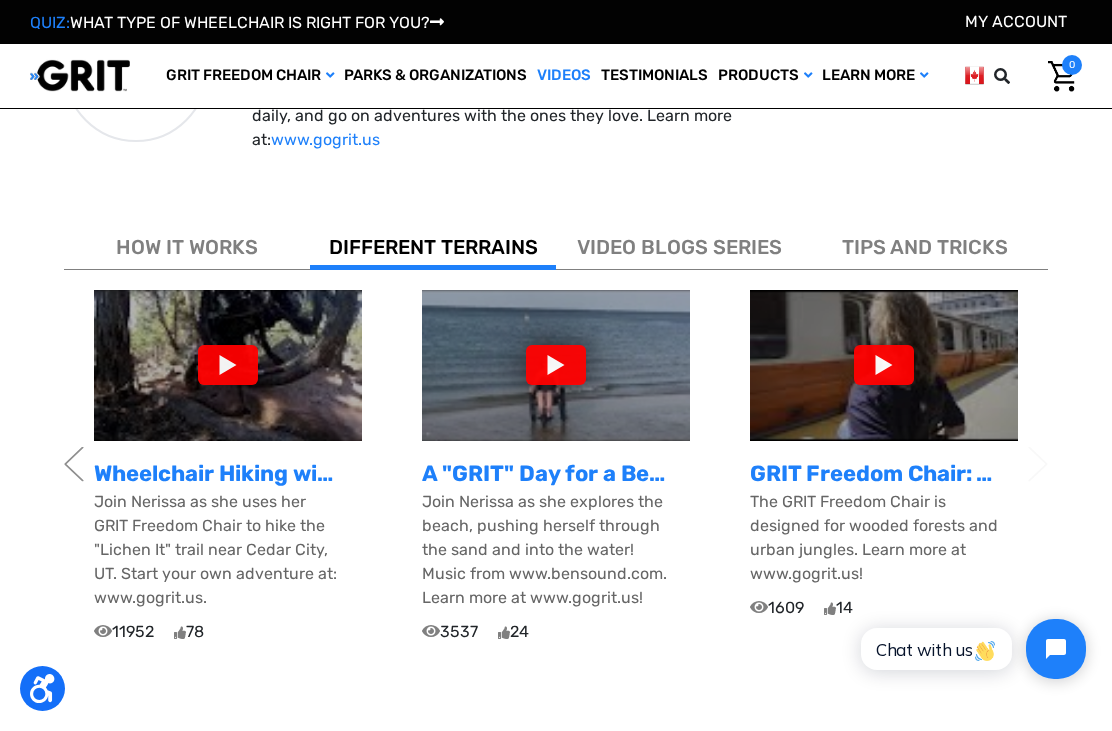 click on "TIPS AND TRICKS" at bounding box center [925, 247] 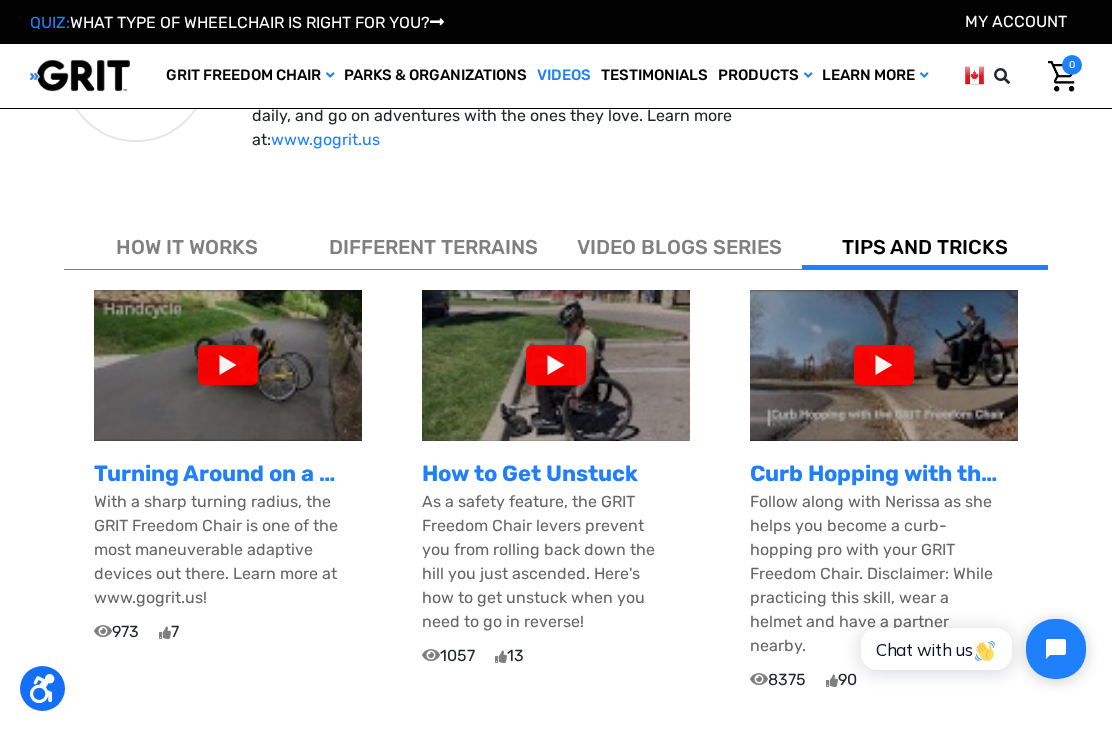 click on "How to Get Unstuck" at bounding box center [556, 473] 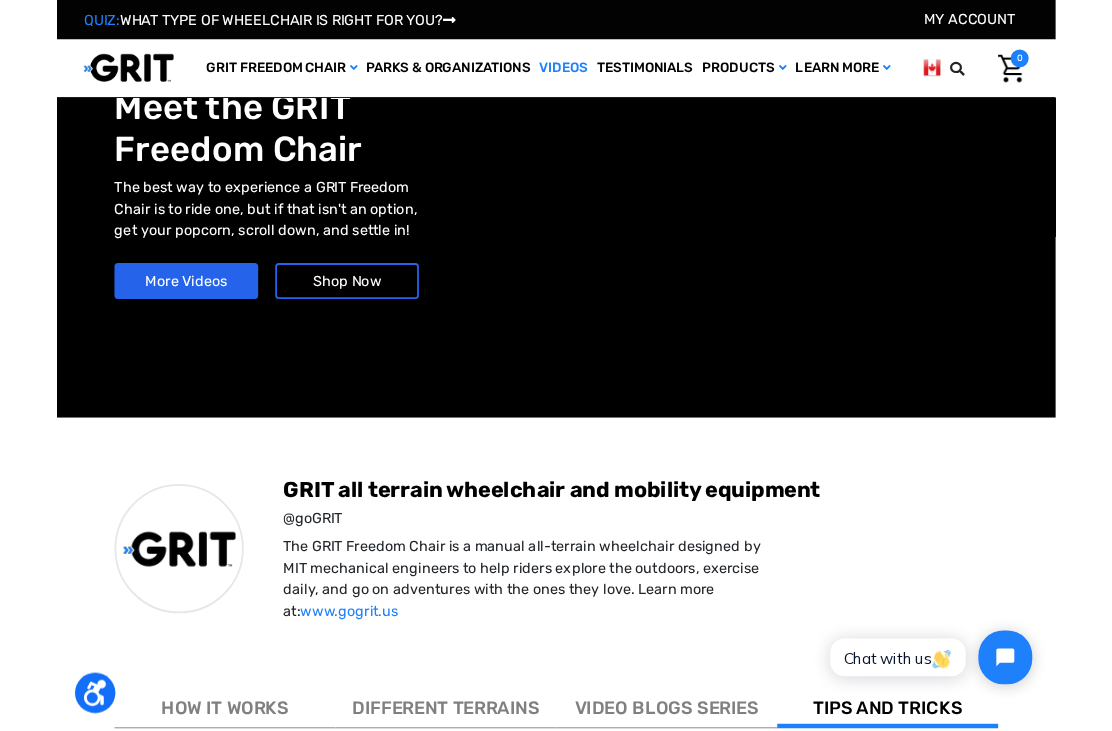 scroll, scrollTop: 561, scrollLeft: 0, axis: vertical 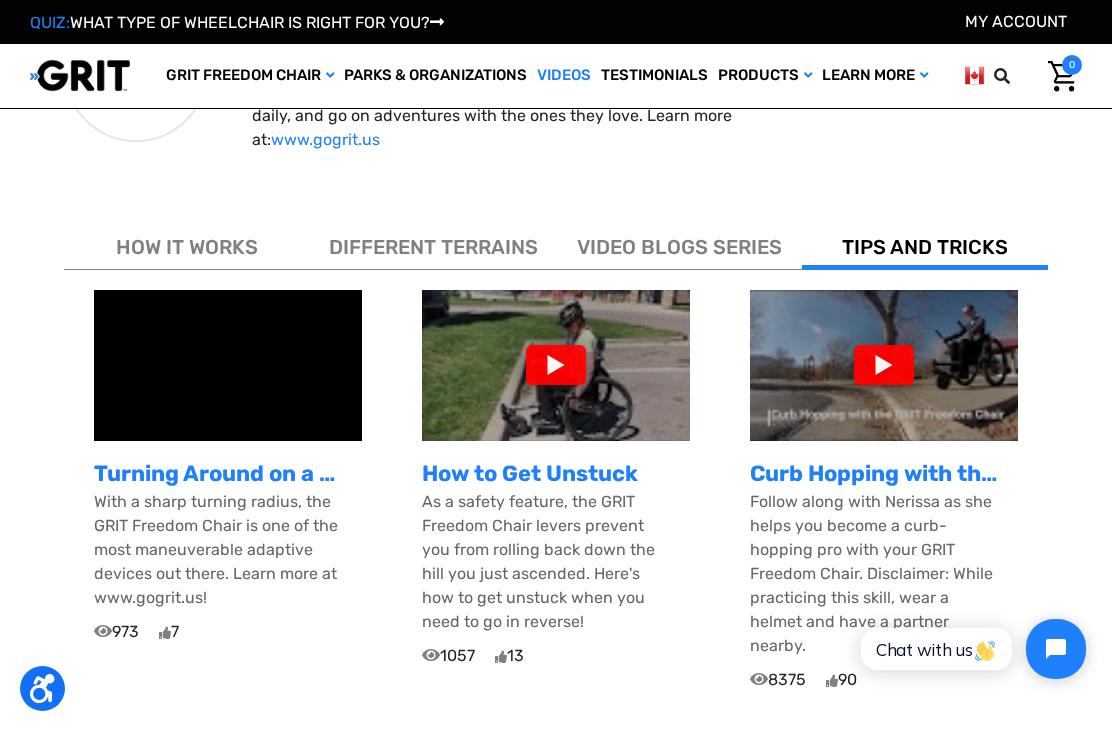 click at bounding box center (556, 365) 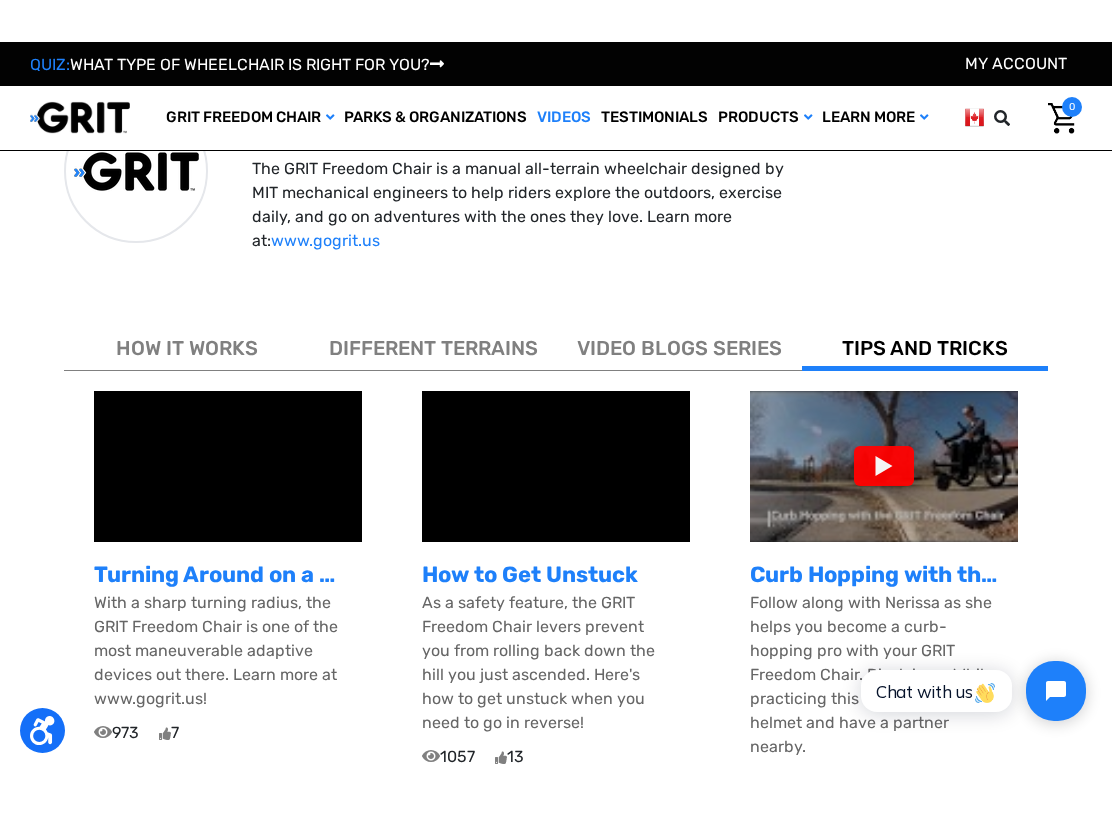 scroll, scrollTop: 20, scrollLeft: 0, axis: vertical 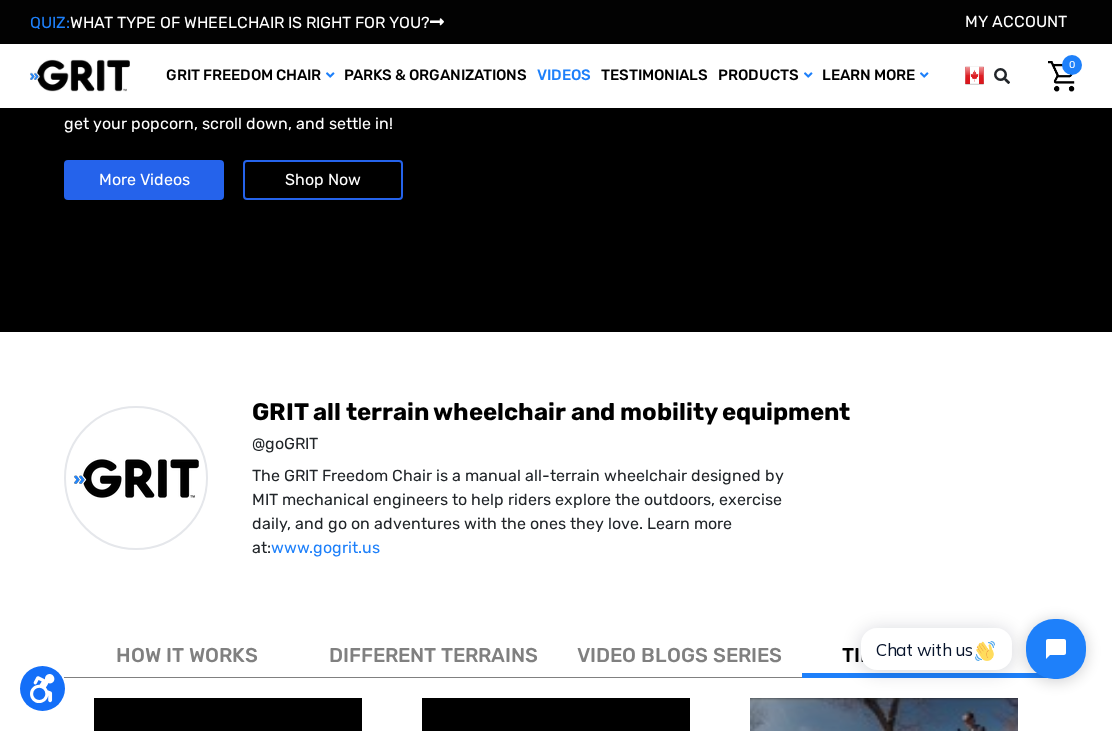 click on "GRIT all terrain wheelchair and mobility equipment
@goGRIT
The GRIT Freedom Chair is a manual all-terrain wheelchair designed by MIT mechanical engineers to help riders explore the outdoors, exercise daily, and go on adventures with the ones they love. Learn more at:  www.gogrit.us" at bounding box center (556, 478) 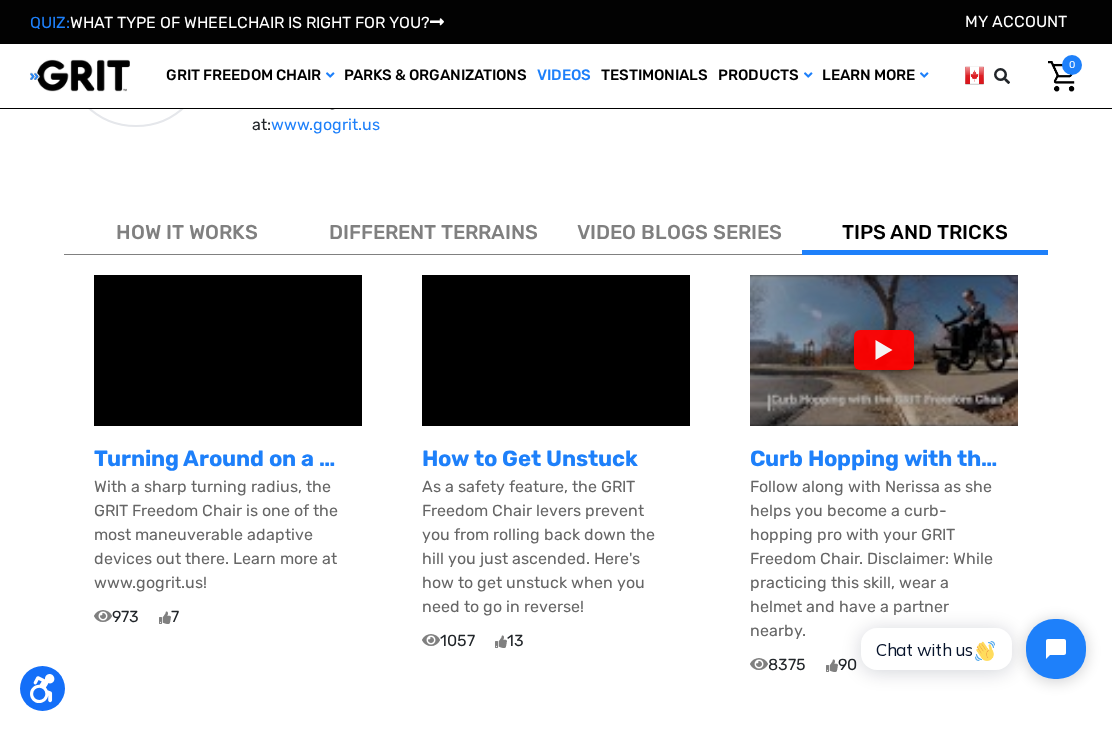scroll, scrollTop: 575, scrollLeft: 0, axis: vertical 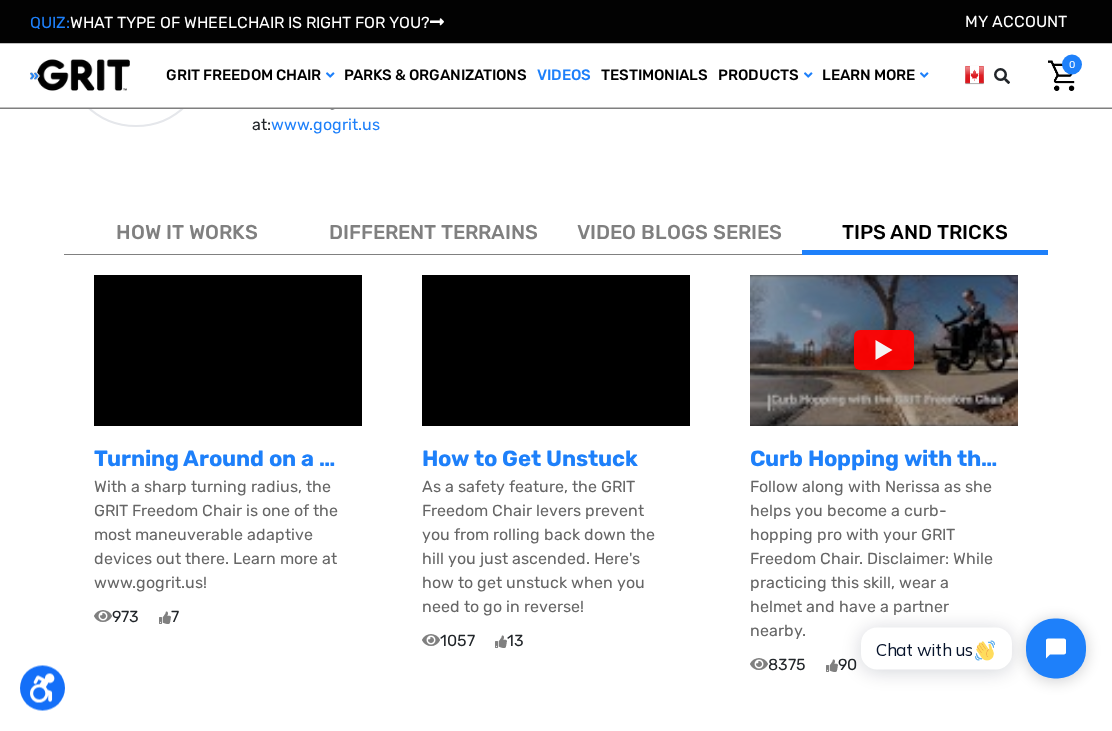 click at bounding box center (884, 351) 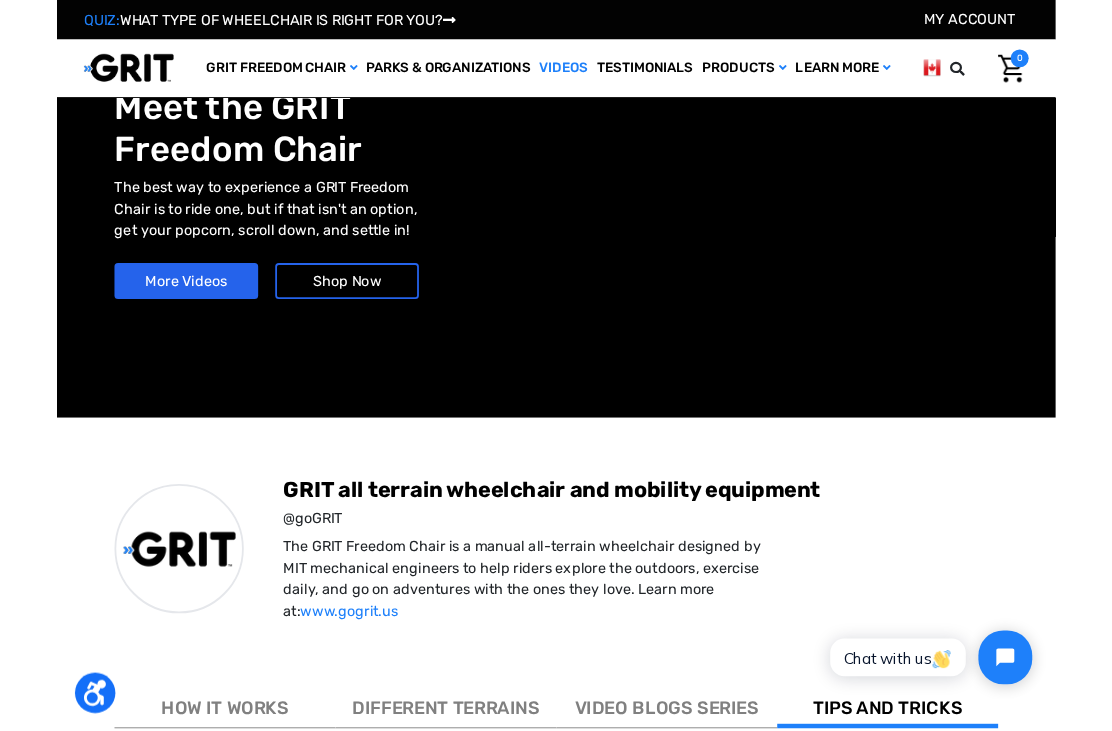 scroll, scrollTop: 561, scrollLeft: 0, axis: vertical 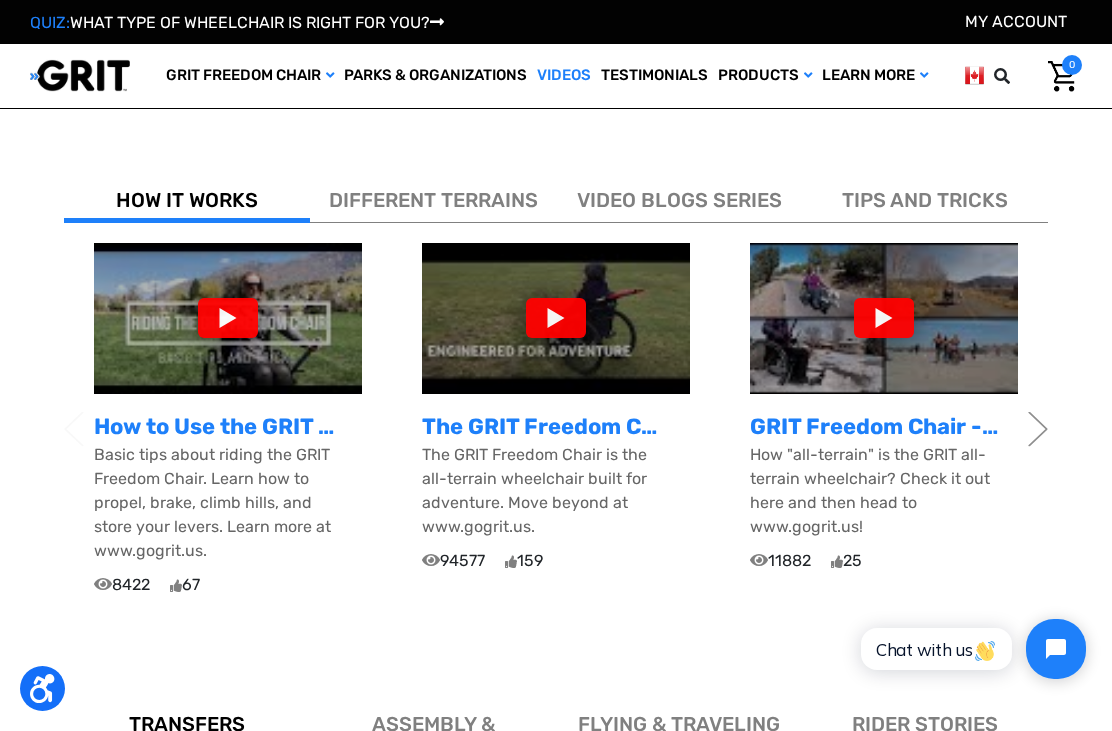 click on "TIPS AND TRICKS" at bounding box center (925, 196) 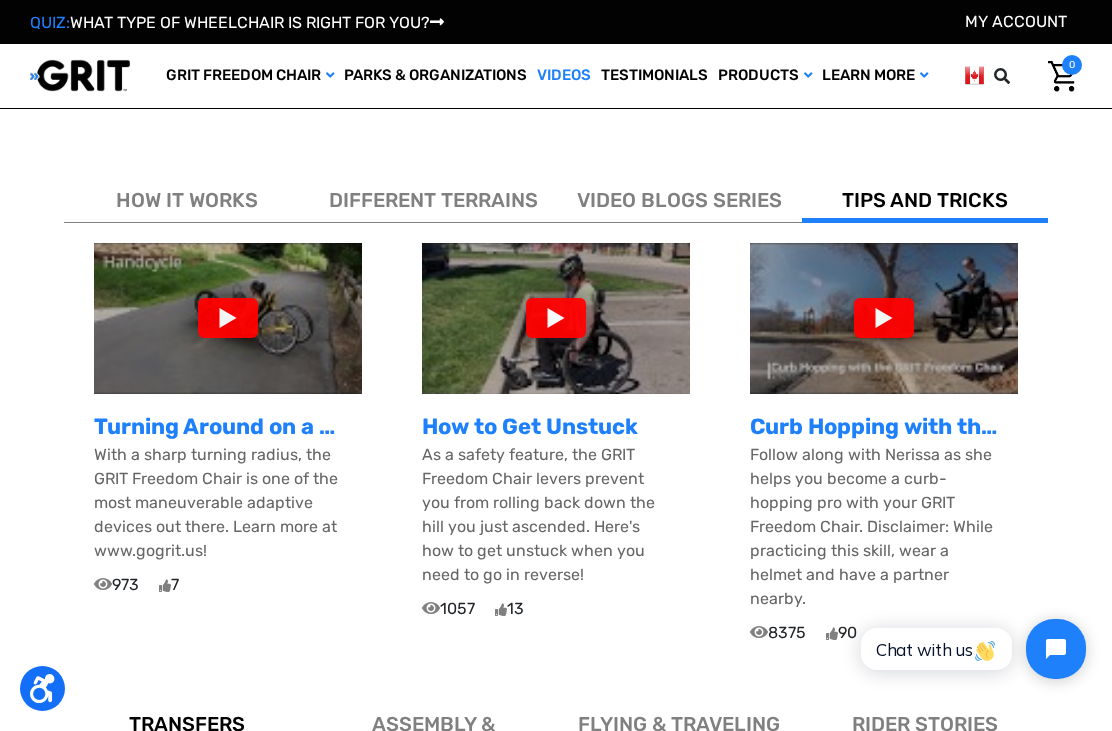 click at bounding box center (884, 318) 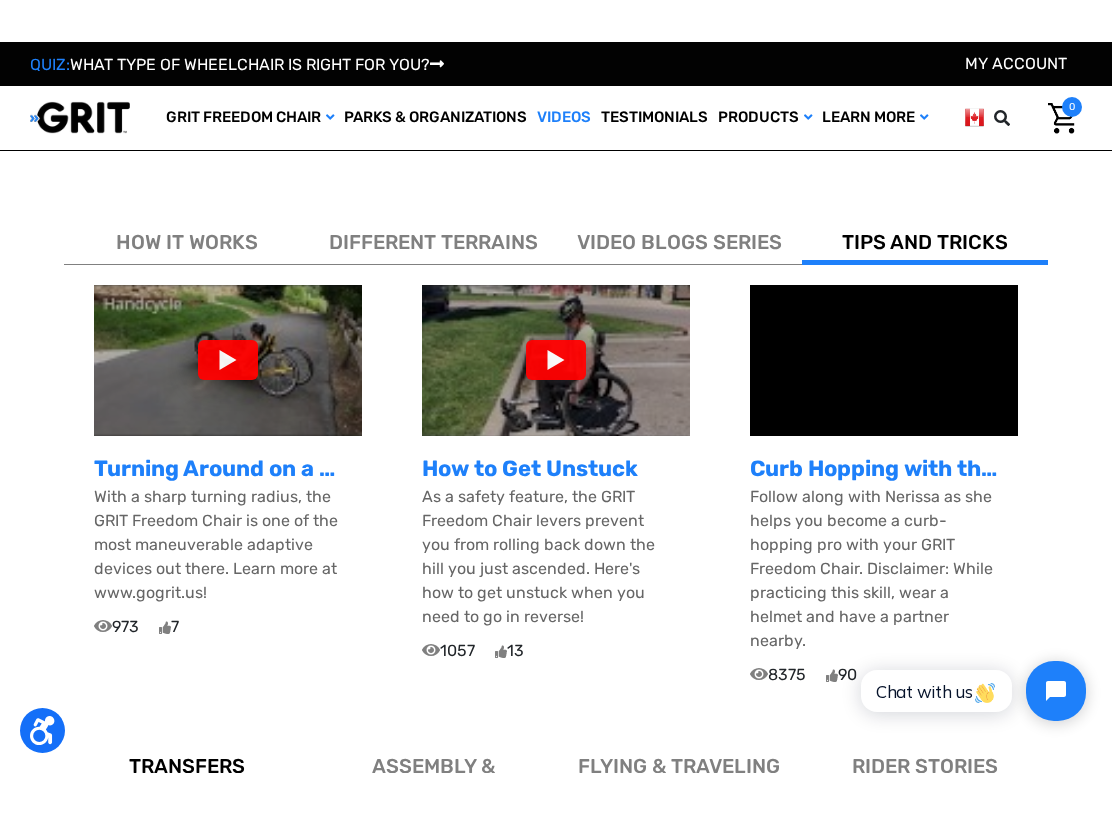 scroll, scrollTop: 20, scrollLeft: 0, axis: vertical 